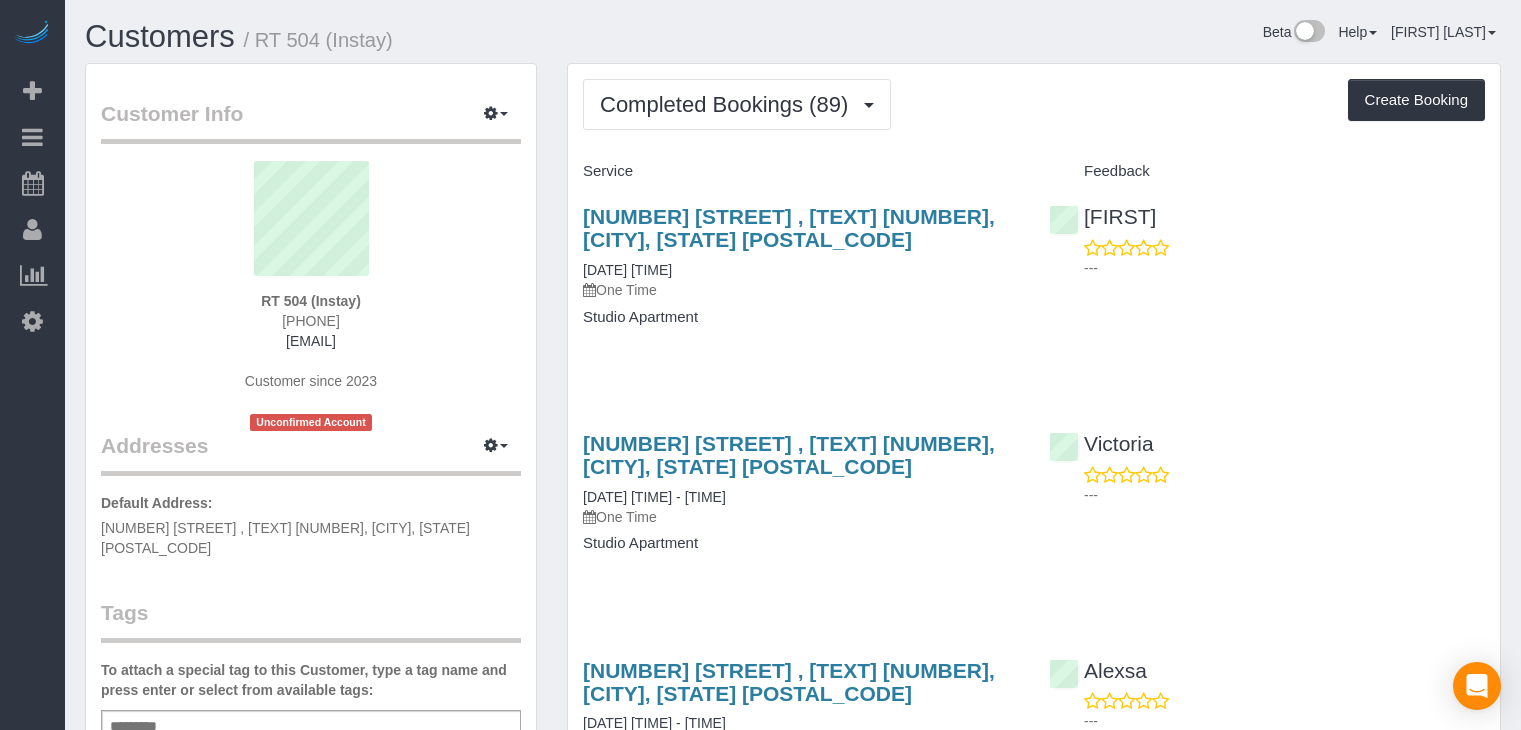 scroll, scrollTop: 0, scrollLeft: 0, axis: both 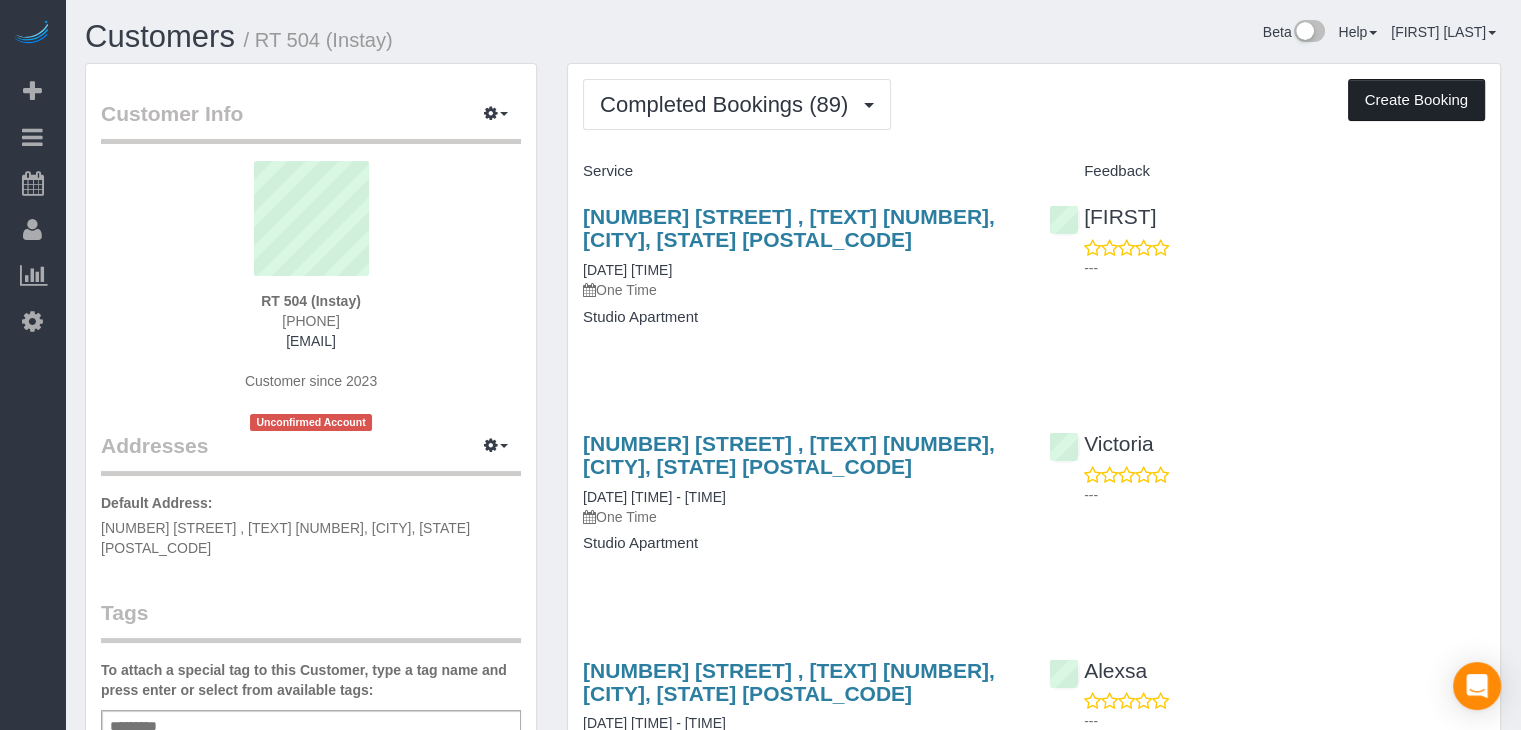 click on "Create Booking" at bounding box center [1416, 100] 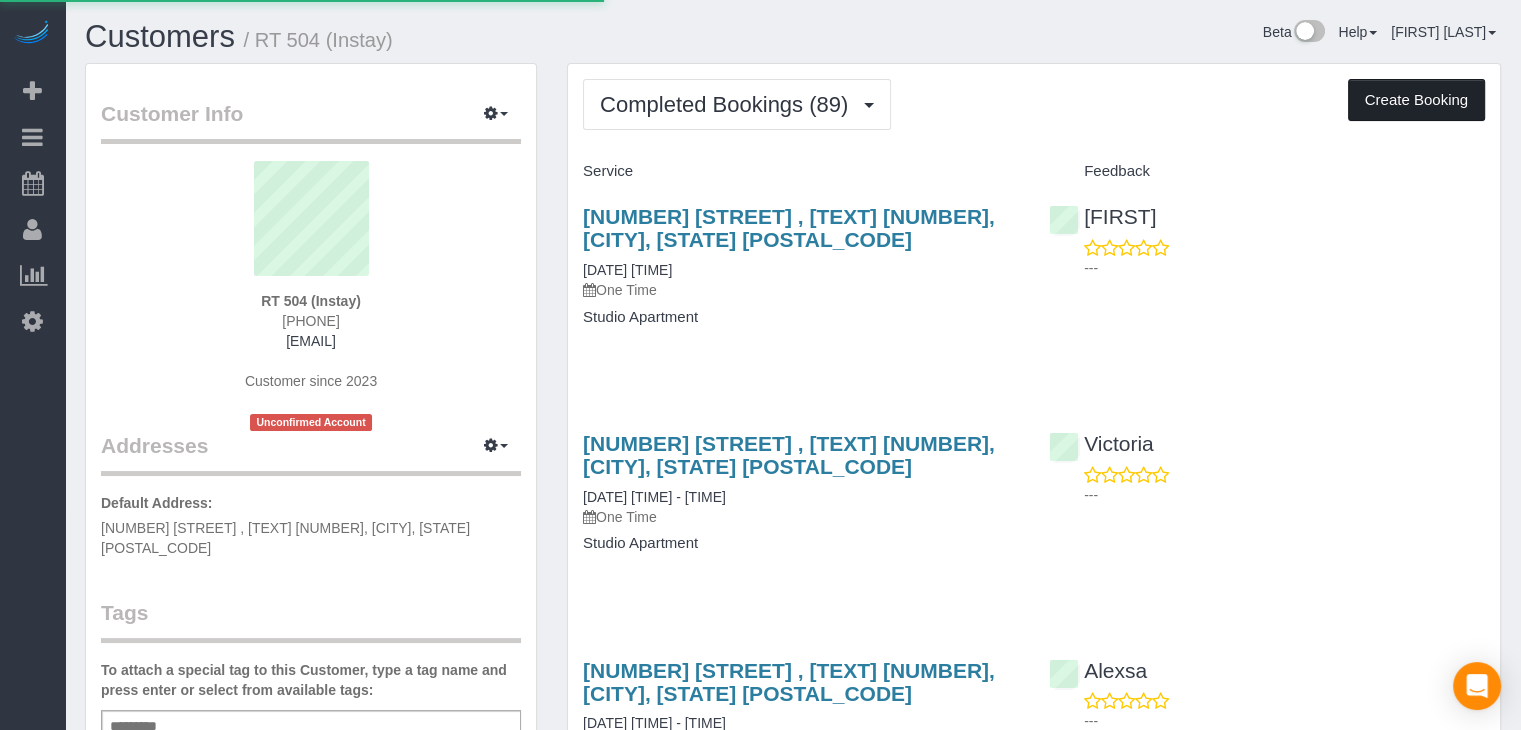 select on "IA" 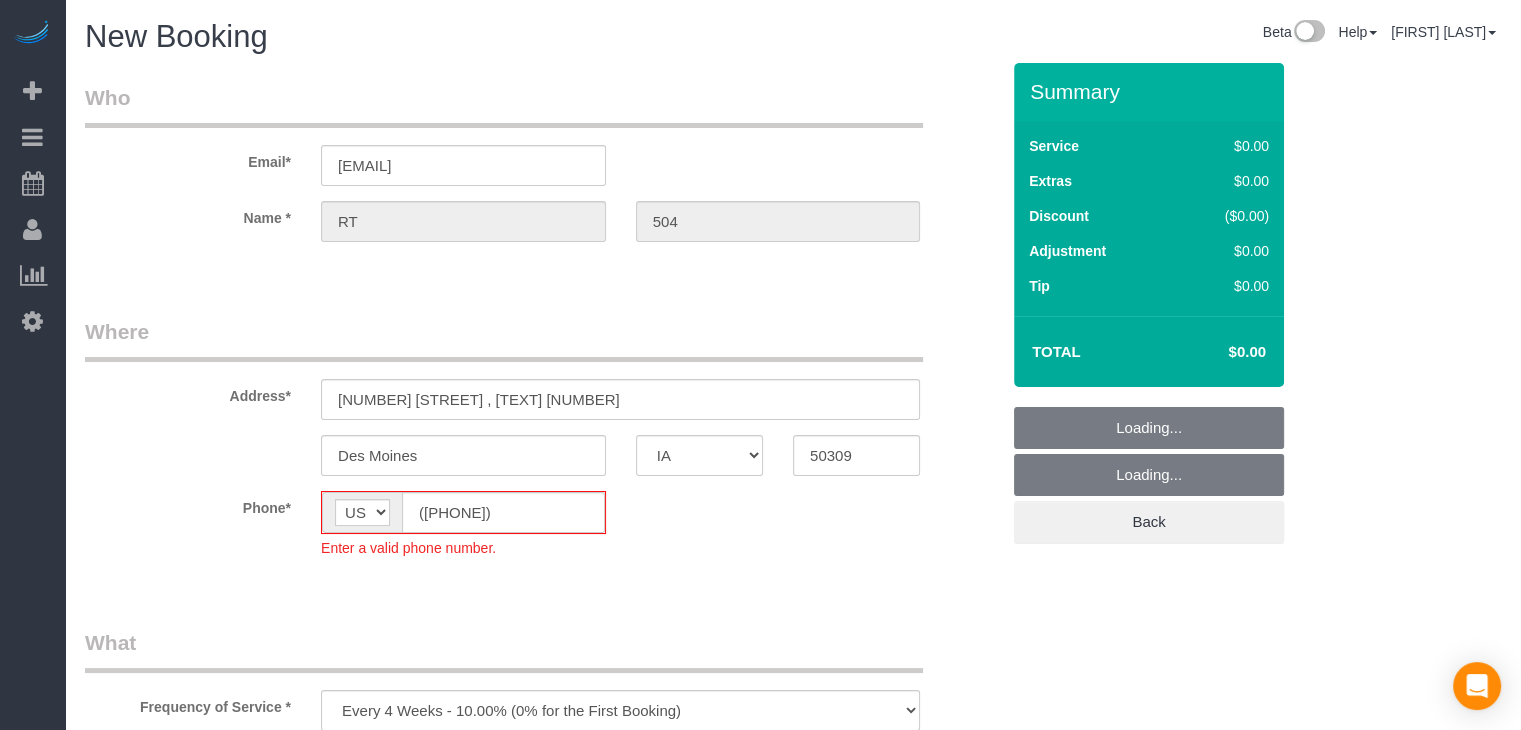 select on "object:1758" 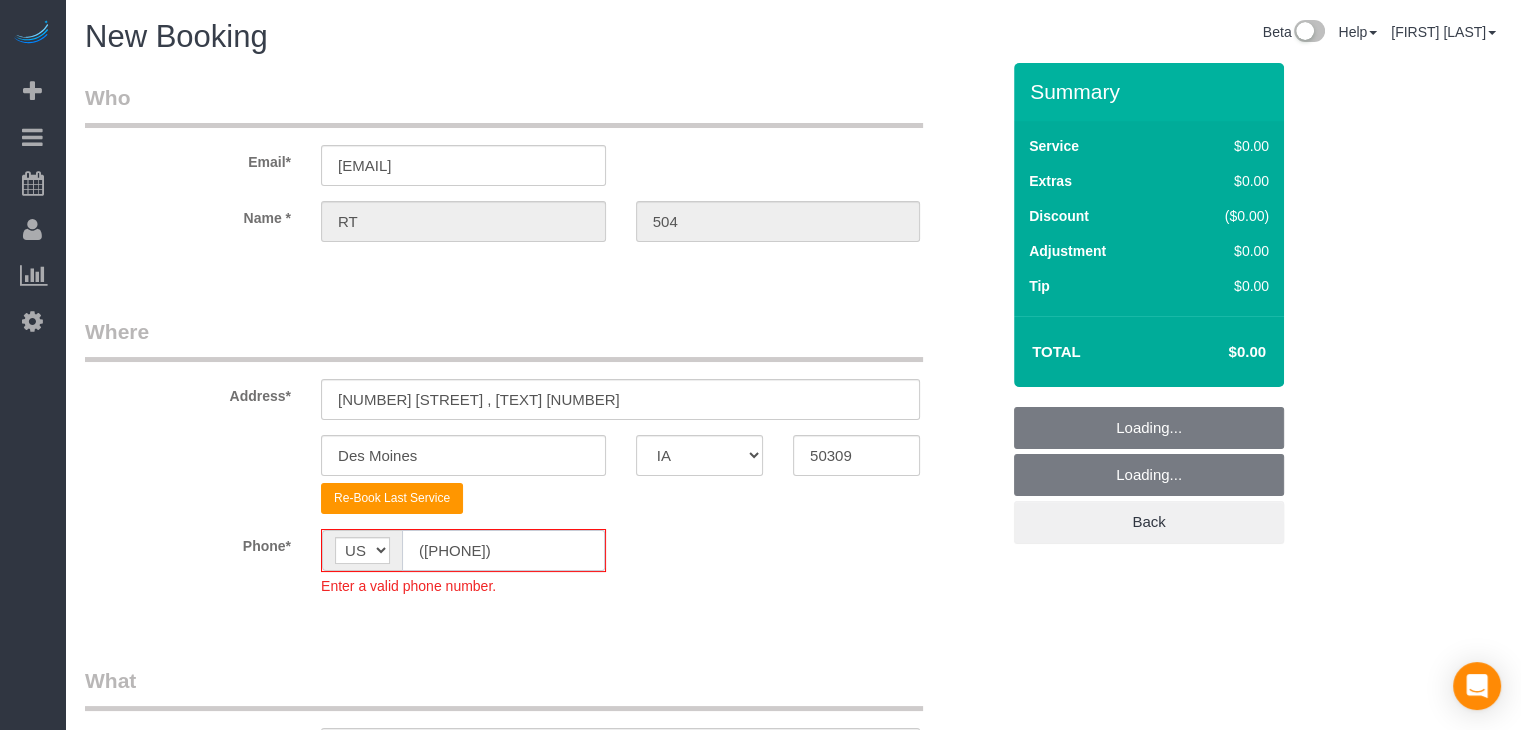 click on "([PHONE]) [PHONE]-[PHONE]" 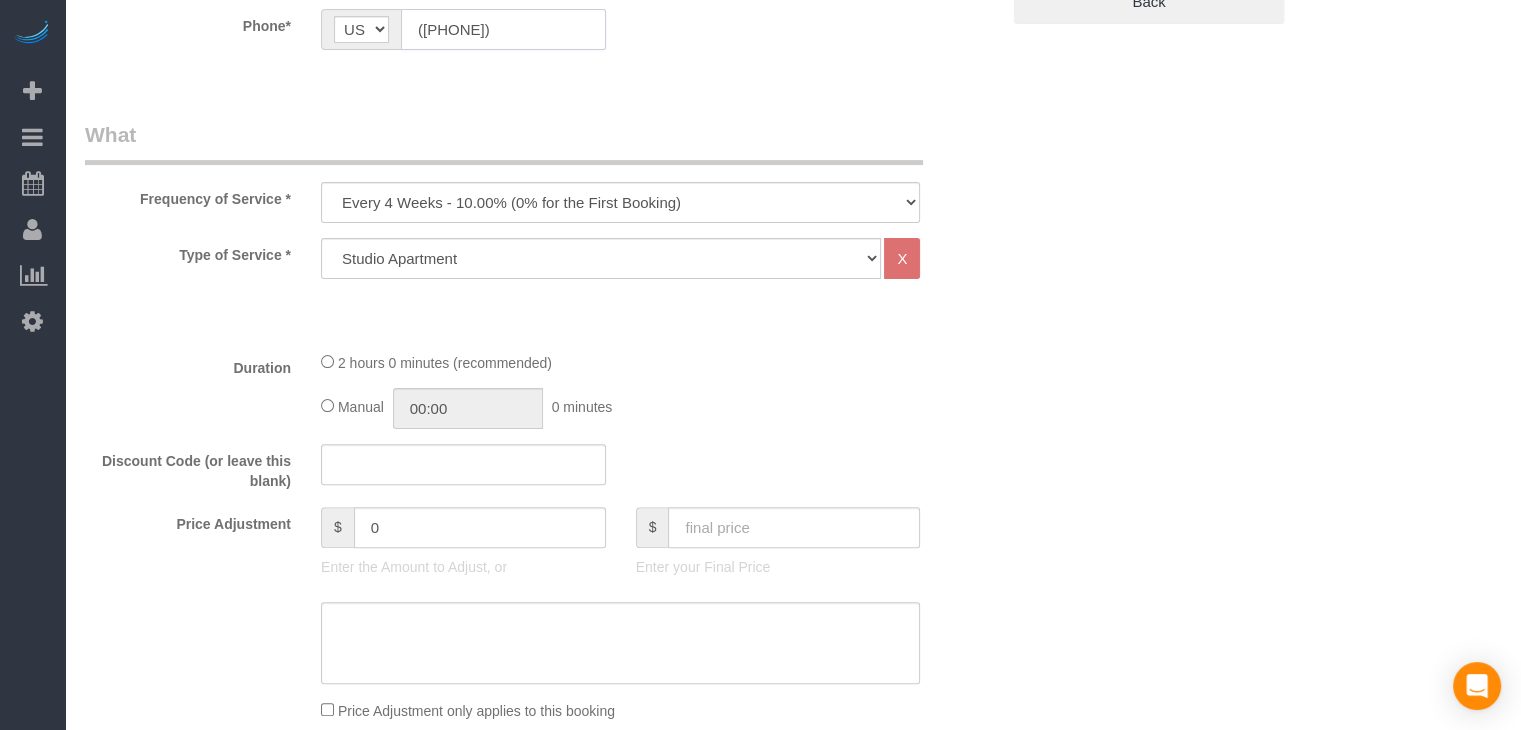 scroll, scrollTop: 577, scrollLeft: 0, axis: vertical 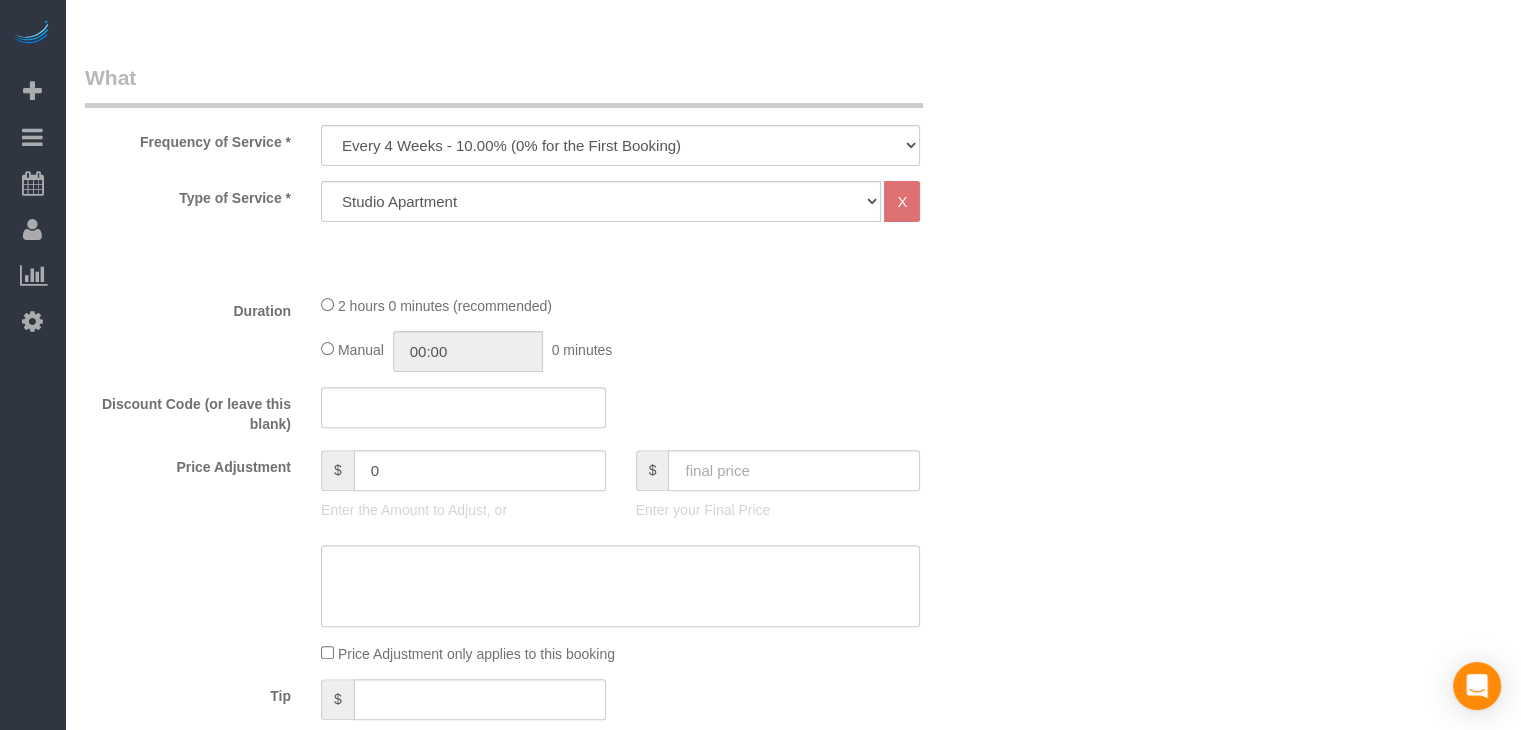 type on "([PHONE]) [PHONE]-[PHONE]" 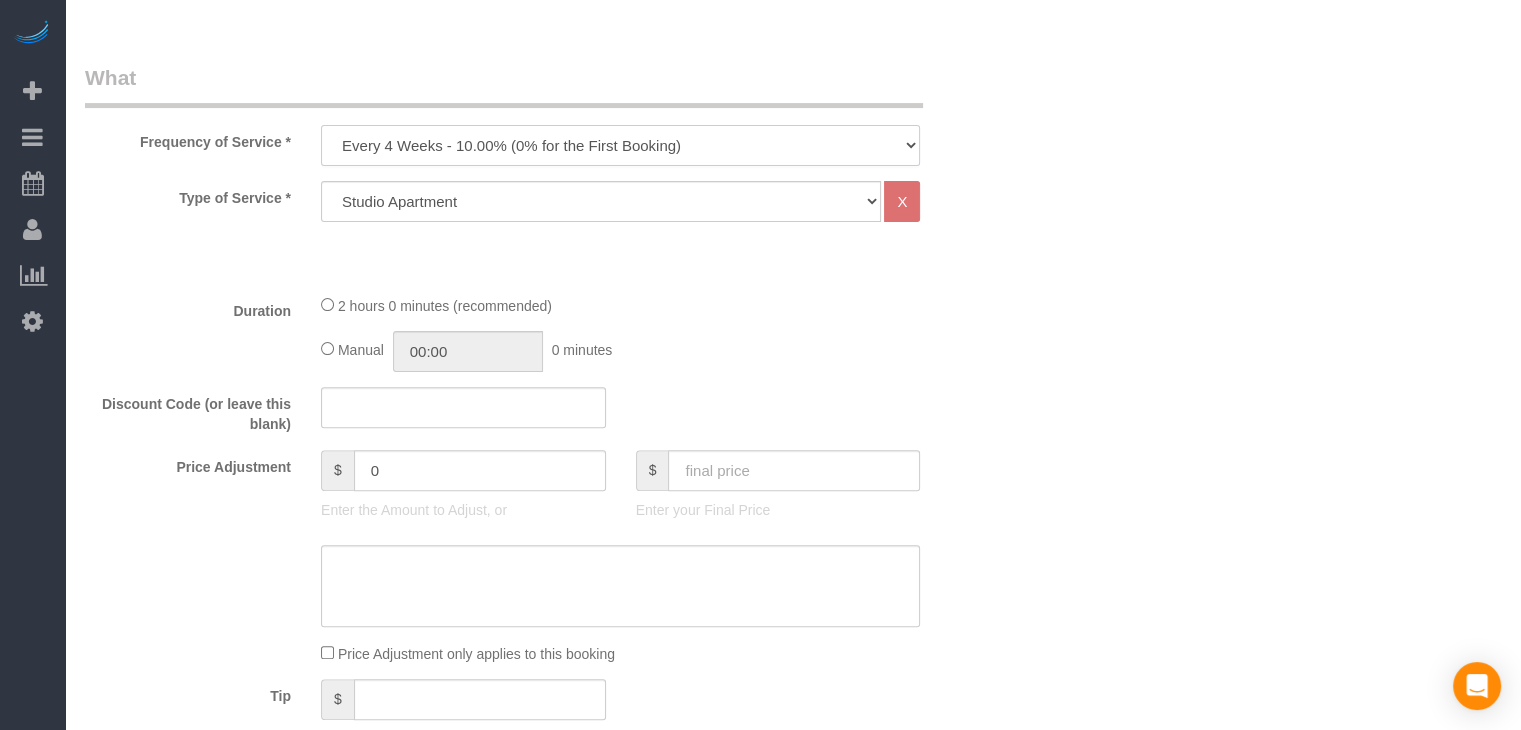 click on "Every 6 Weeks (0% for the First Booking) One Time Every 8 Weeks (0% for the First Booking) Every 4 Weeks - 10.00% (0% for the First Booking) Every 3 Weeks - 12.00% (0% for the First Booking) Every 2 Weeks - 15.00% (0% for the First Booking) Weekly - 20.00% (0% for the First Booking)" at bounding box center (620, 145) 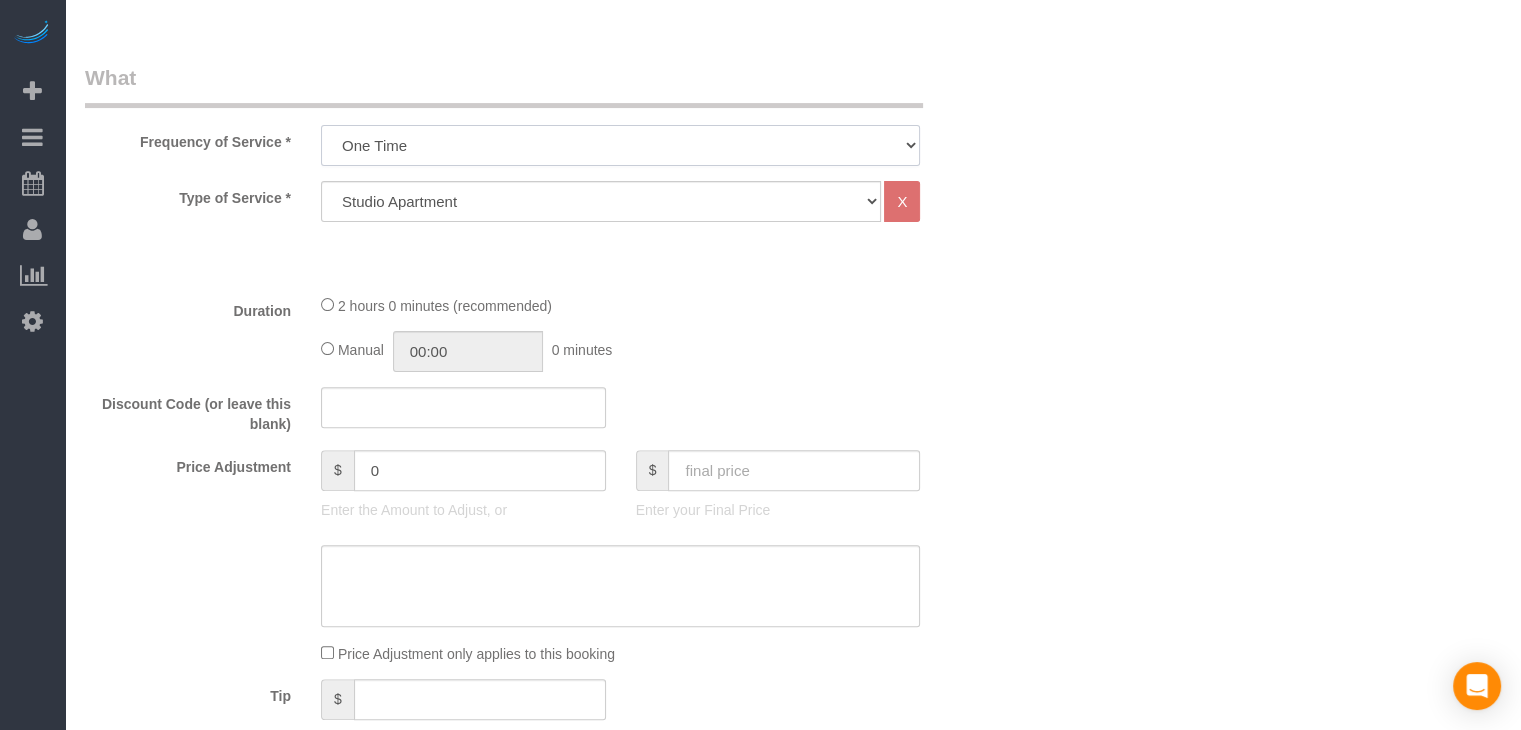 click on "Every 6 Weeks (0% for the First Booking) One Time Every 8 Weeks (0% for the First Booking) Every 4 Weeks - 10.00% (0% for the First Booking) Every 3 Weeks - 12.00% (0% for the First Booking) Every 2 Weeks - 15.00% (0% for the First Booking) Weekly - 20.00% (0% for the First Booking)" at bounding box center [620, 145] 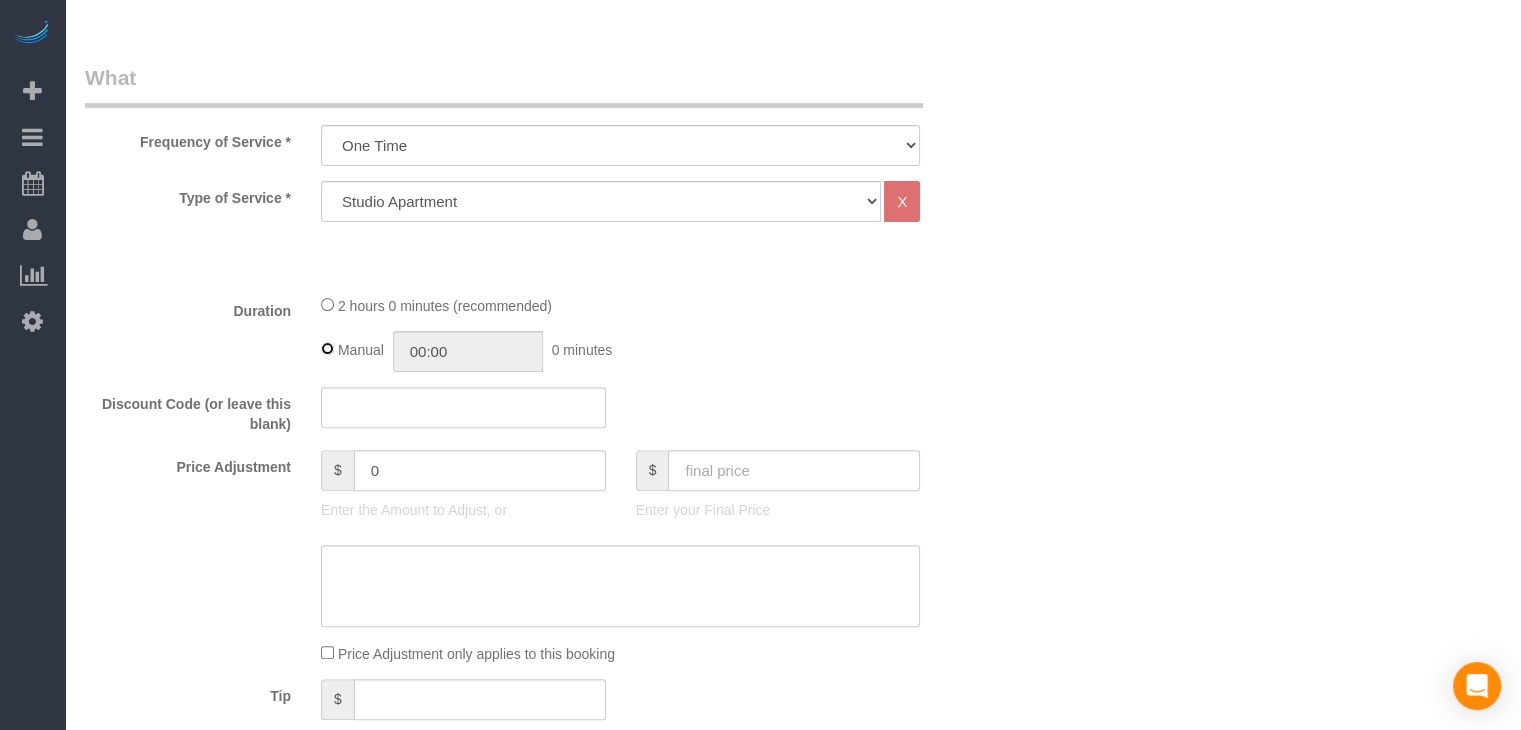 type on "02:00" 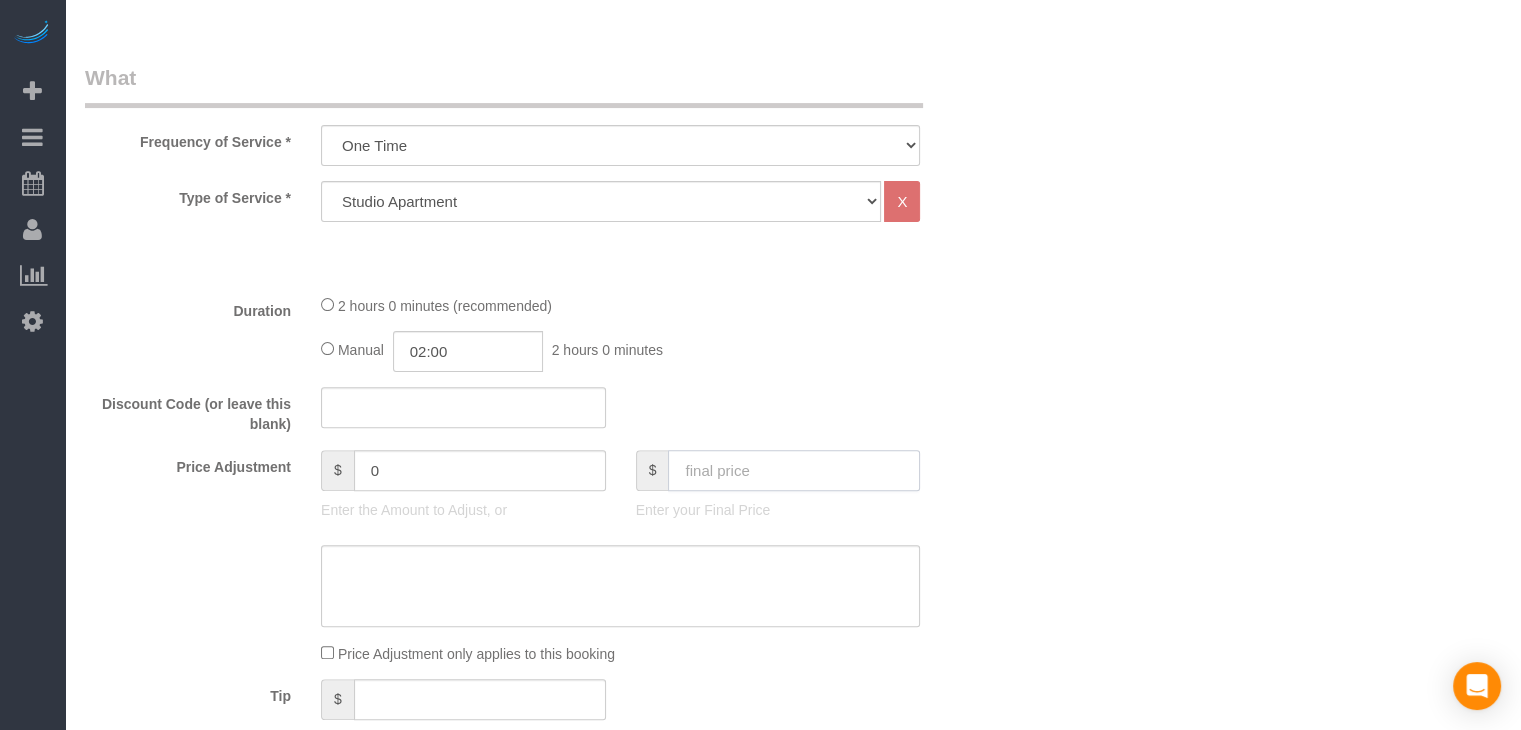 click 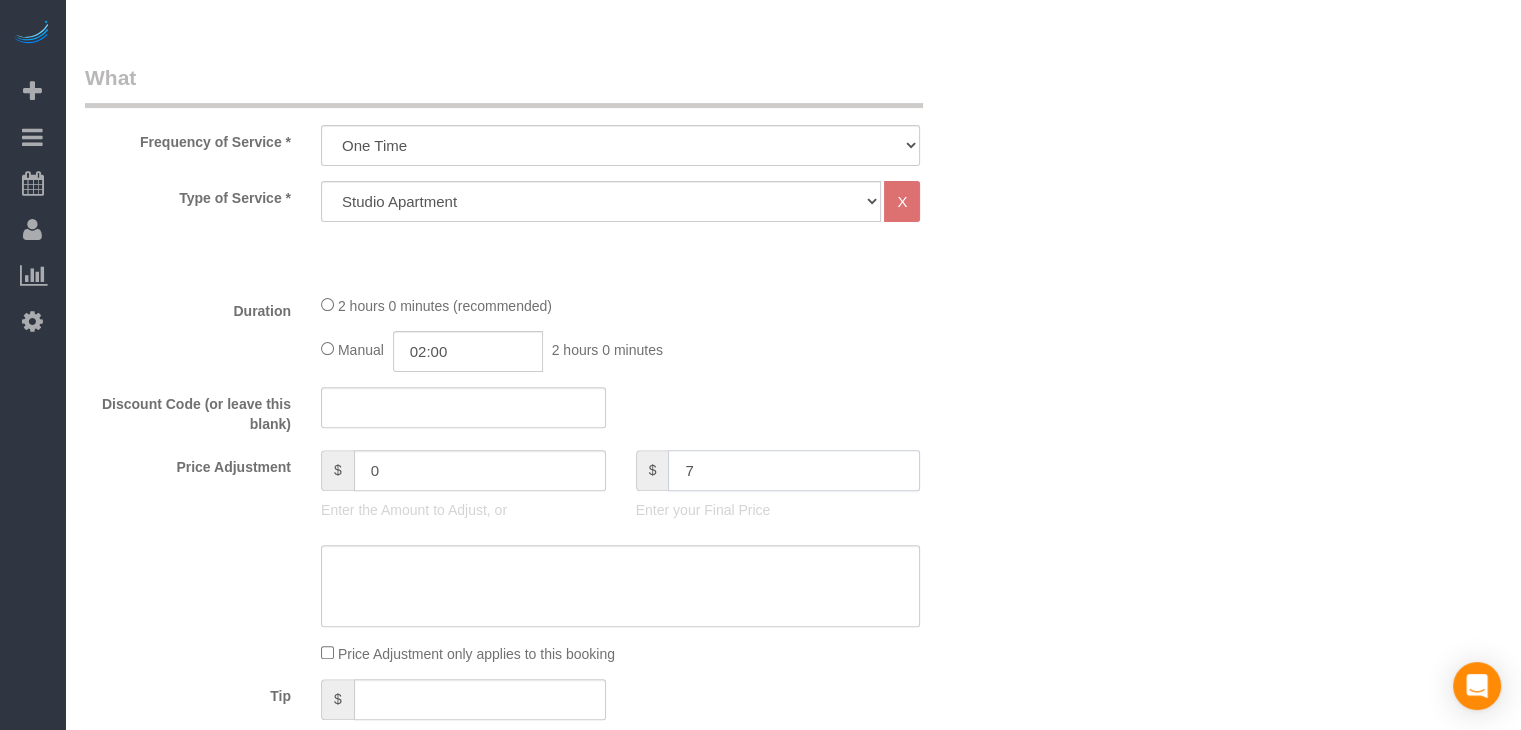 type on "70" 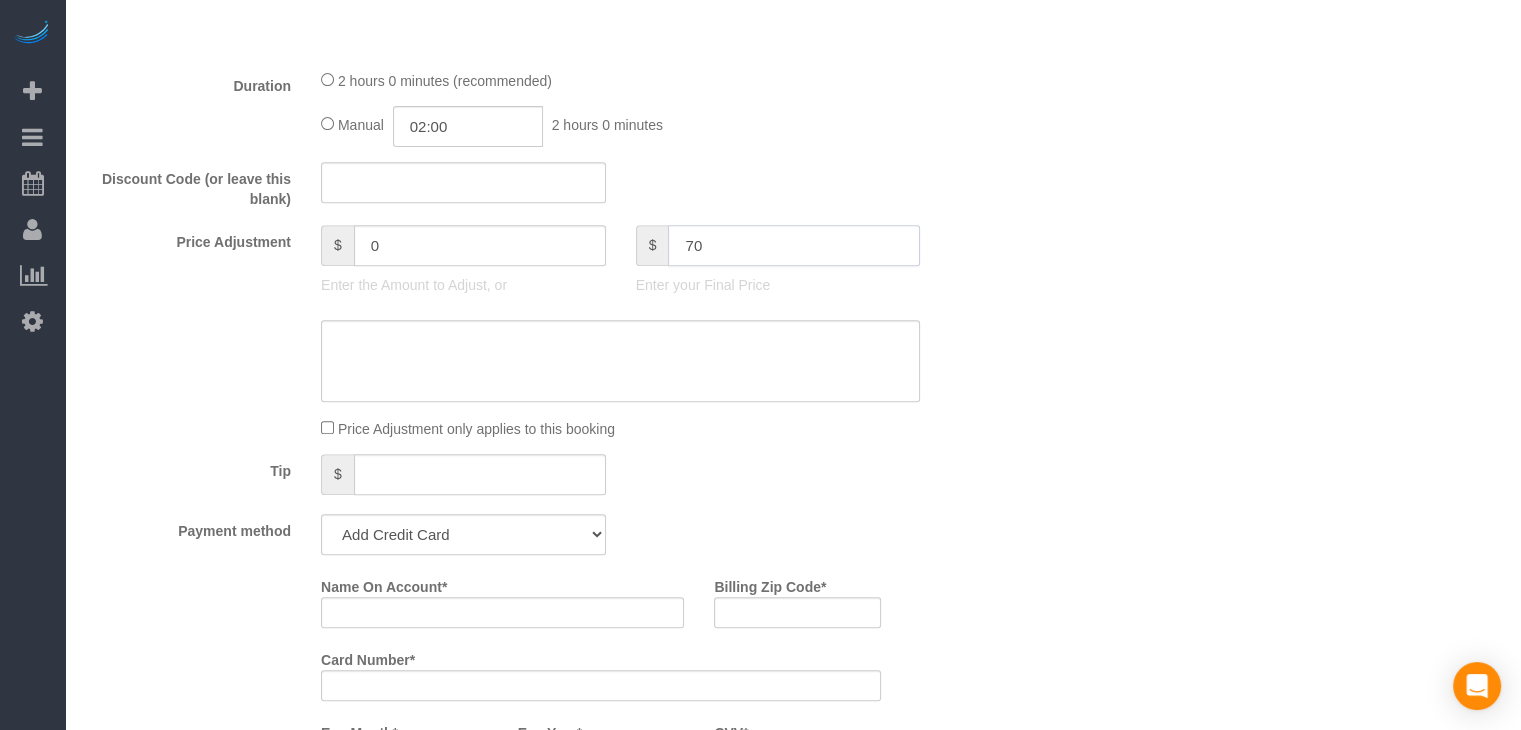 type on "-30" 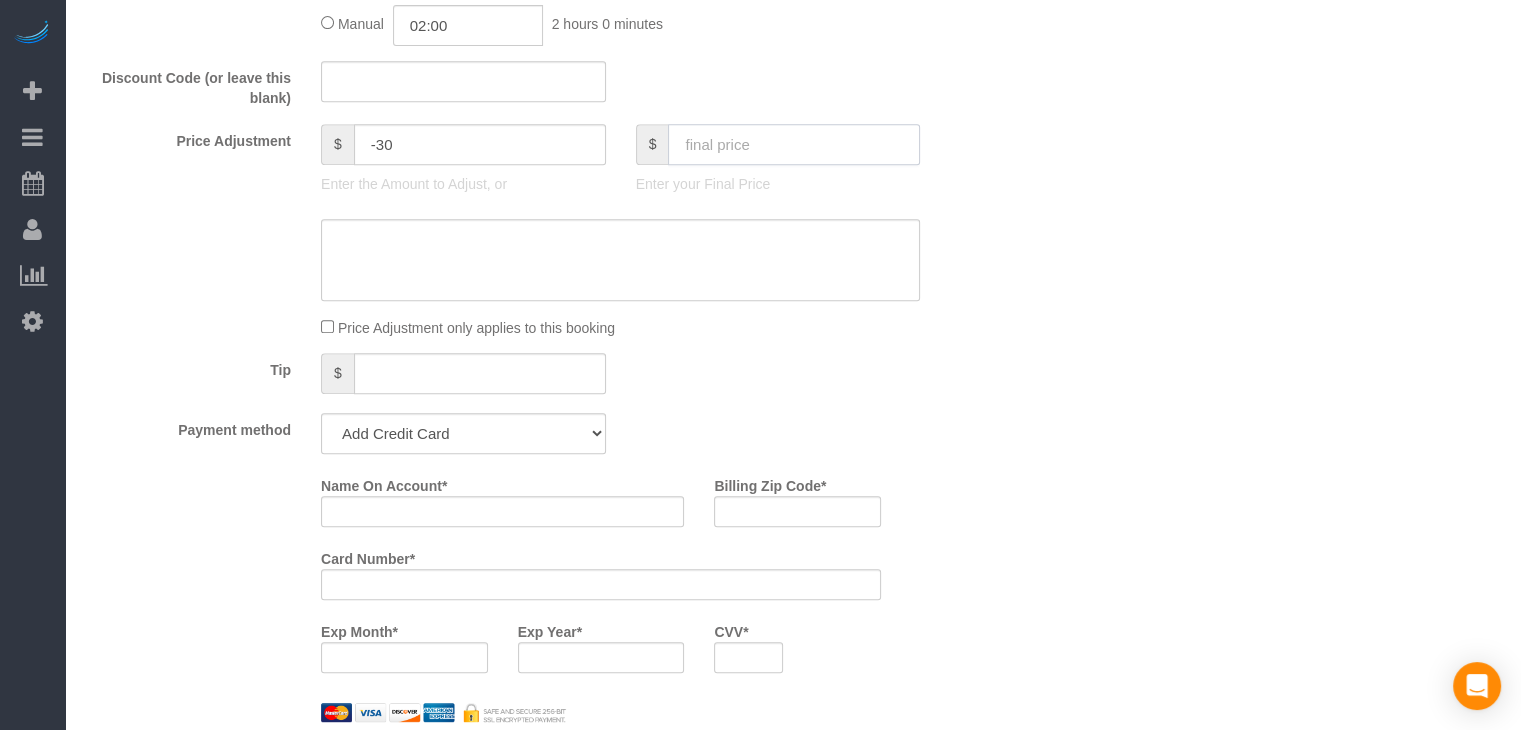 scroll, scrollTop: 984, scrollLeft: 0, axis: vertical 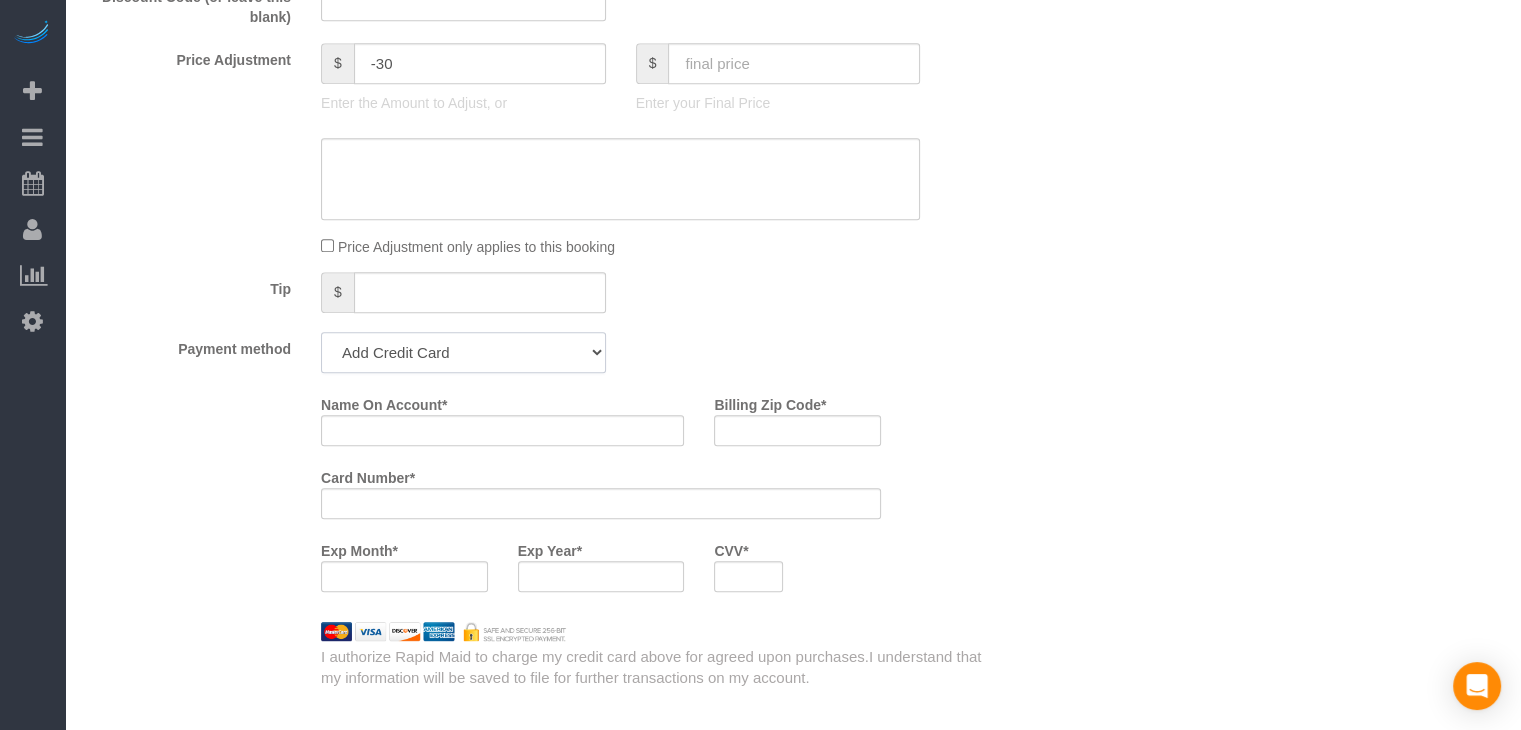 click on "Add Credit Card Cash Check Paypal" 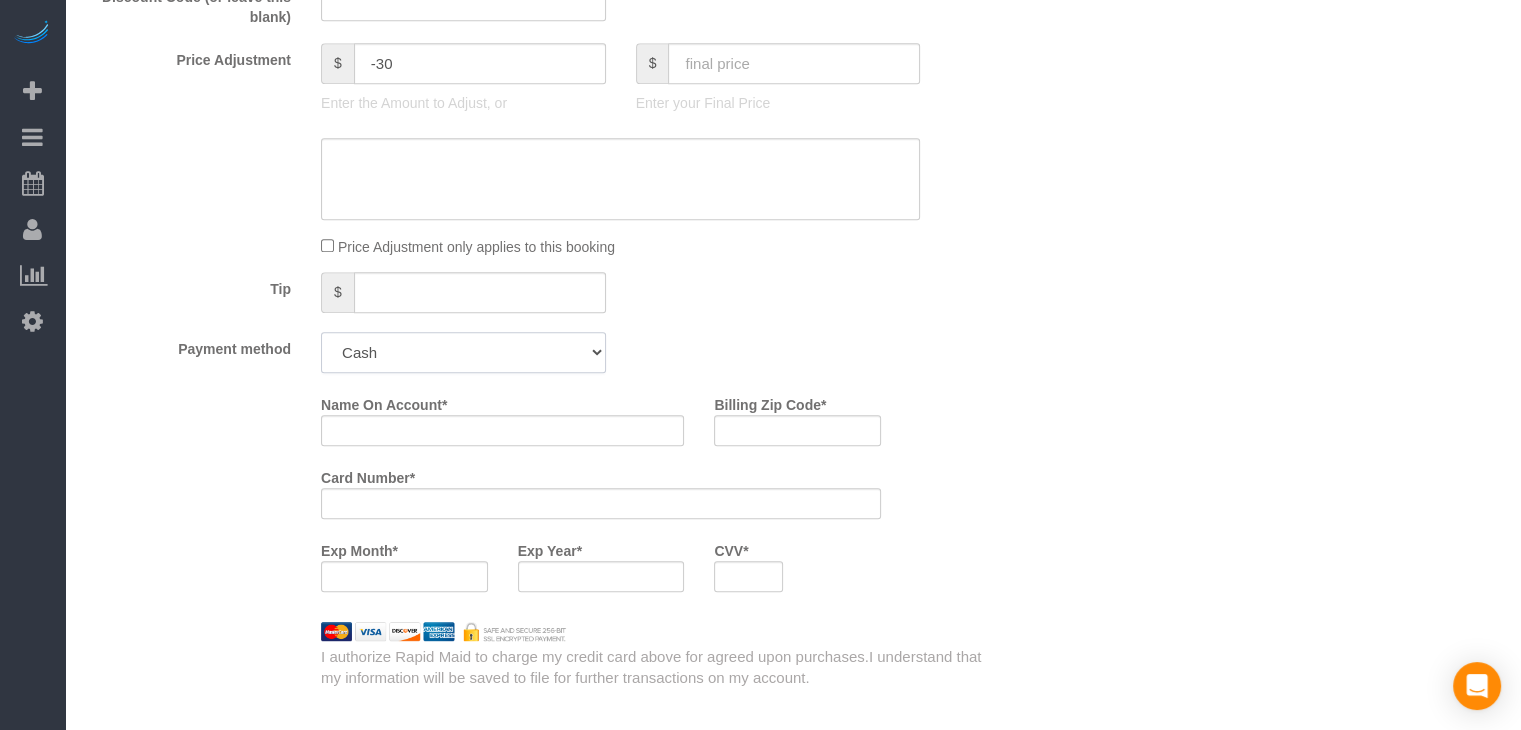 click on "Add Credit Card Cash Check Paypal" 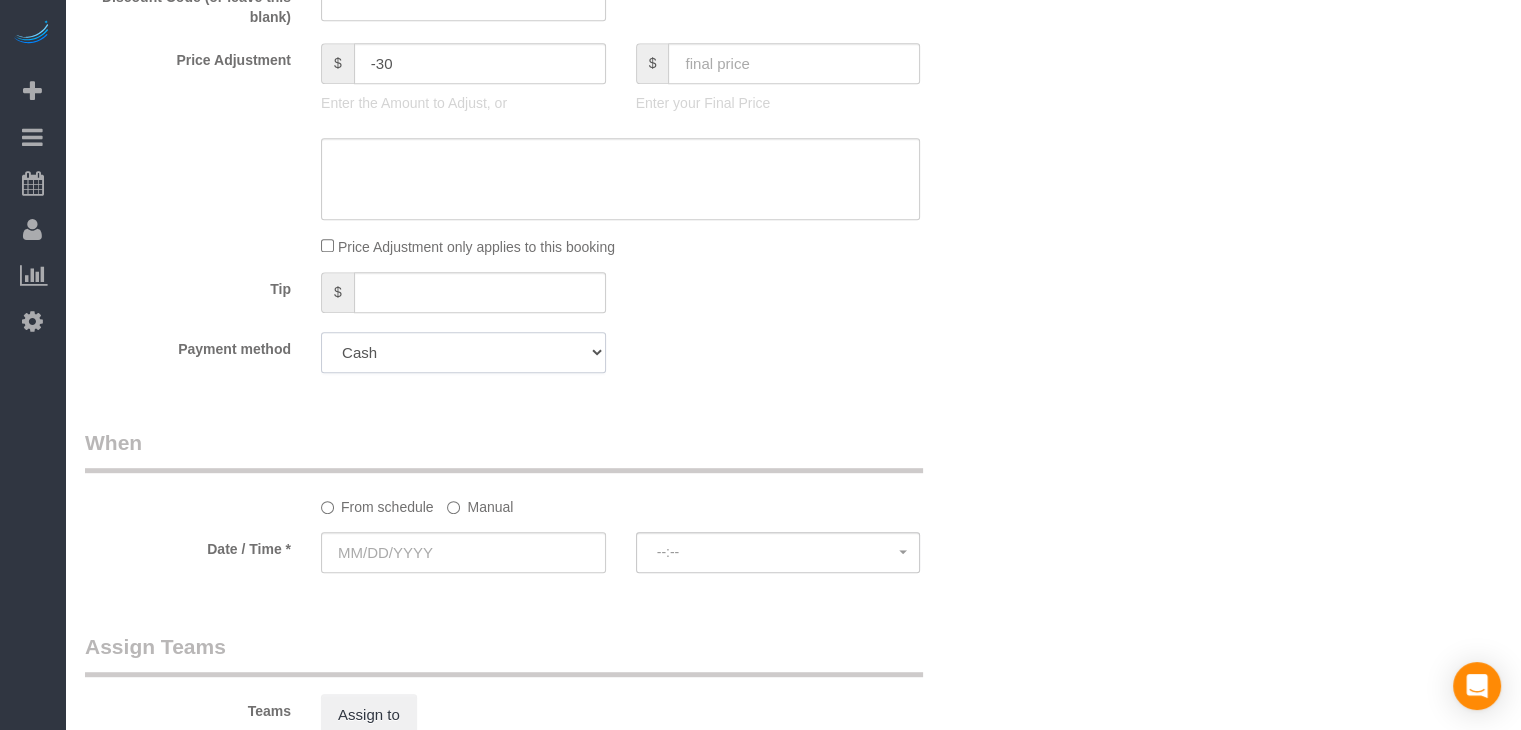 click on "Add Credit Card Cash Check Paypal" 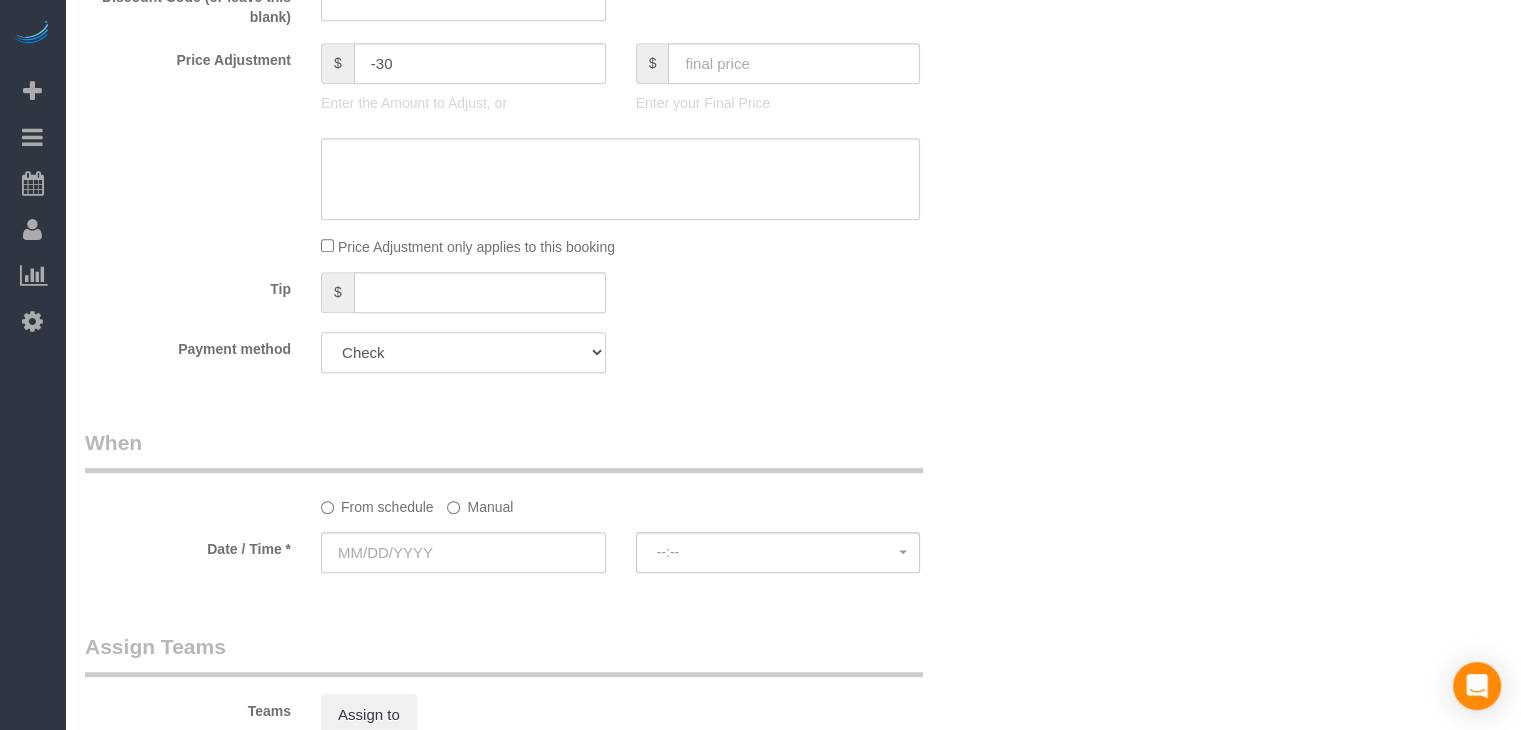 click on "Add Credit Card Cash Check Paypal" 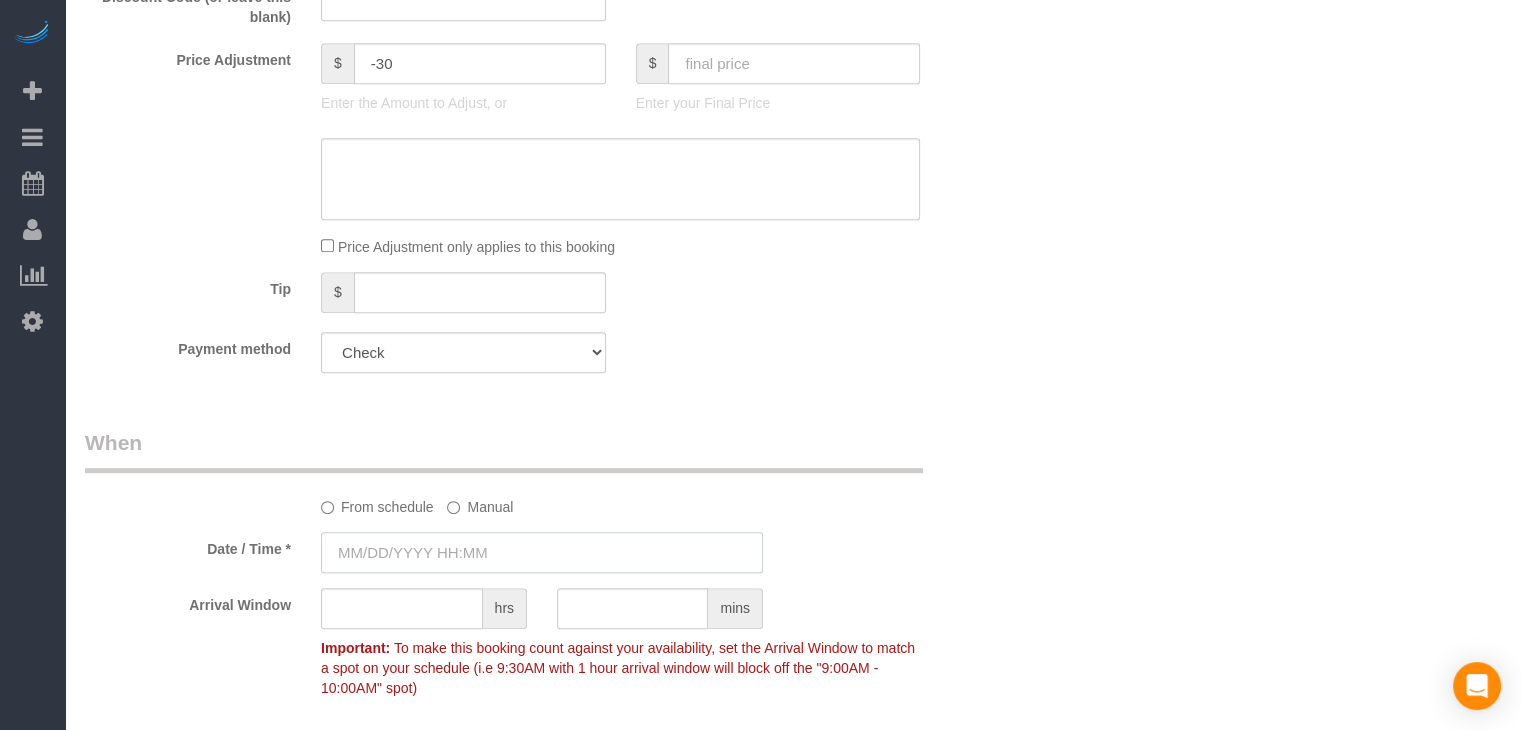 click at bounding box center (542, 552) 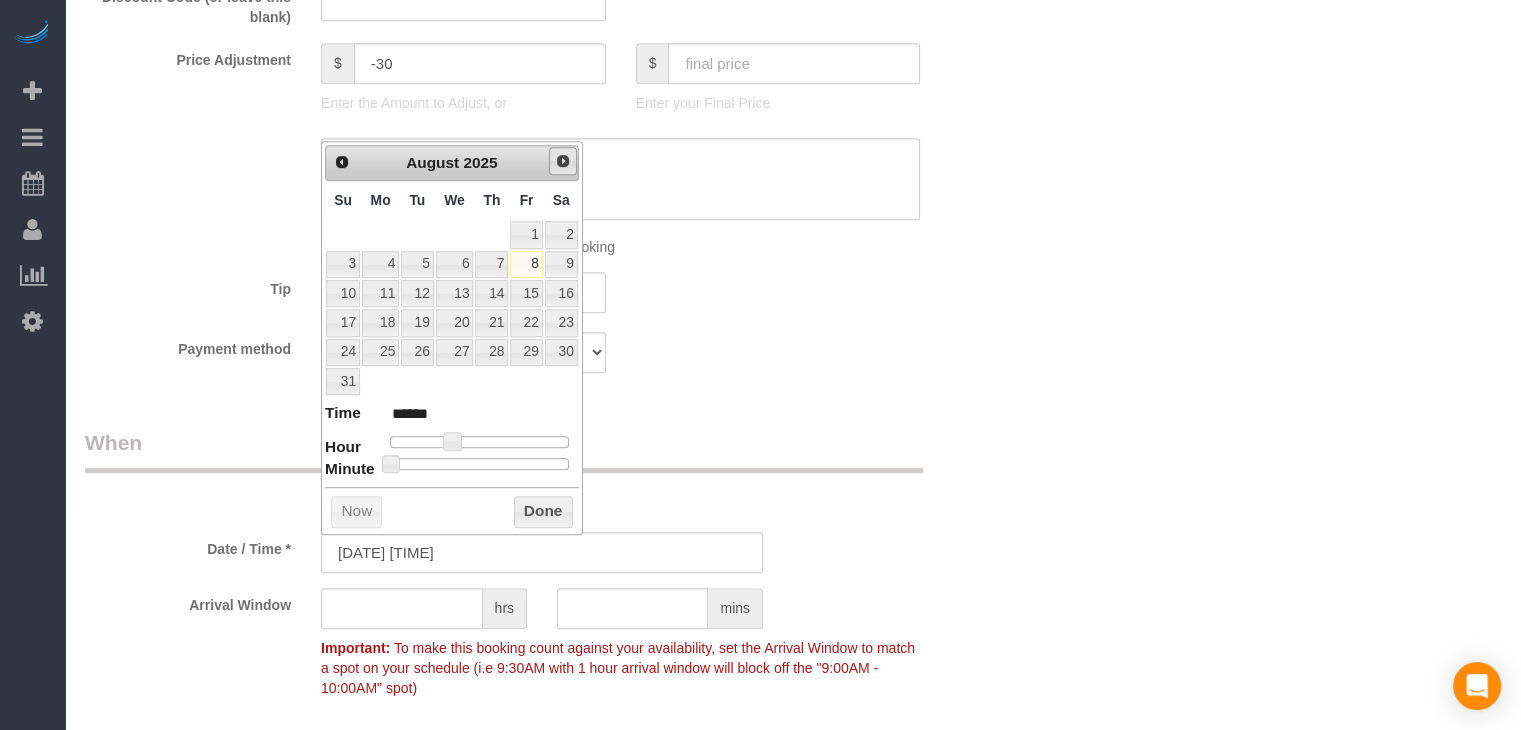 click on "Next" at bounding box center (563, 161) 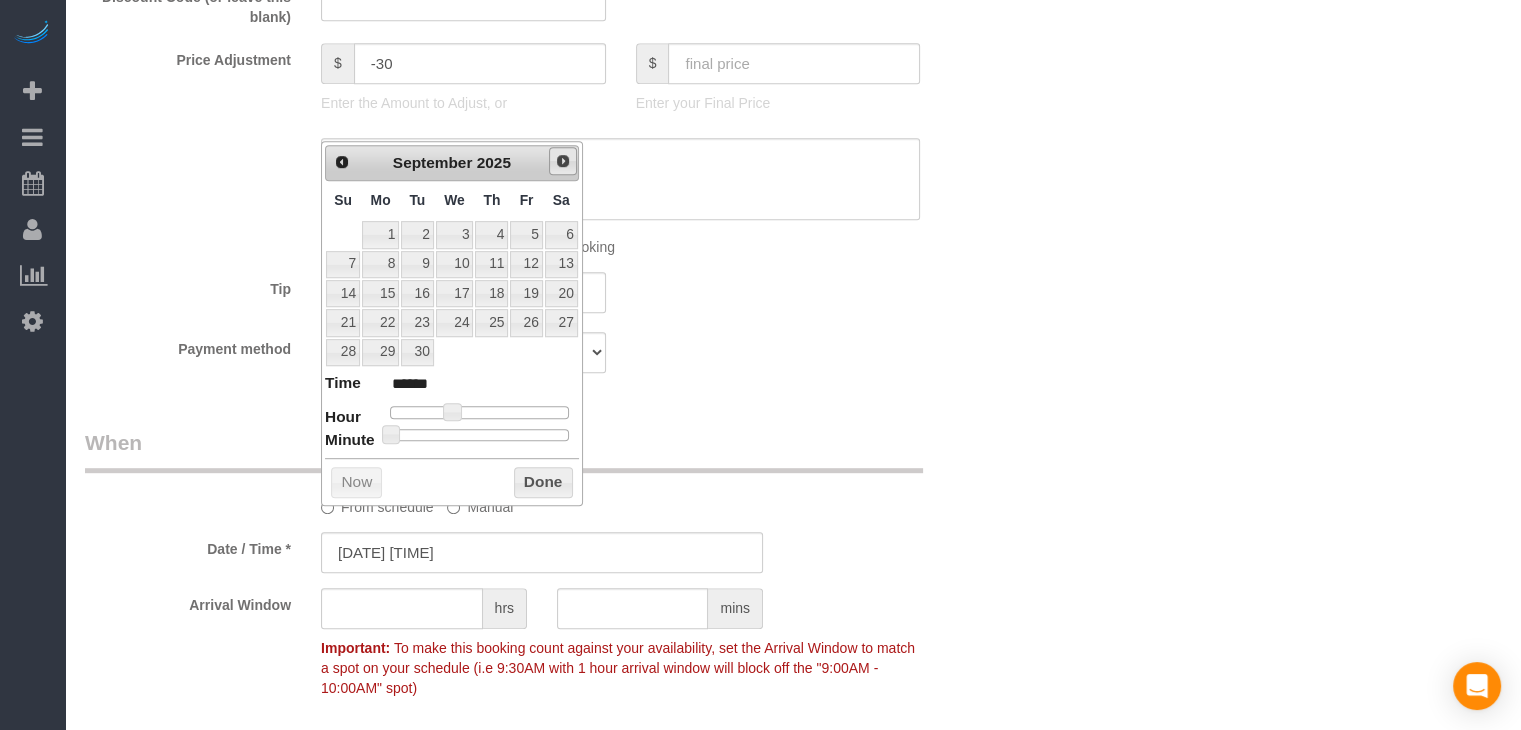 click on "Next" at bounding box center [563, 161] 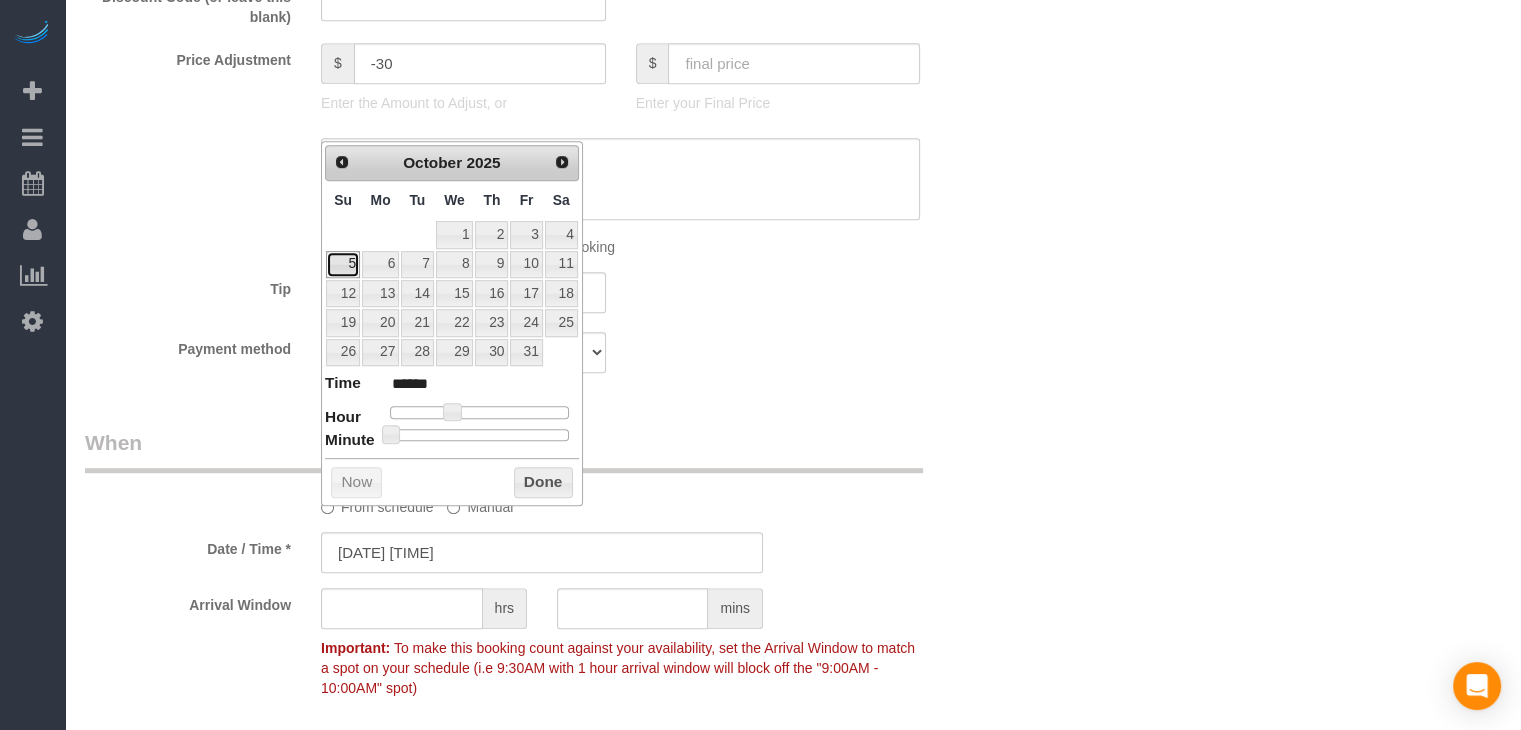 click on "5" at bounding box center (343, 264) 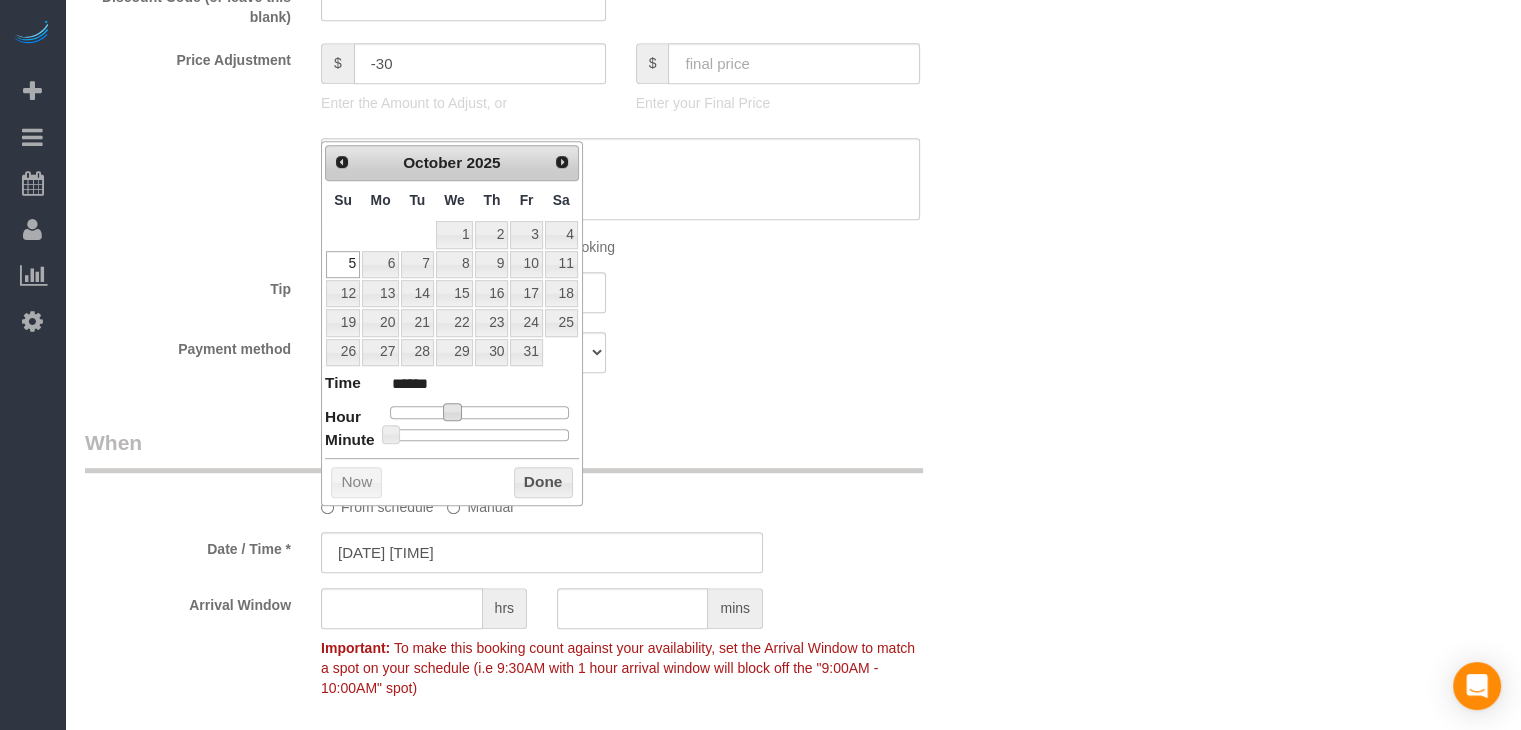 type on "10/05/2025 9:00AM" 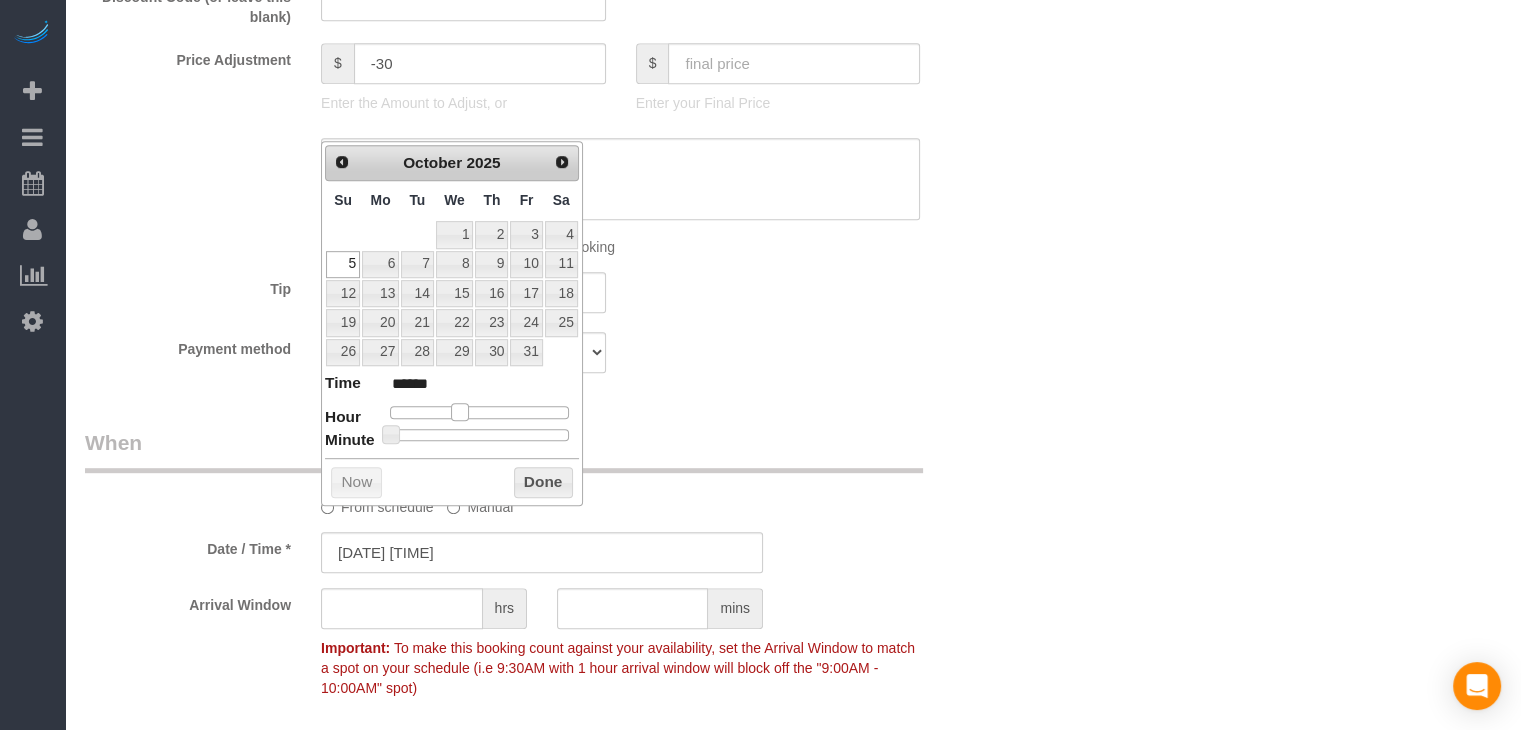 type on "10/05/2025 10:00AM" 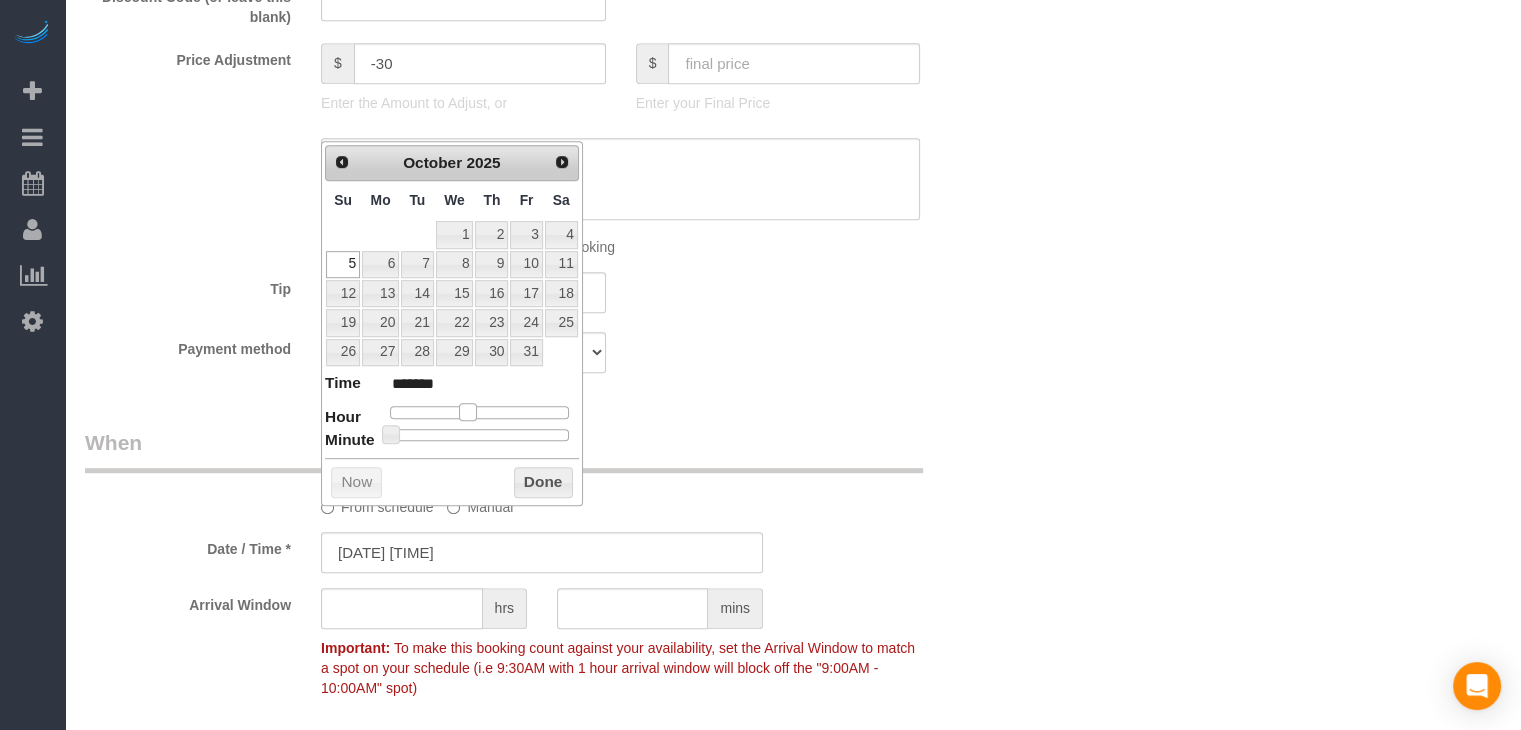 drag, startPoint x: 456, startPoint y: 406, endPoint x: 472, endPoint y: 408, distance: 16.124516 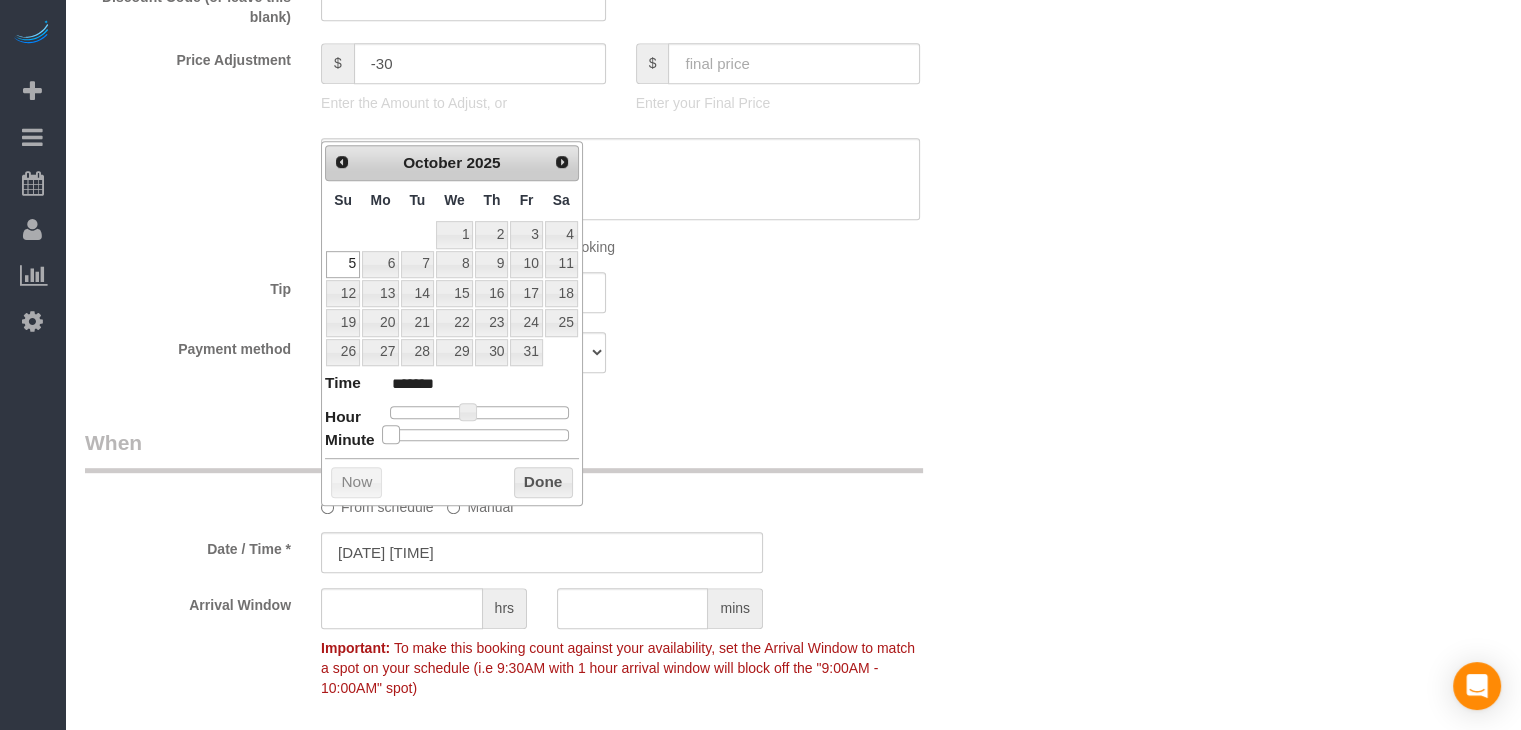 type on "10/05/2025 10:05AM" 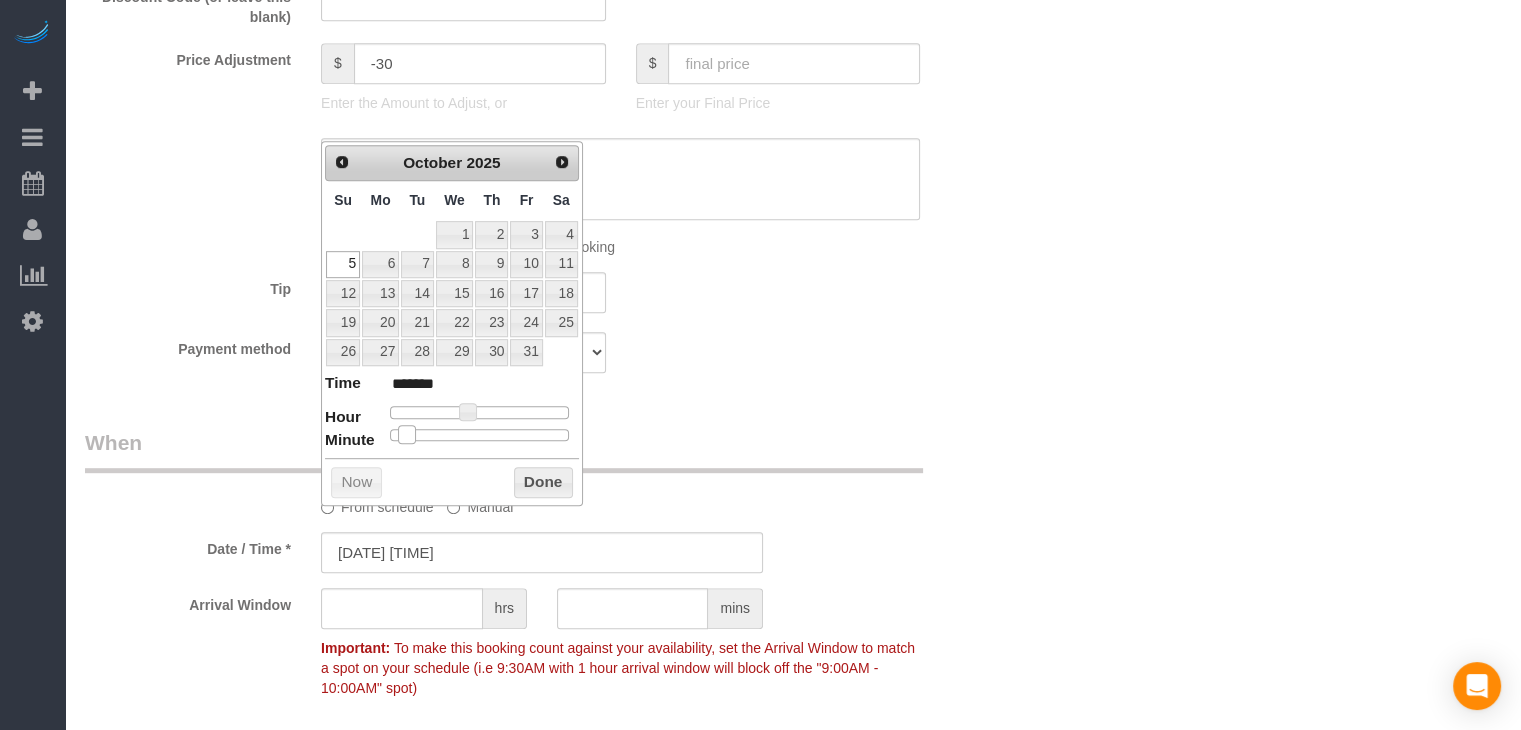 type on "10/05/2025 10:00AM" 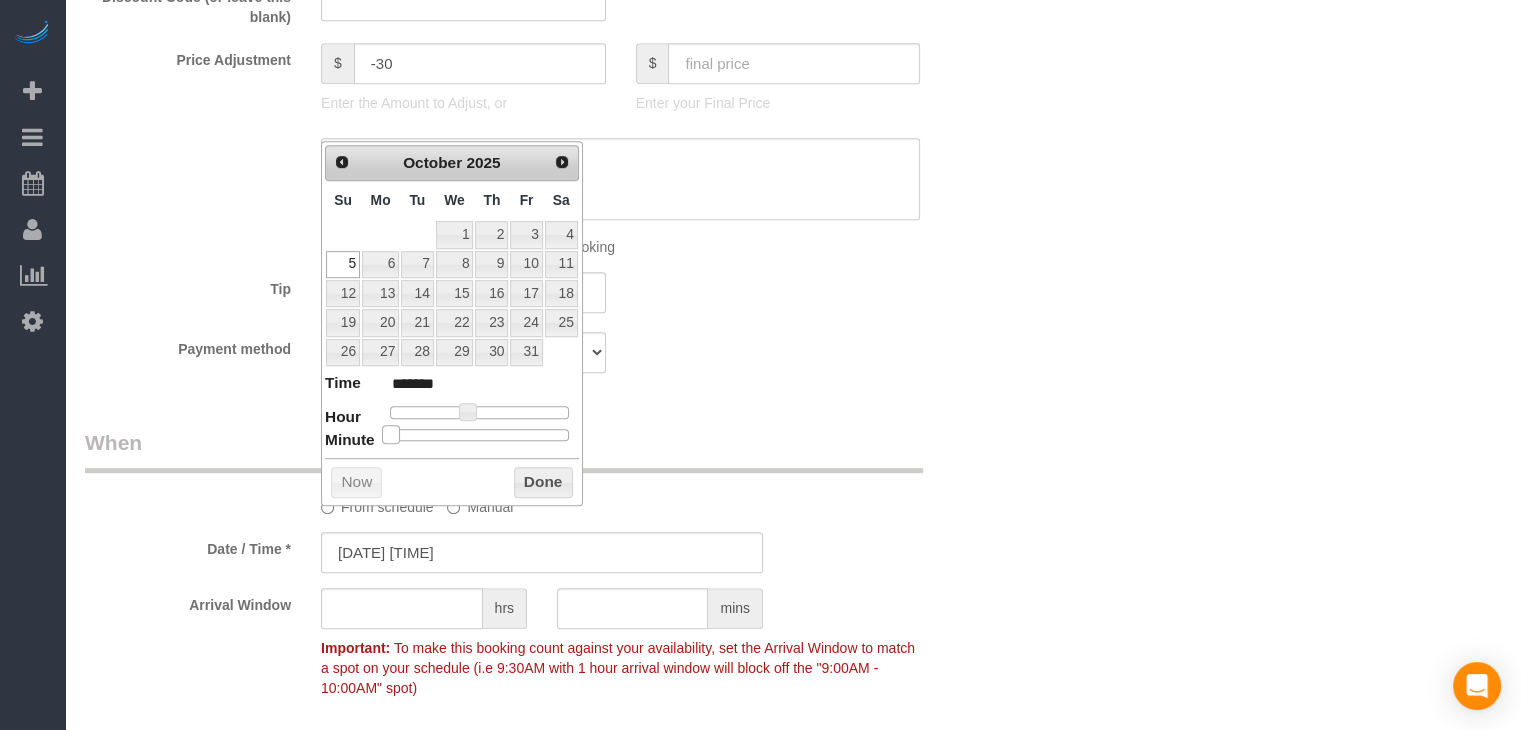 click at bounding box center [391, 434] 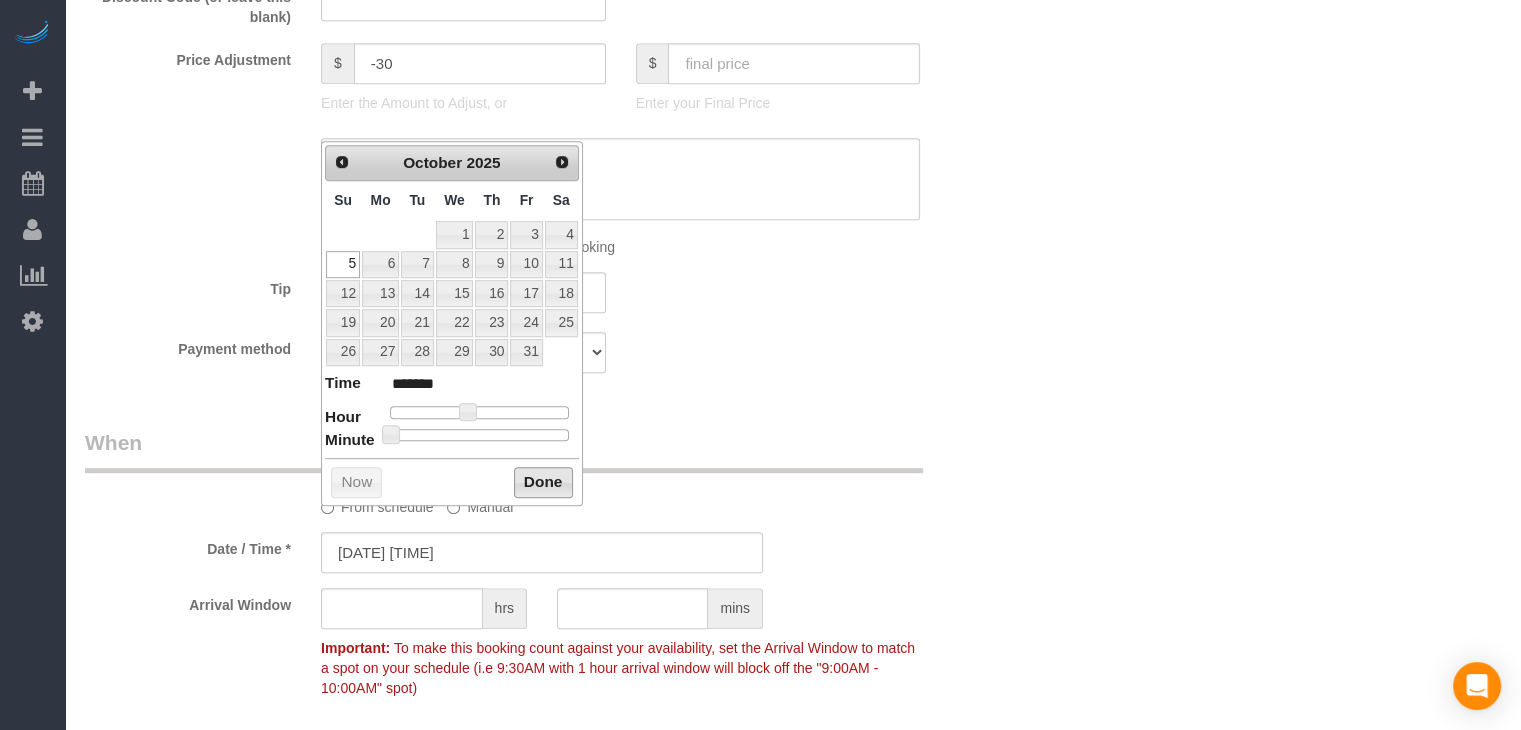 click on "Done" at bounding box center (543, 483) 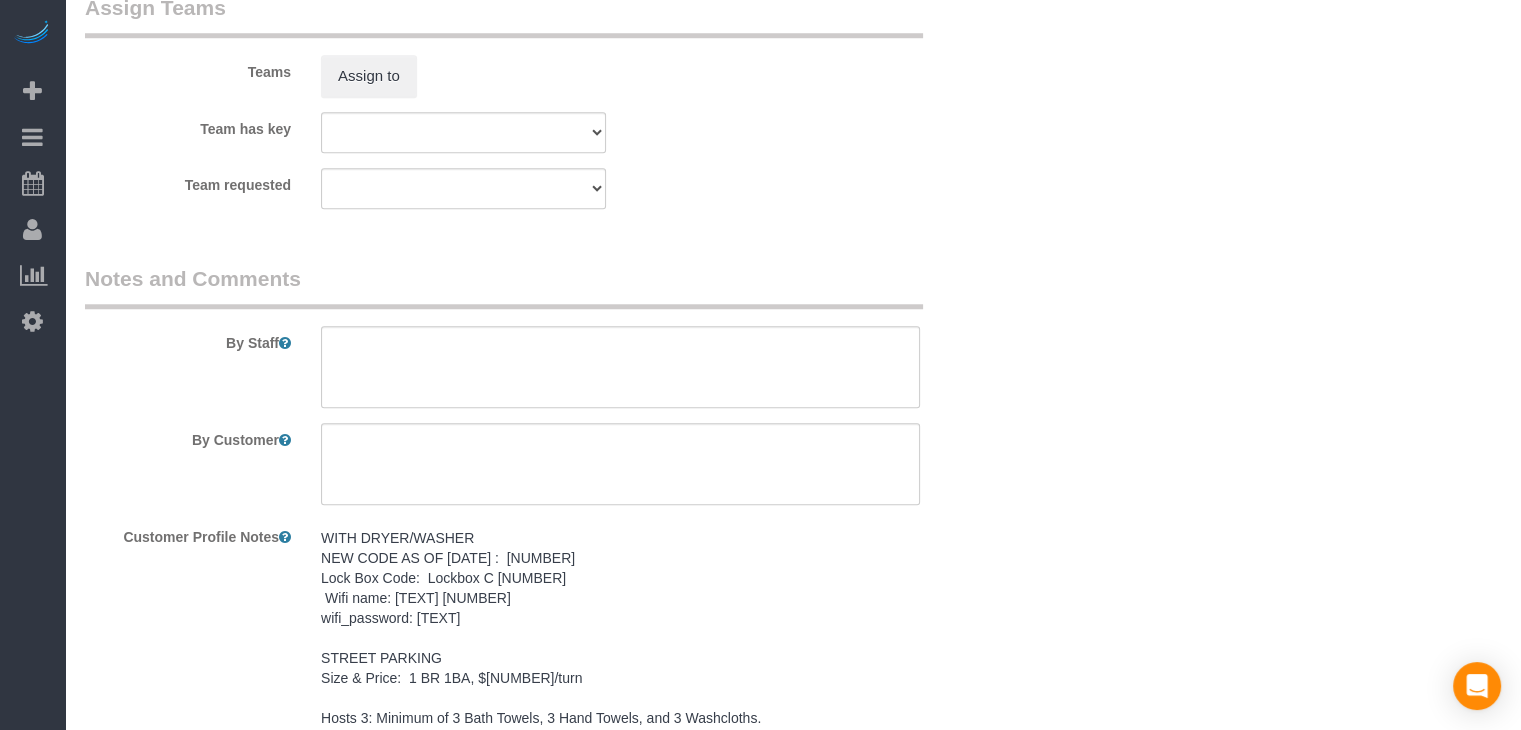 scroll, scrollTop: 1781, scrollLeft: 0, axis: vertical 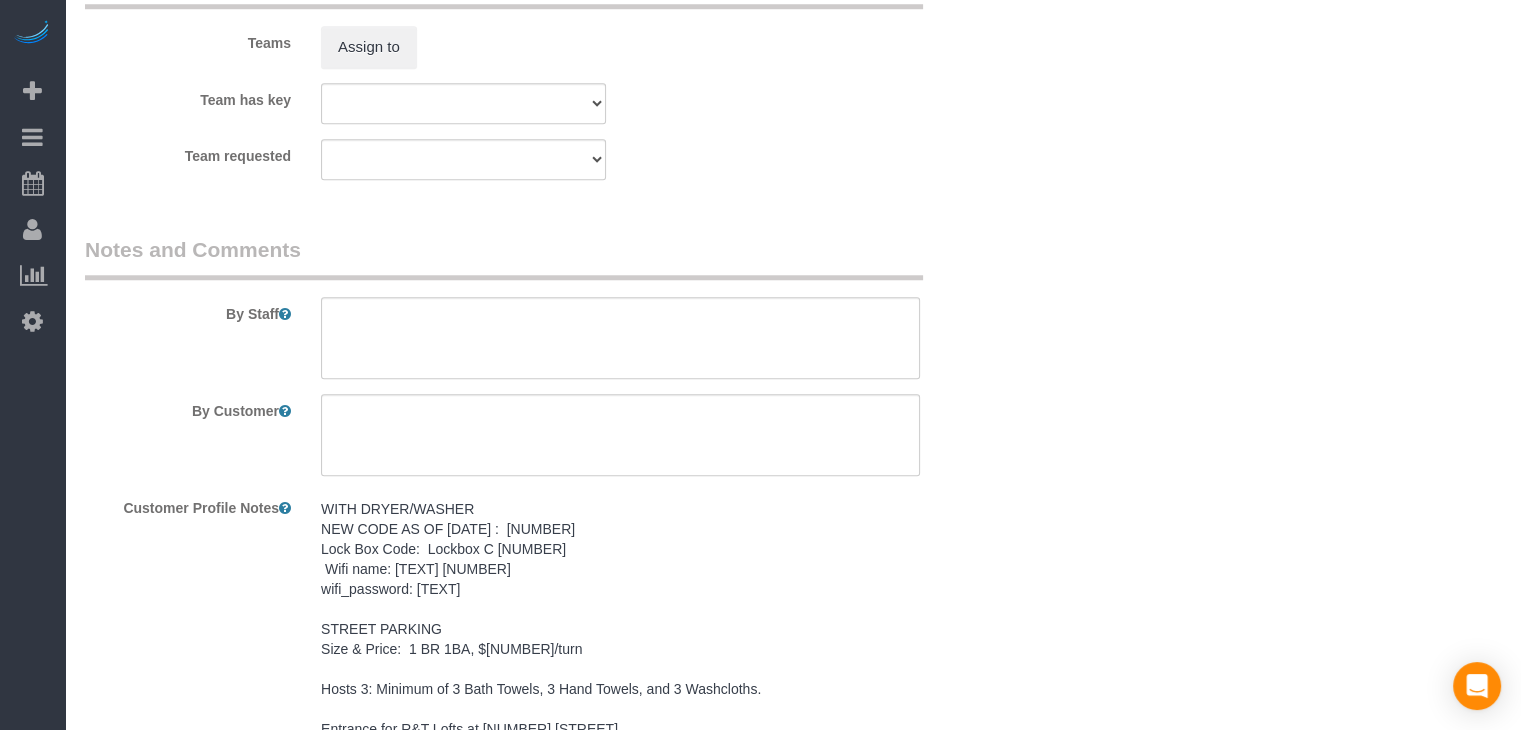 click on "WITH DRYER/WASHER
NEW CODE AS OF 8/17 :  8739
Lock Box Code:  Lockbox C 7104
Wifi name: Archway #504
wifi_password: archwayhosp1
STREET PARKING
Size & Price:  1 BR 1BA, $75/turn
Hosts 3: Minimum of 3 Bath Towels, 3 Hand Towels, and 3 Washcloths.
Entrance for R&T Lofts at 717 Locust Street.
This is on the north side of Locust Street near the Eighth Street intersection.
Codes and keys:
1. Lockboxes are on the planter outside the front door on the sidewalk, small black boxes, and it’s the very last one or the one right next to the street.
NEED key fob to go up and down in elevator." at bounding box center (620, 679) 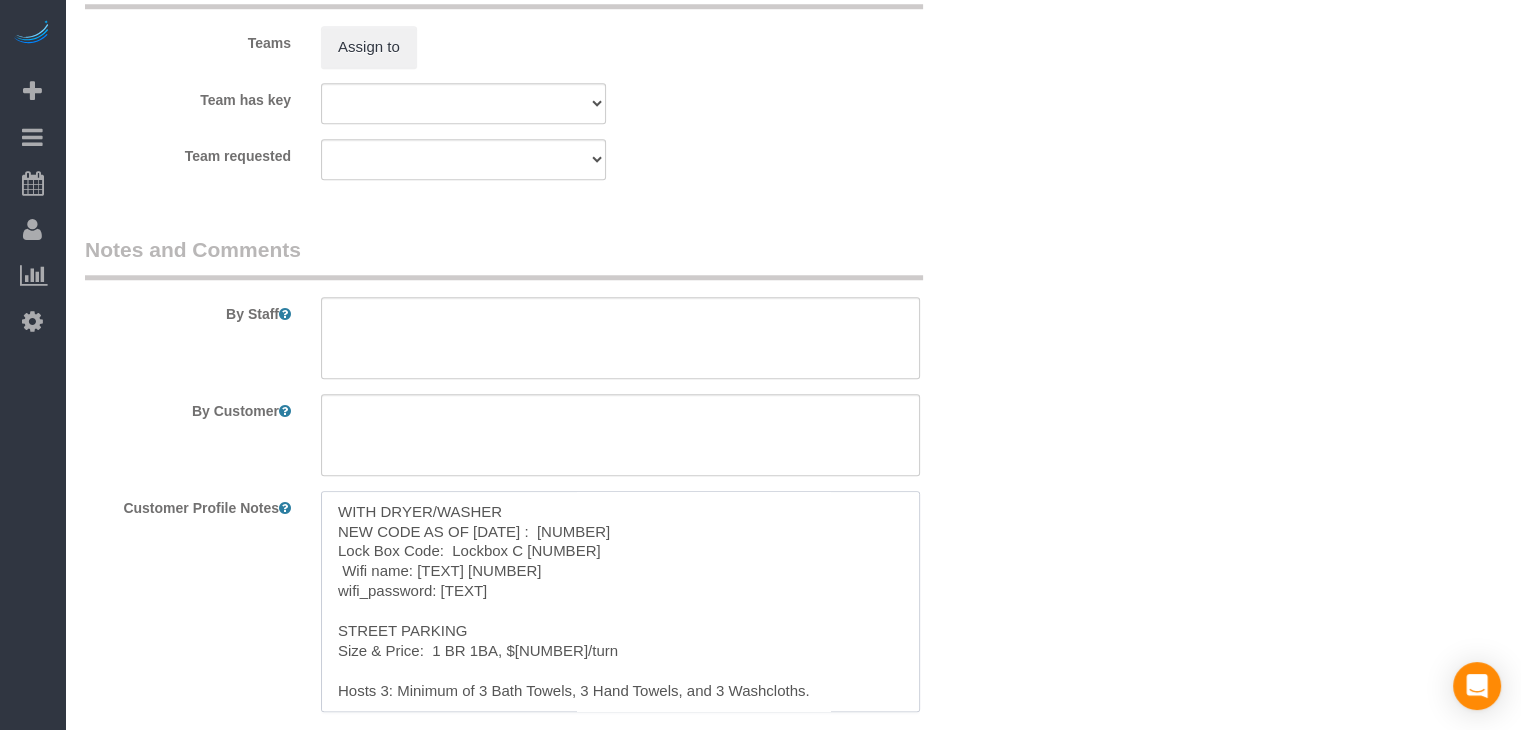 click on "WITH DRYER/WASHER
NEW CODE AS OF 8/17 :  8739
Lock Box Code:  Lockbox C 7104
Wifi name: Archway #504
wifi_password: archwayhosp1
STREET PARKING
Size & Price:  1 BR 1BA, $75/turn
Hosts 3: Minimum of 3 Bath Towels, 3 Hand Towels, and 3 Washcloths.
Entrance for R&T Lofts at 717 Locust Street.
This is on the north side of Locust Street near the Eighth Street intersection.
Codes and keys:
1. Lockboxes are on the planter outside the front door on the sidewalk, small black boxes, and it’s the very last one or the one right next to the street.
NEED key fob to go up and down in elevator." at bounding box center (620, 601) 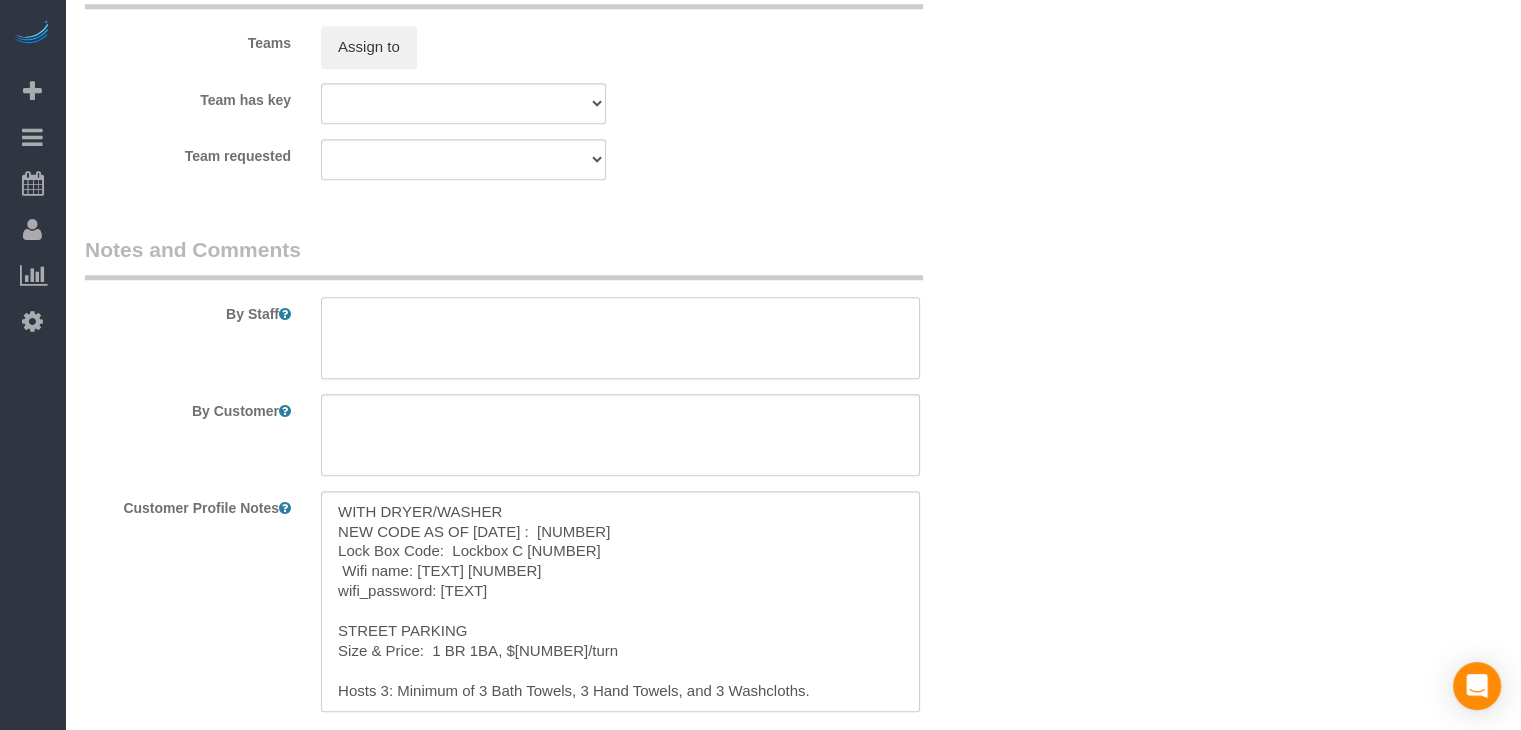 click at bounding box center [620, 338] 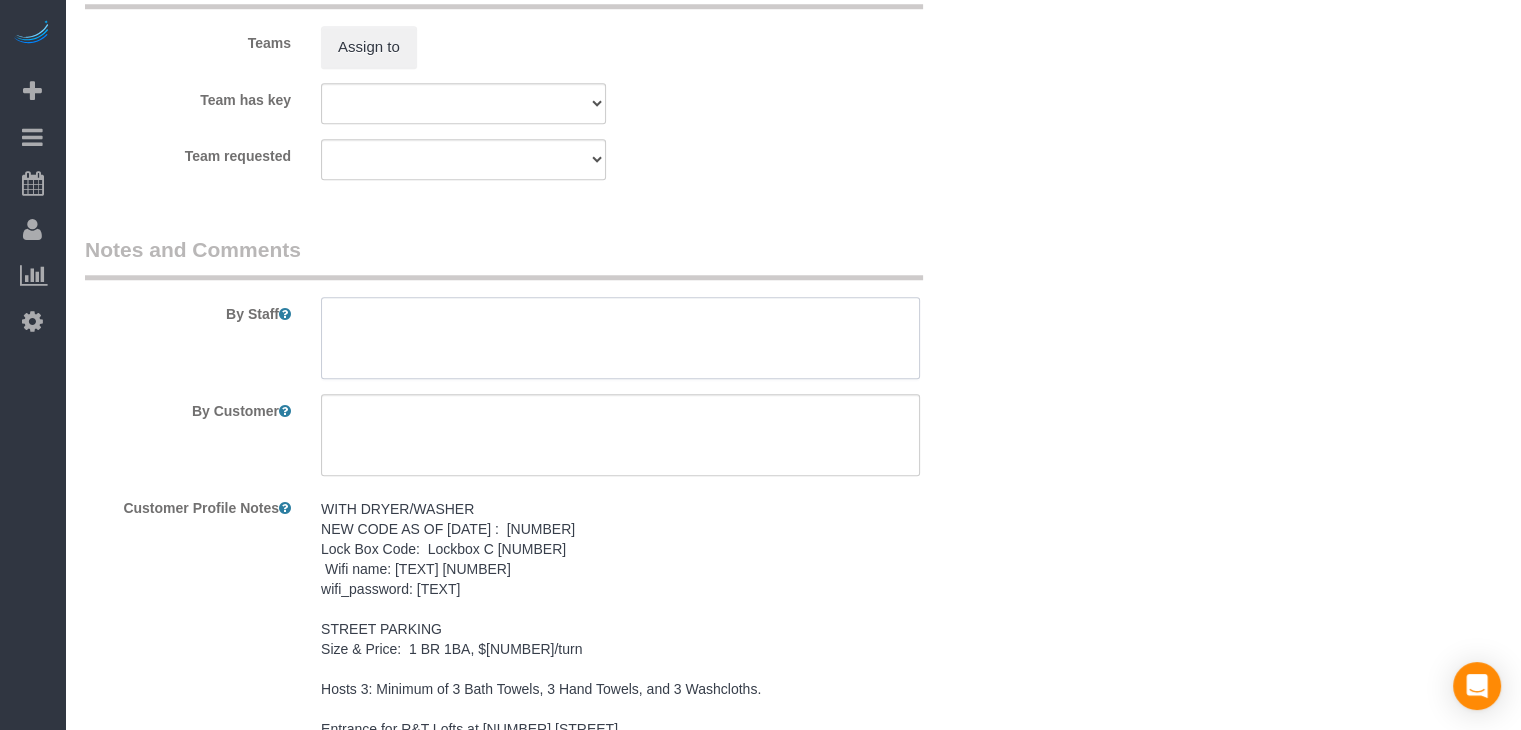 paste on "WITH DRYER/WASHER
NEW CODE AS OF 8/17 :  8739
Lock Box Code:  Lockbox C 7104
Wifi name: Archway #504
wifi_password: archwayhosp1
STREET PARKING
Size & Price:  1 BR 1BA, $75/turn
Hosts 3: Minimum of 3 Bath Towels, 3 Hand Towels, and 3 Washcloths.
Entrance for R&T Lofts at 717 Locust Street.
This is on the north side of Locust Street near the Eighth Street intersection.
Codes and keys:
1. Lockboxes are on the planter outside the front door on the sidewalk, small black boxes, and it’s the very last one or the one right next to the street.
NEED key fob to go up and down in elevator." 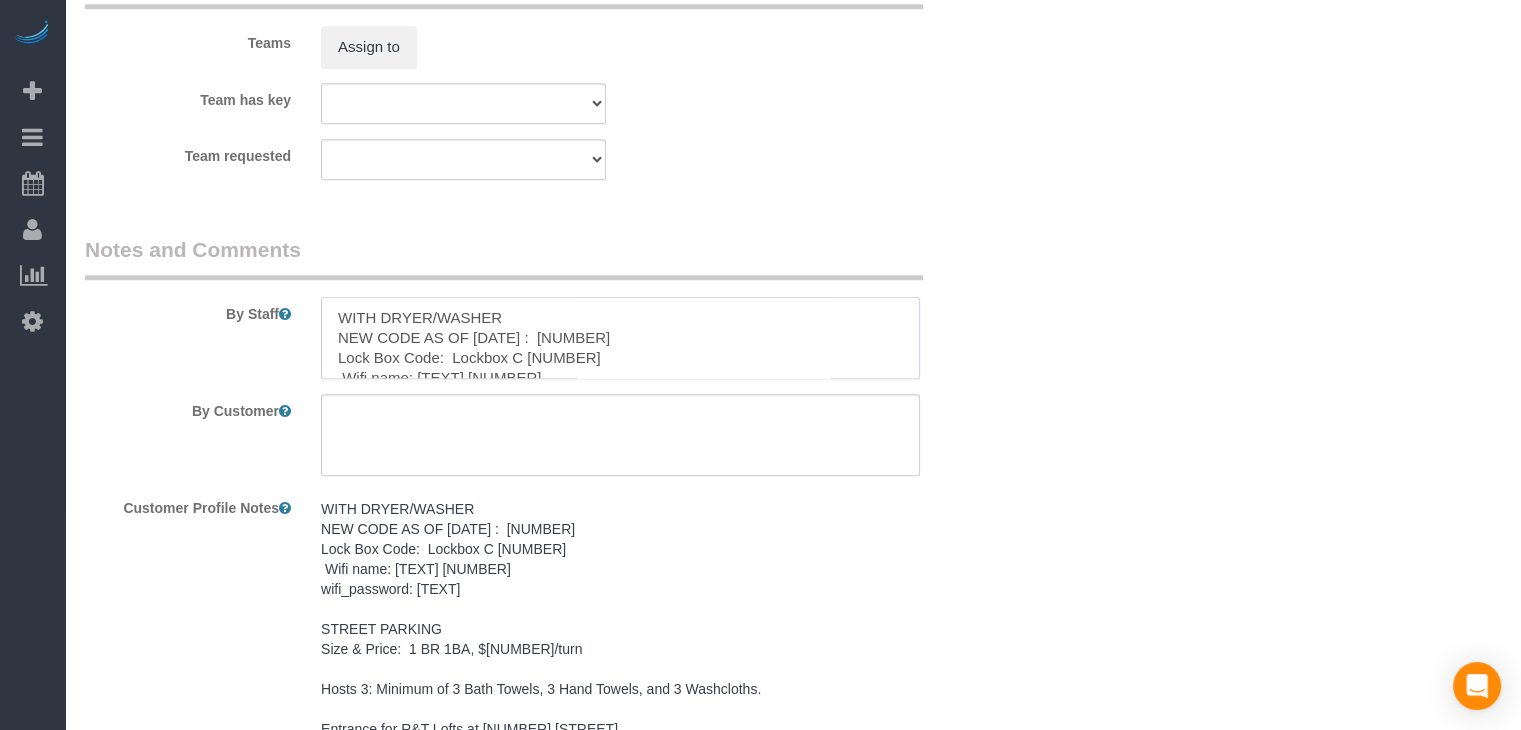 scroll, scrollTop: 287, scrollLeft: 0, axis: vertical 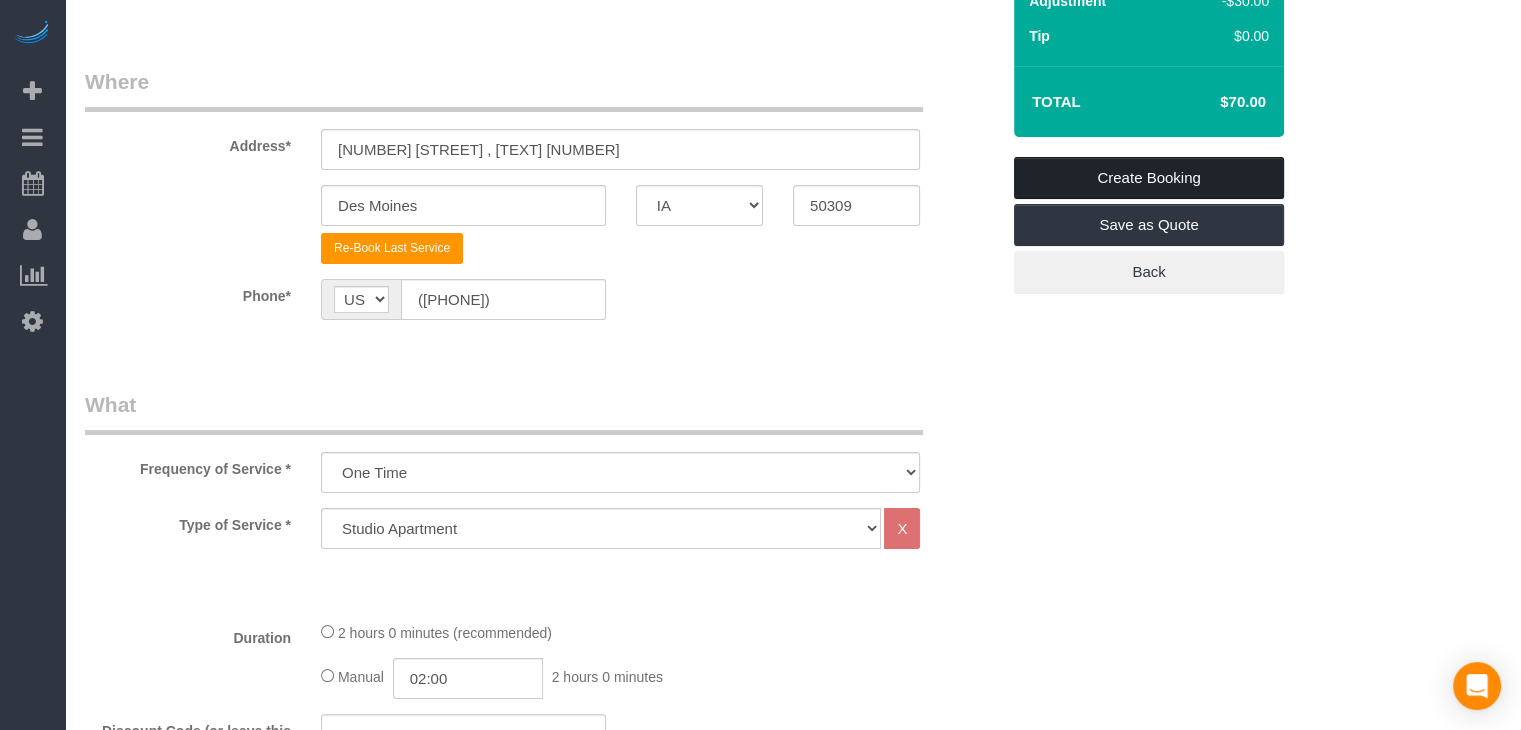 type on "WITH DRYER/WASHER
NEW CODE AS OF 8/17 :  8739
Lock Box Code:  Lockbox C 7104
Wifi name: Archway #504
wifi_password: archwayhosp1
STREET PARKING
Size & Price:  1 BR 1BA, $75/turn
Hosts 3: Minimum of 3 Bath Towels, 3 Hand Towels, and 3 Washcloths.
Entrance for R&T Lofts at 717 Locust Street.
This is on the north side of Locust Street near the Eighth Street intersection.
Codes and keys:
1. Lockboxes are on the planter outside the front door on the sidewalk, small black boxes, and it’s the very last one or the one right next to the street.
NEED key fob to go up and down in elevator." 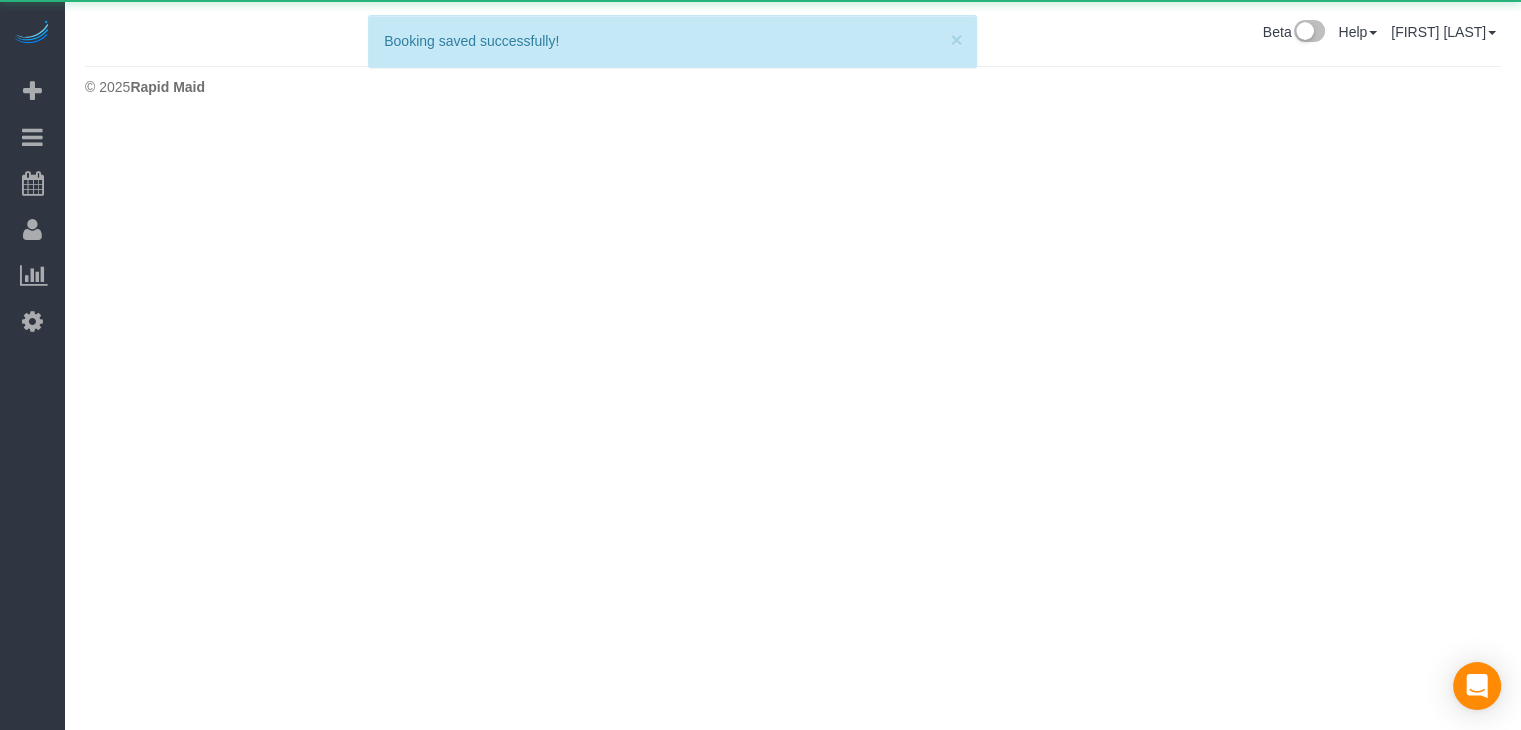 scroll, scrollTop: 0, scrollLeft: 0, axis: both 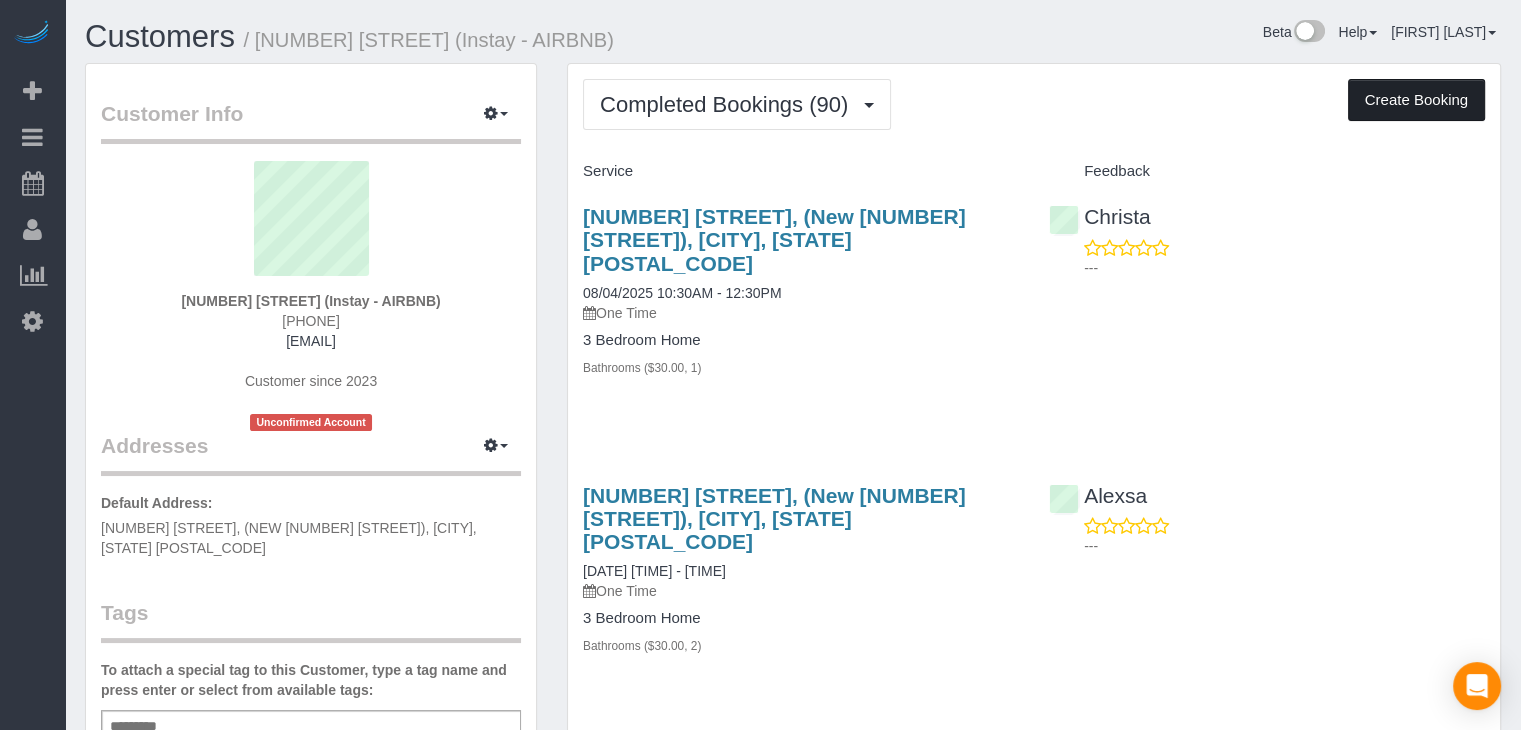 click on "Create Booking" at bounding box center [1416, 100] 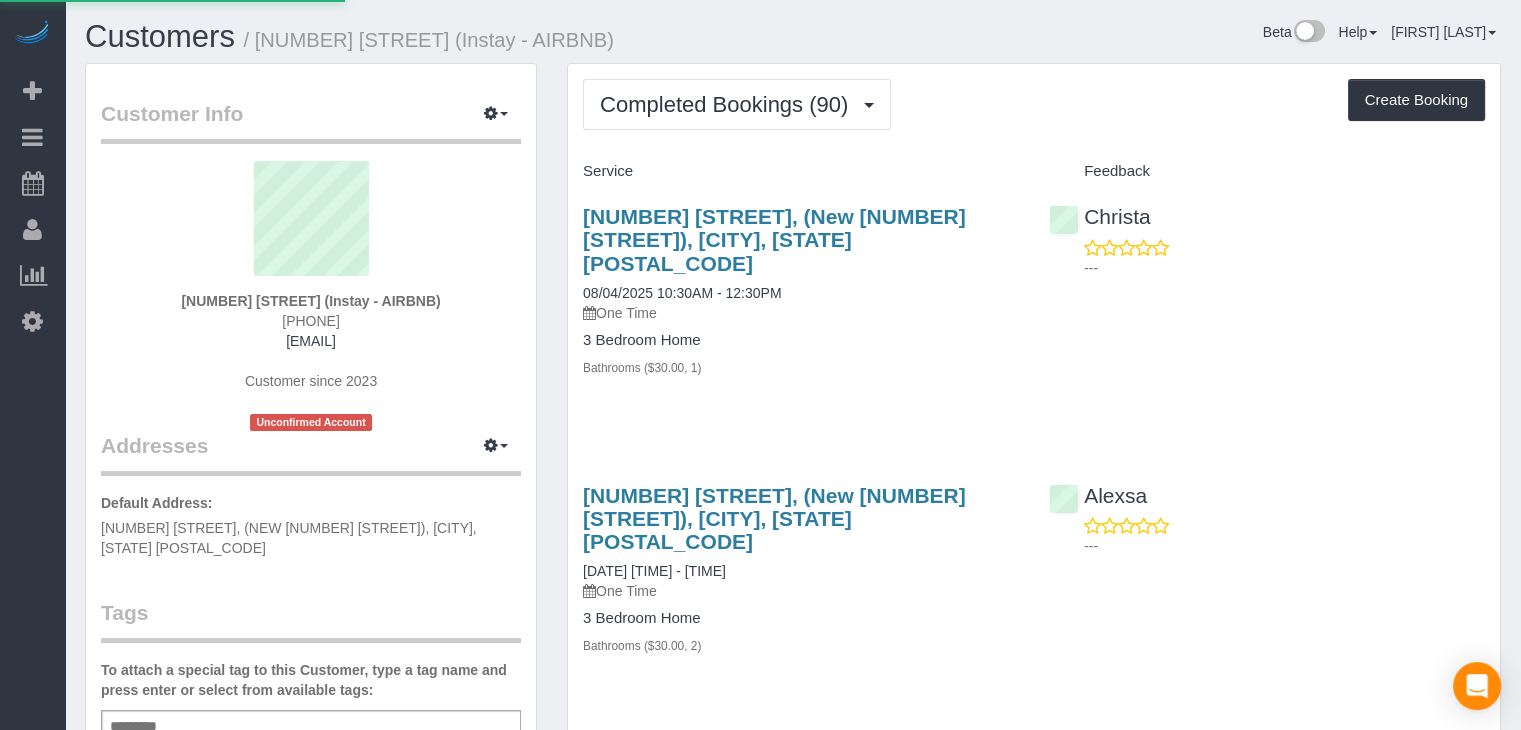 select on "IA" 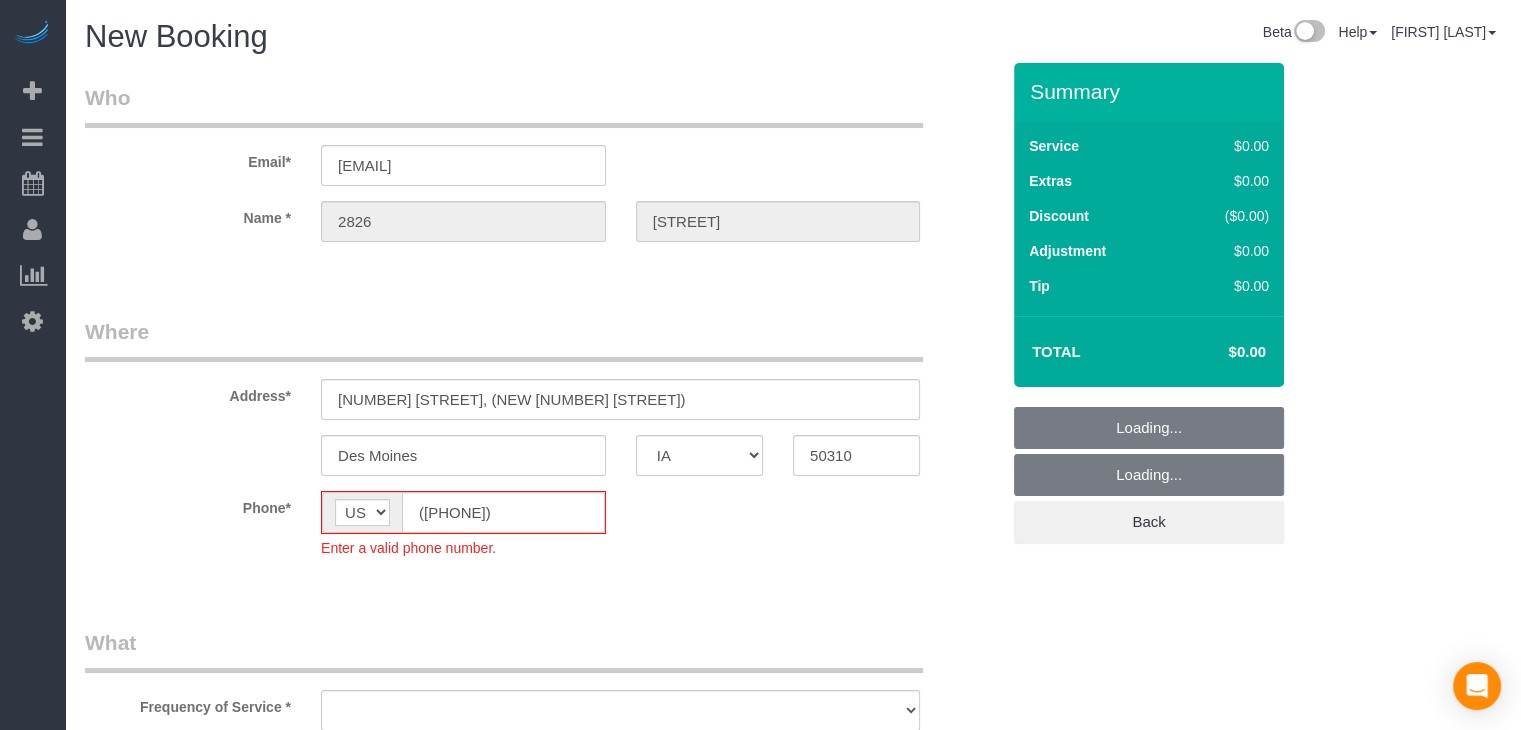 select on "object:1744" 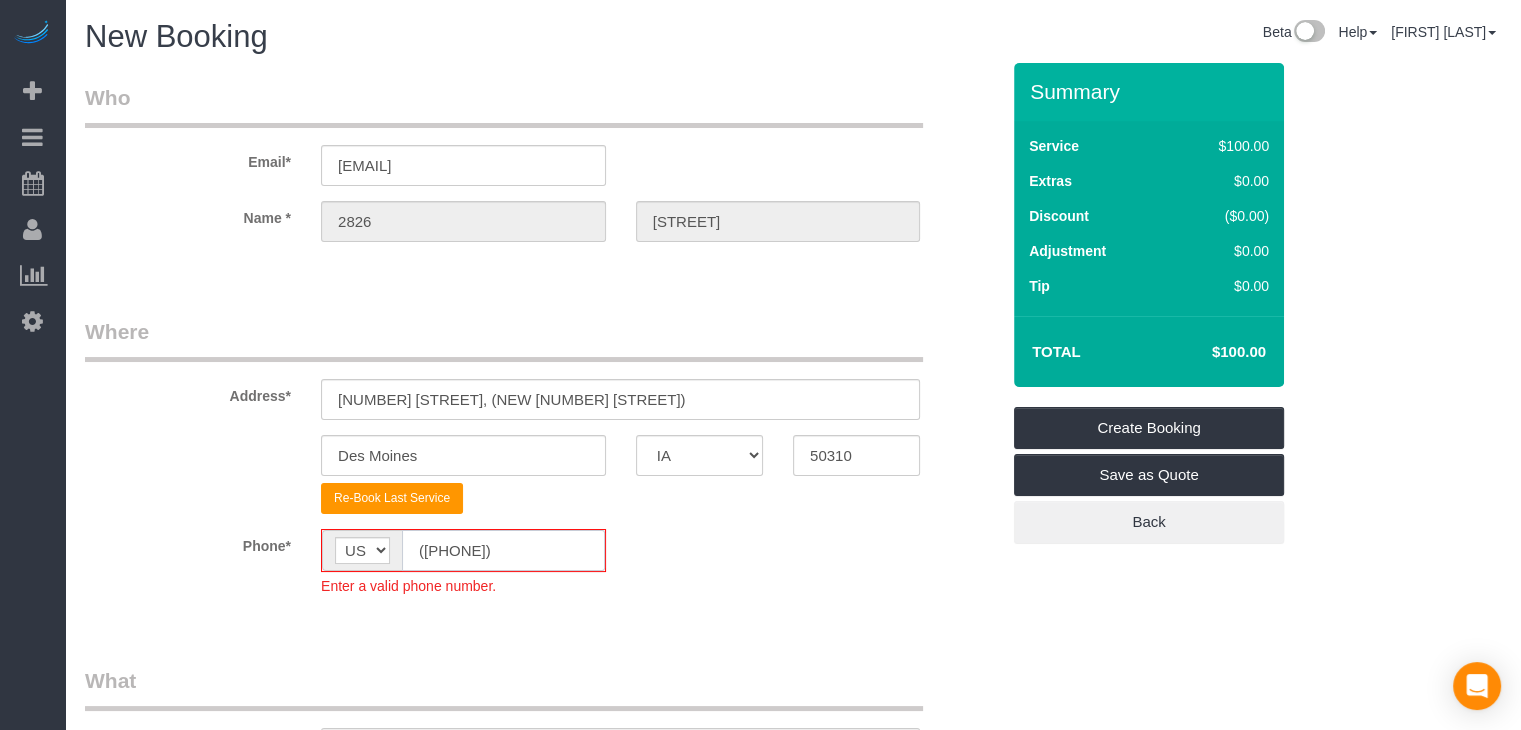 click on "([PHONE])" 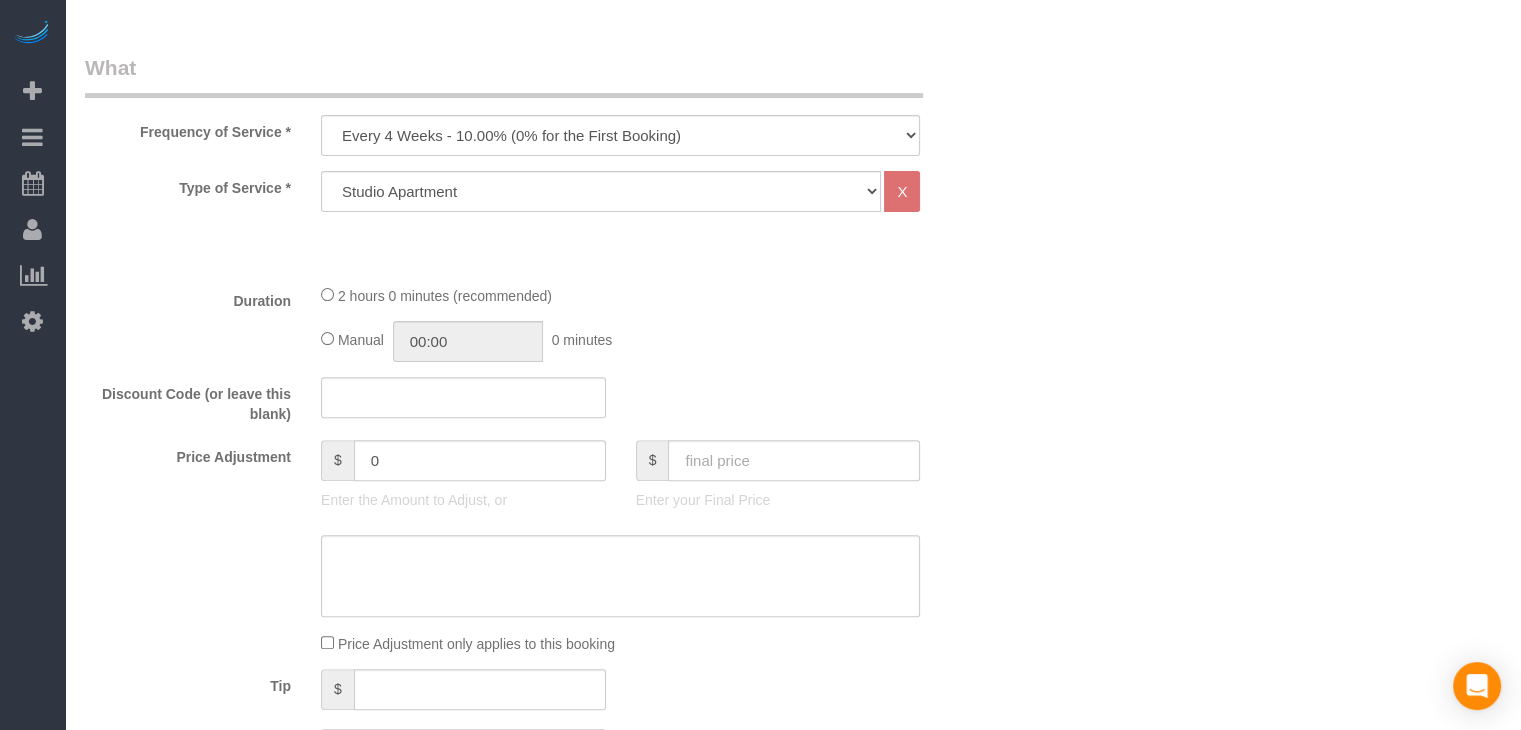 scroll, scrollTop: 593, scrollLeft: 0, axis: vertical 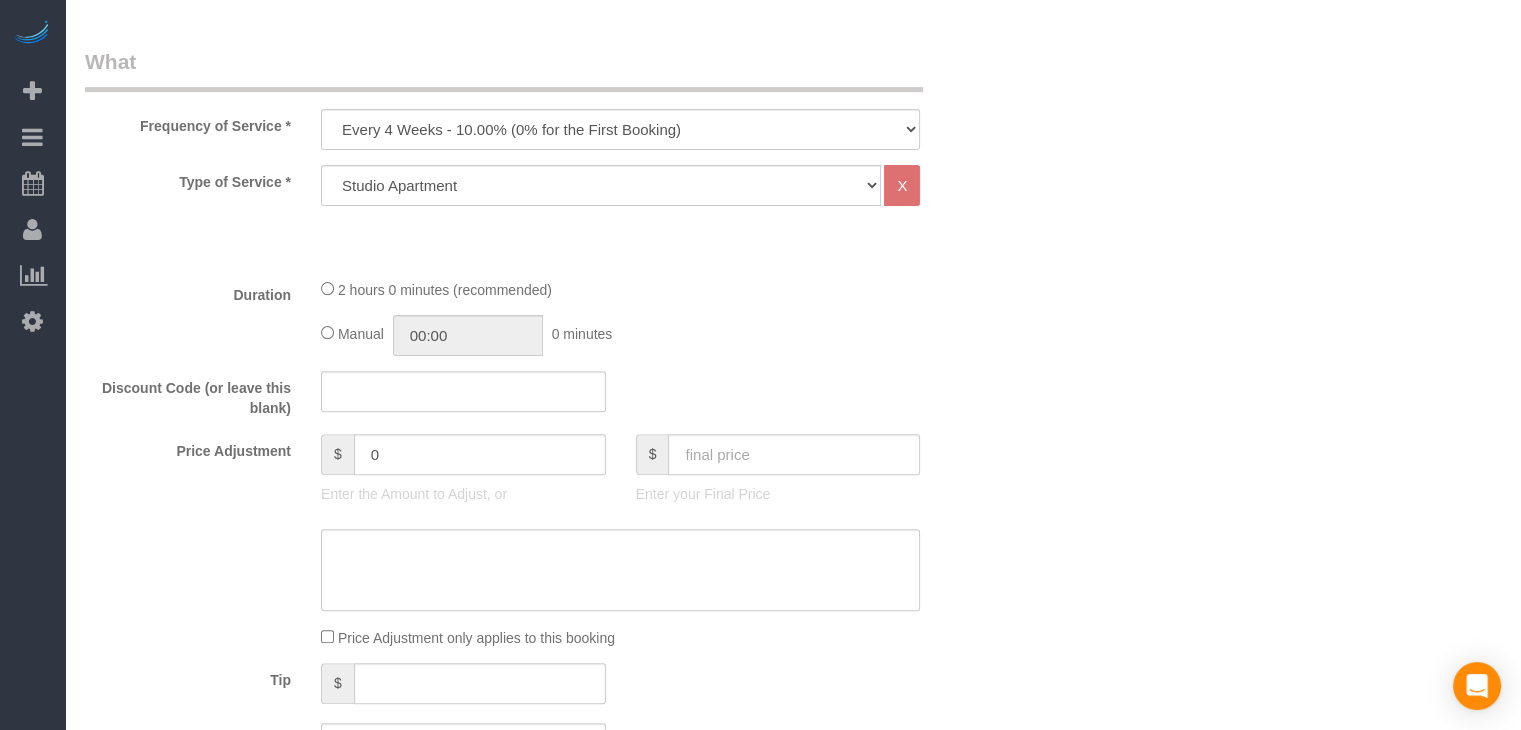 type on "([PHONE])" 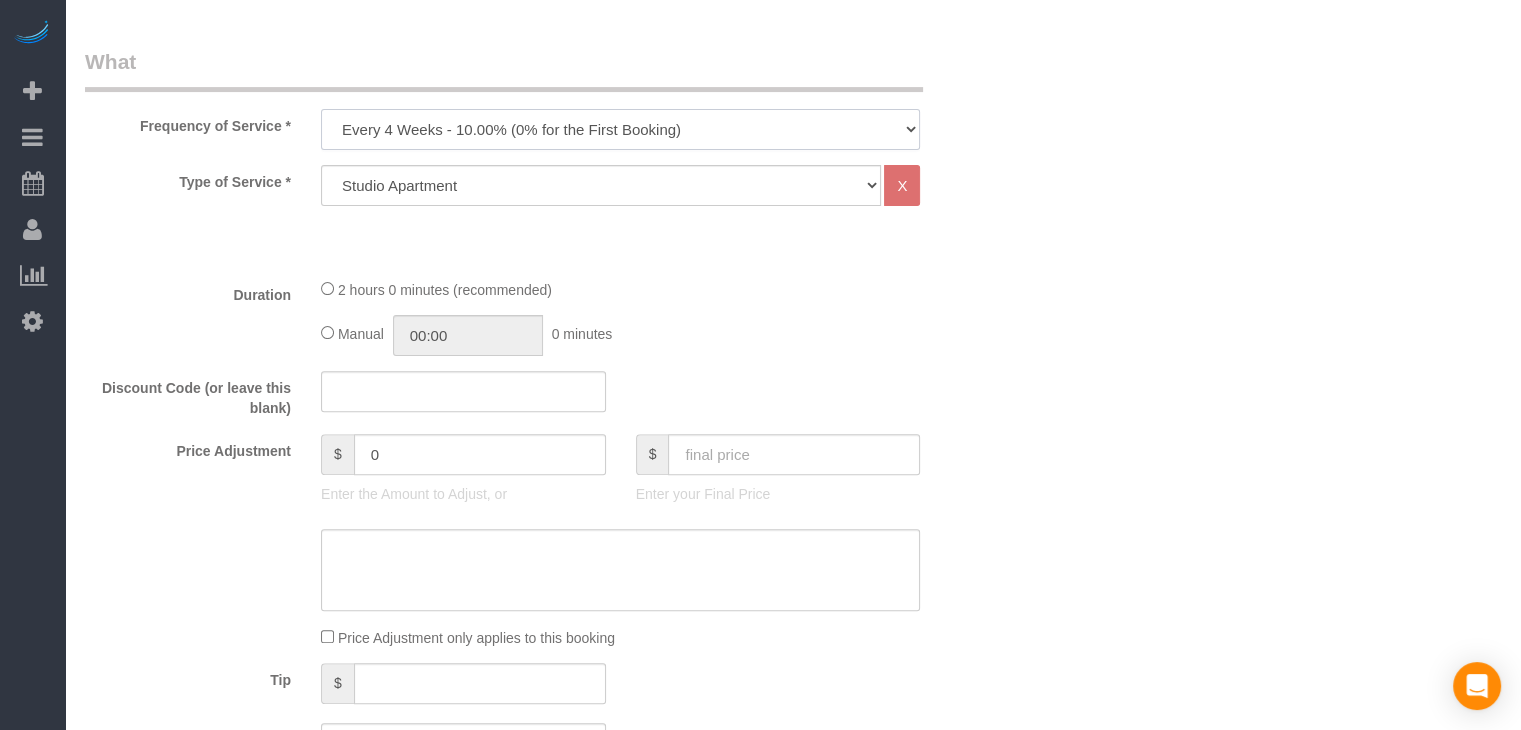 click on "Every 6 Weeks (0% for the First Booking) One Time Every 8 Weeks (0% for the First Booking) Every 4 Weeks - 10.00% (0% for the First Booking) Every 3 Weeks - 12.00% (0% for the First Booking) Every 2 Weeks - 15.00% (0% for the First Booking) Weekly - 20.00% (0% for the First Booking)" at bounding box center (620, 129) 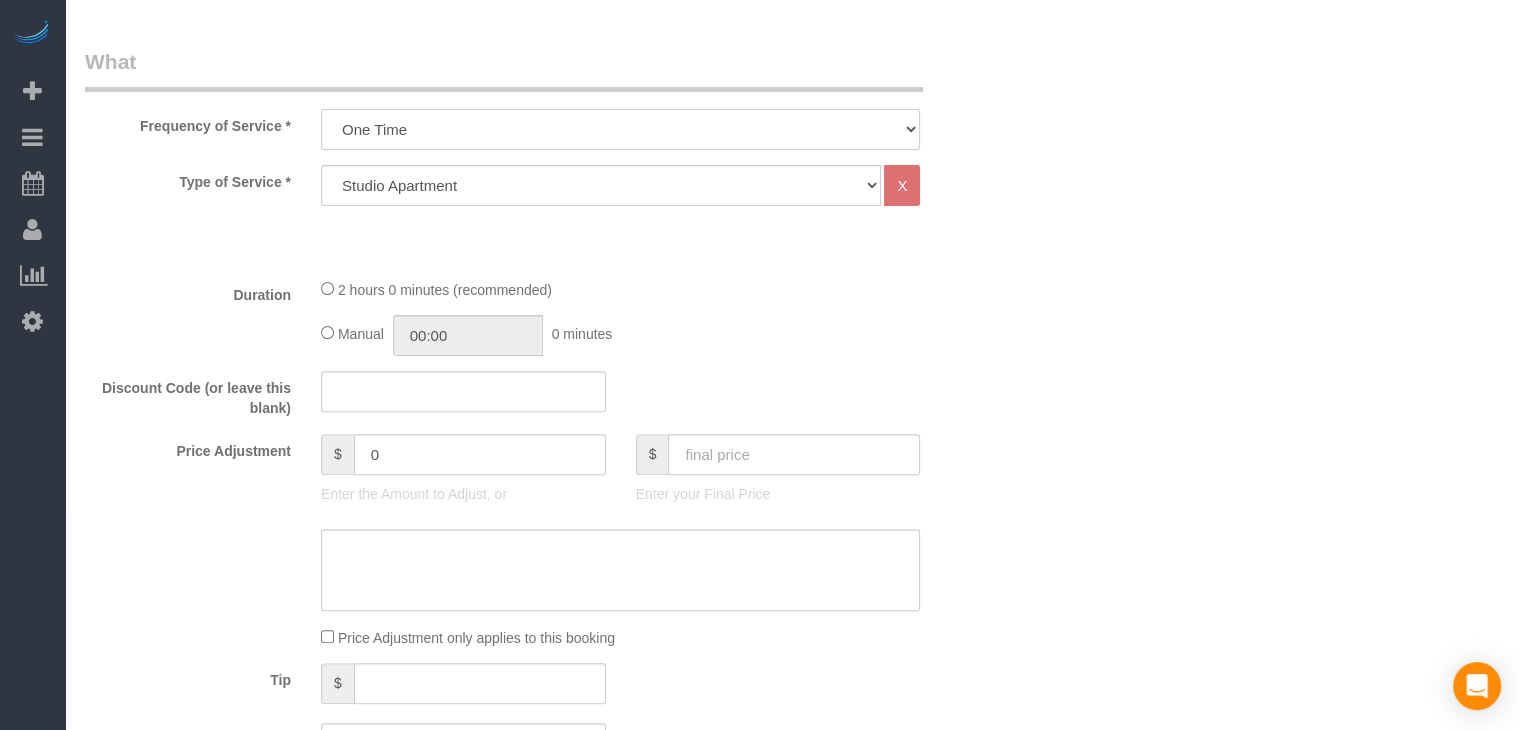click on "Every 6 Weeks (0% for the First Booking) One Time Every 8 Weeks (0% for the First Booking) Every 4 Weeks - 10.00% (0% for the First Booking) Every 3 Weeks - 12.00% (0% for the First Booking) Every 2 Weeks - 15.00% (0% for the First Booking) Weekly - 20.00% (0% for the First Booking)" at bounding box center (620, 129) 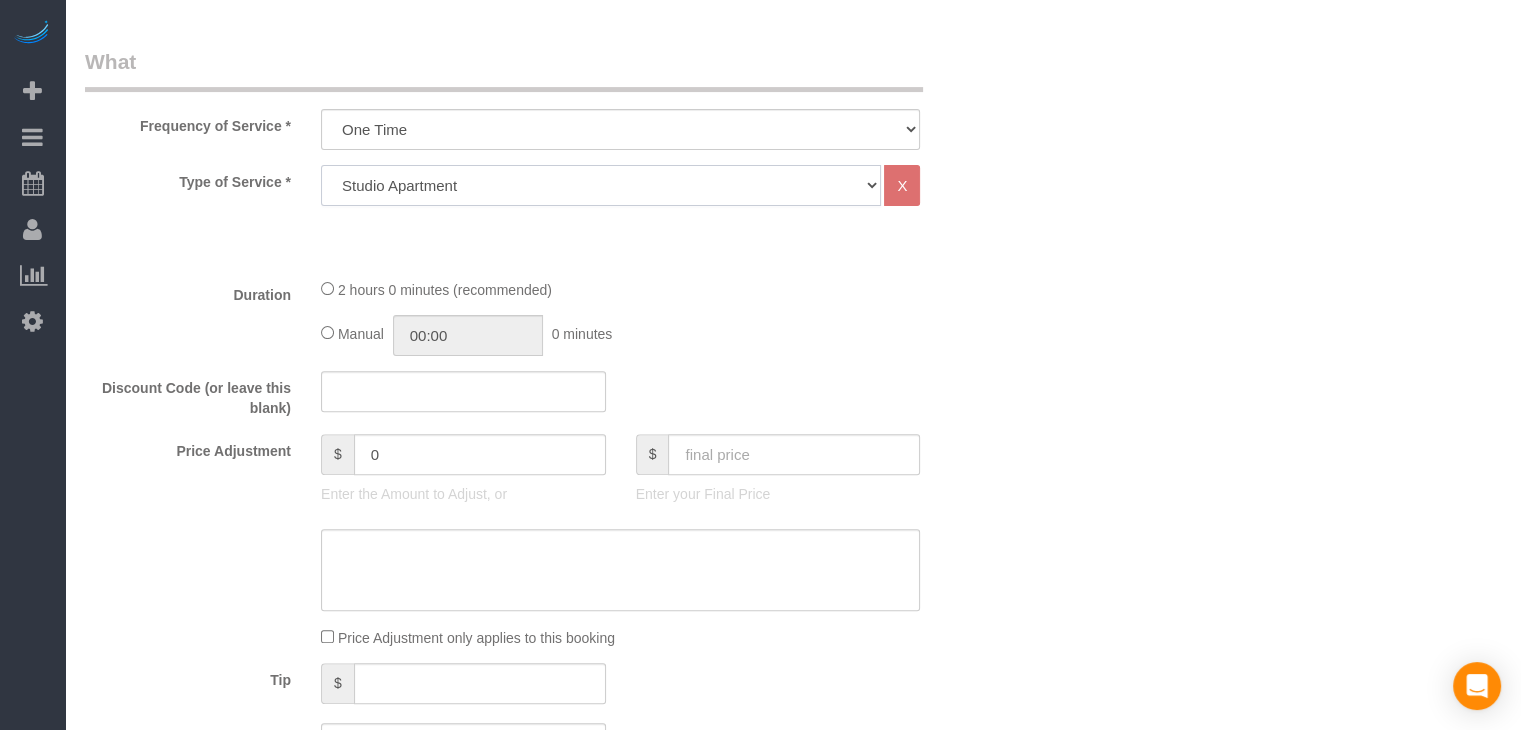 click on "Studio Apartment 1 Bedroom Home 2 Bedroom Home 3 Bedroom Home 4 Bedroom Home 5 Bedroom Home 6 Bedroom Home 7 Bedroom Home Hourly Cleaning Hazard/Emergency Cleaning General Maintenance" 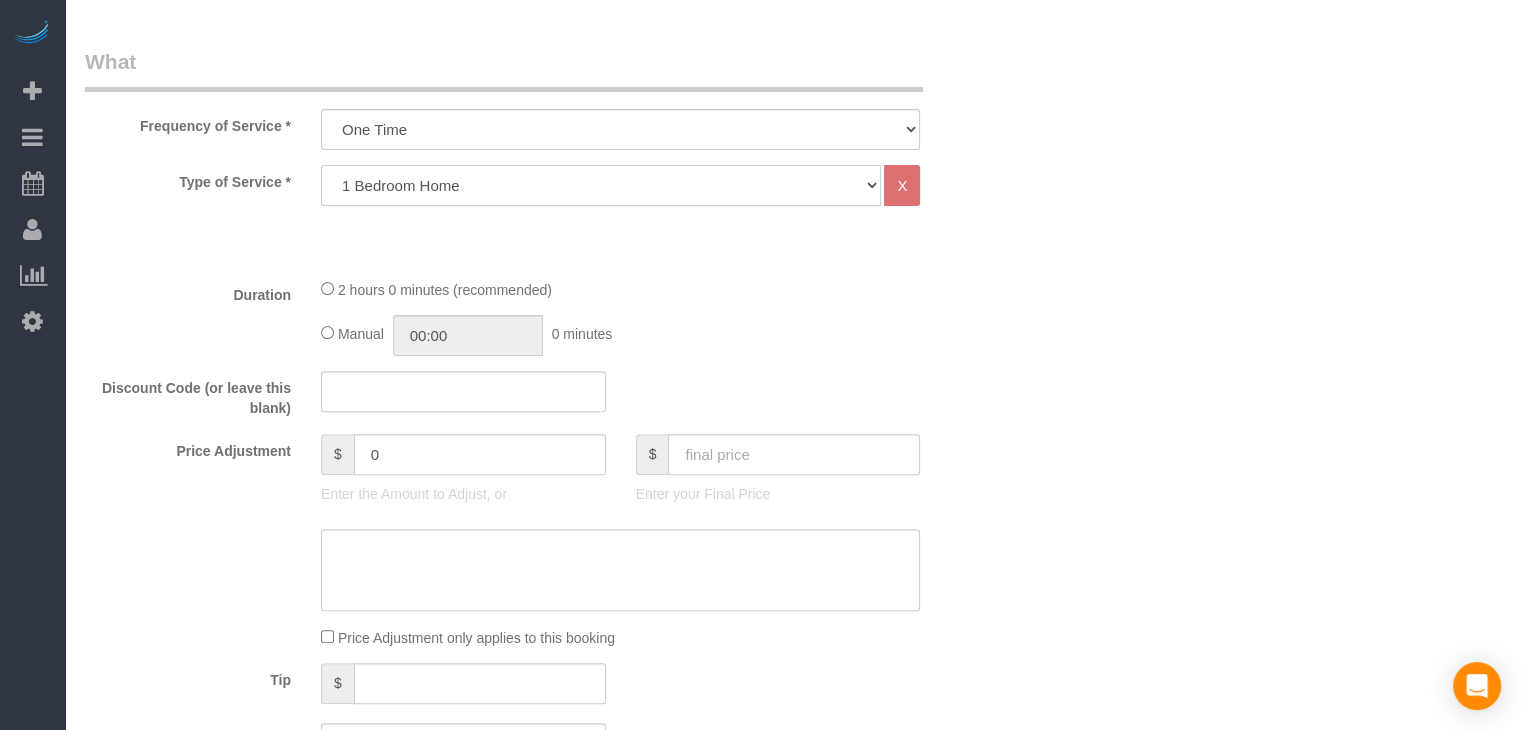 click on "Studio Apartment 1 Bedroom Home 2 Bedroom Home 3 Bedroom Home 4 Bedroom Home 5 Bedroom Home 6 Bedroom Home 7 Bedroom Home Hourly Cleaning Hazard/Emergency Cleaning General Maintenance" 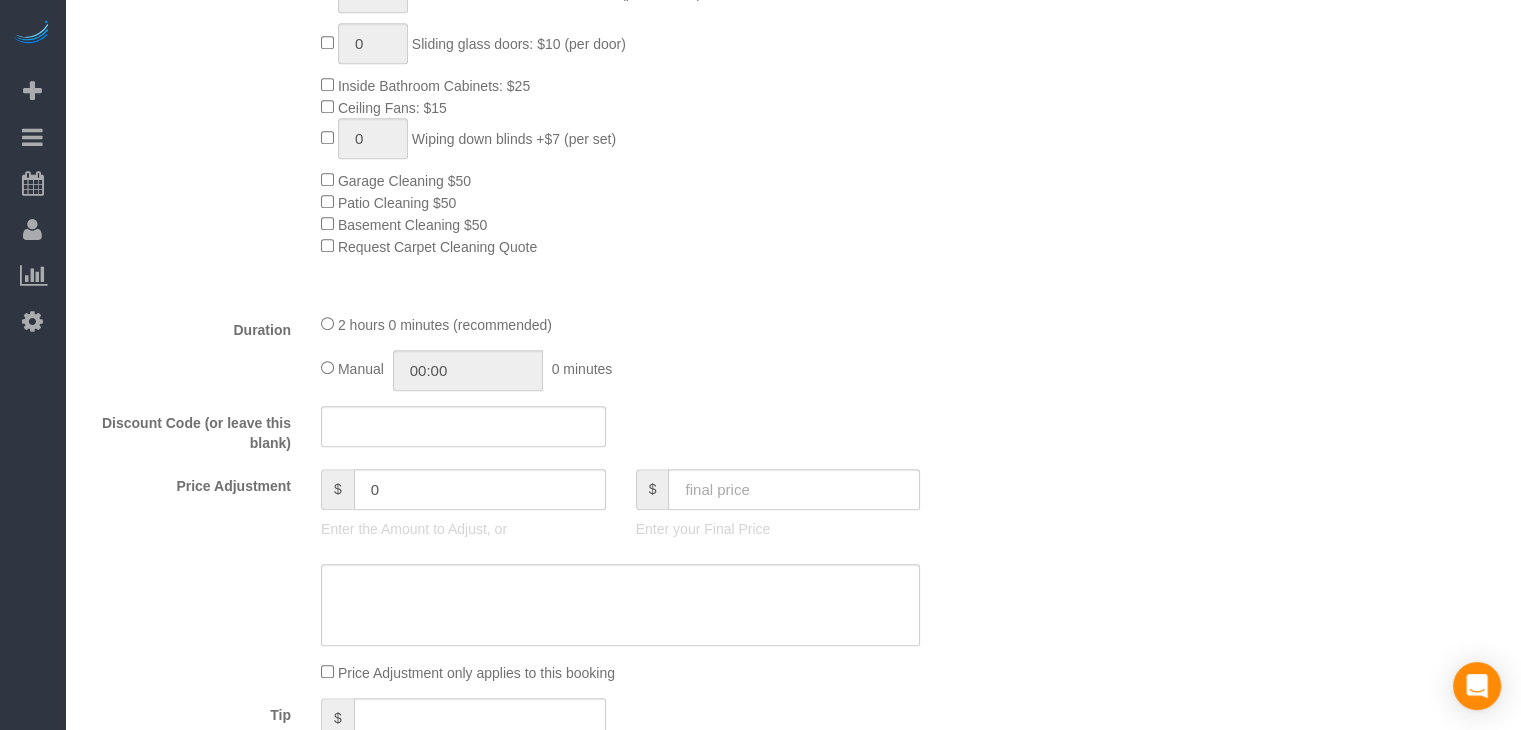 scroll, scrollTop: 1265, scrollLeft: 0, axis: vertical 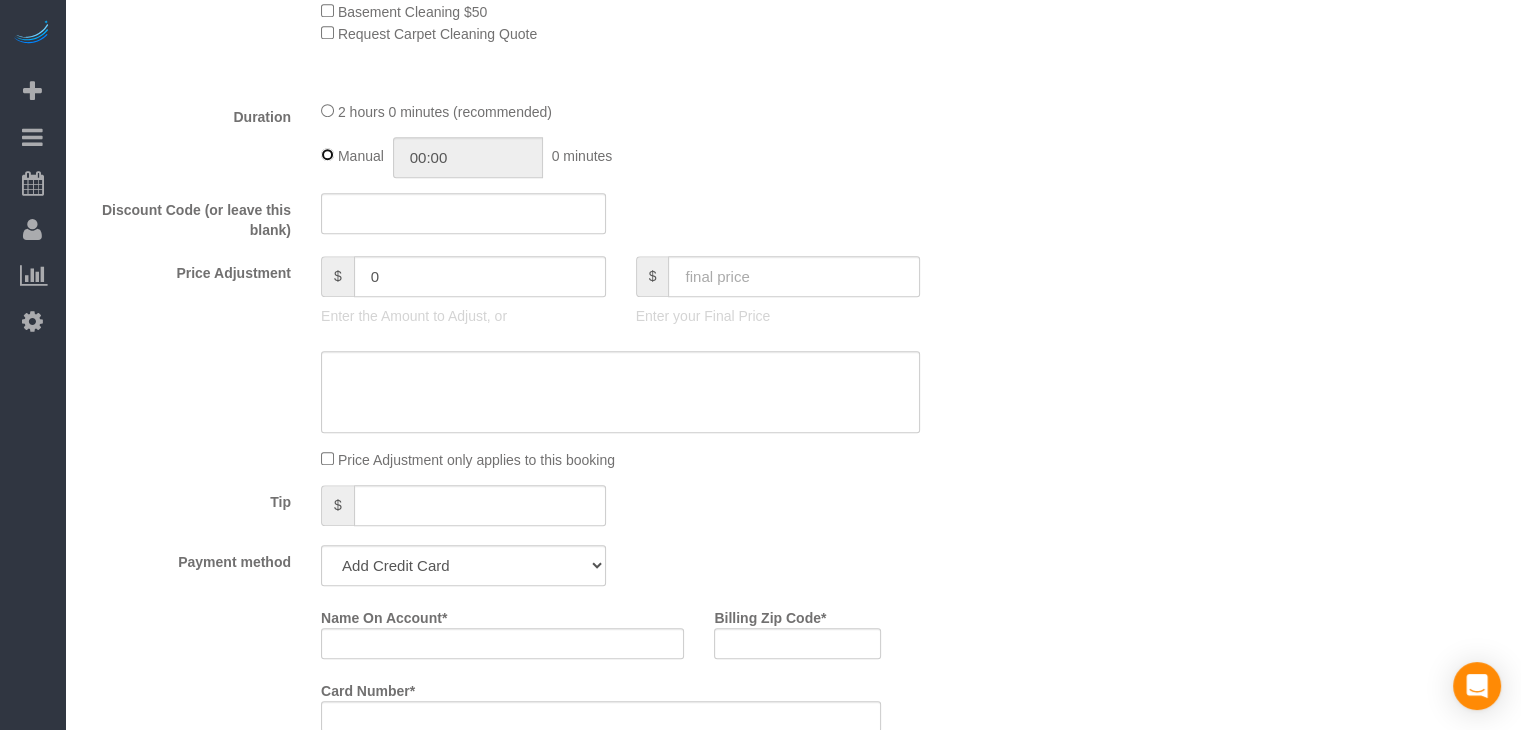 type on "02:00" 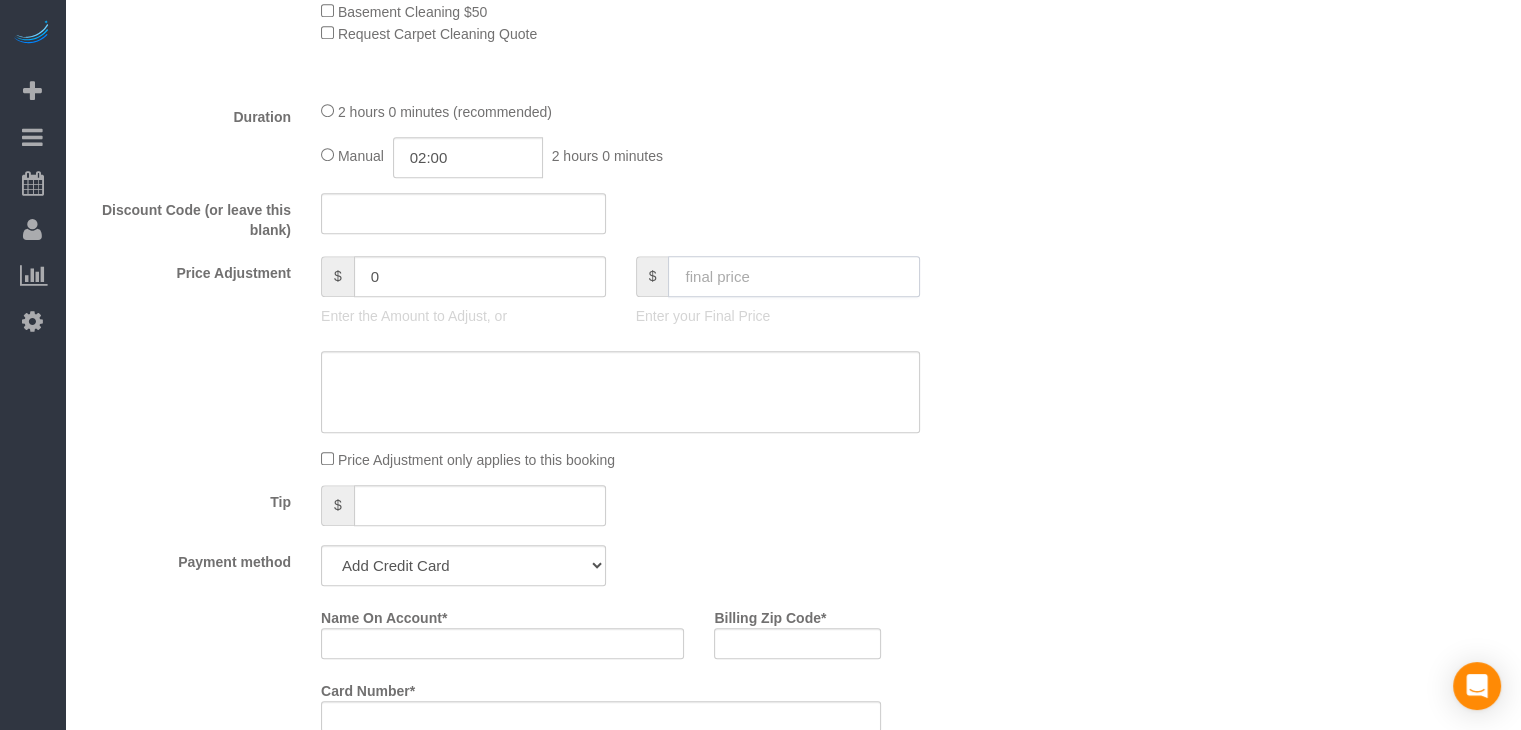 click 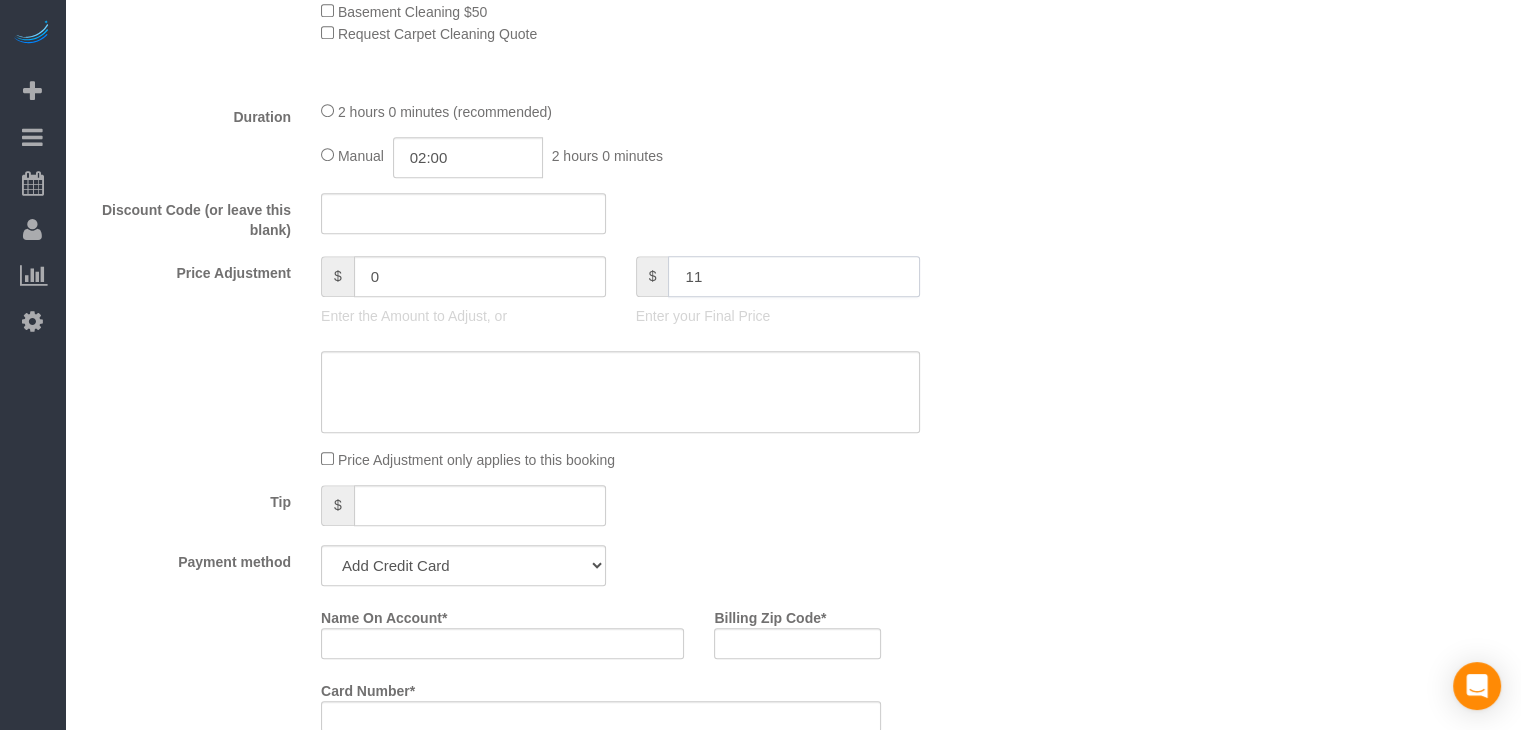 type on "110" 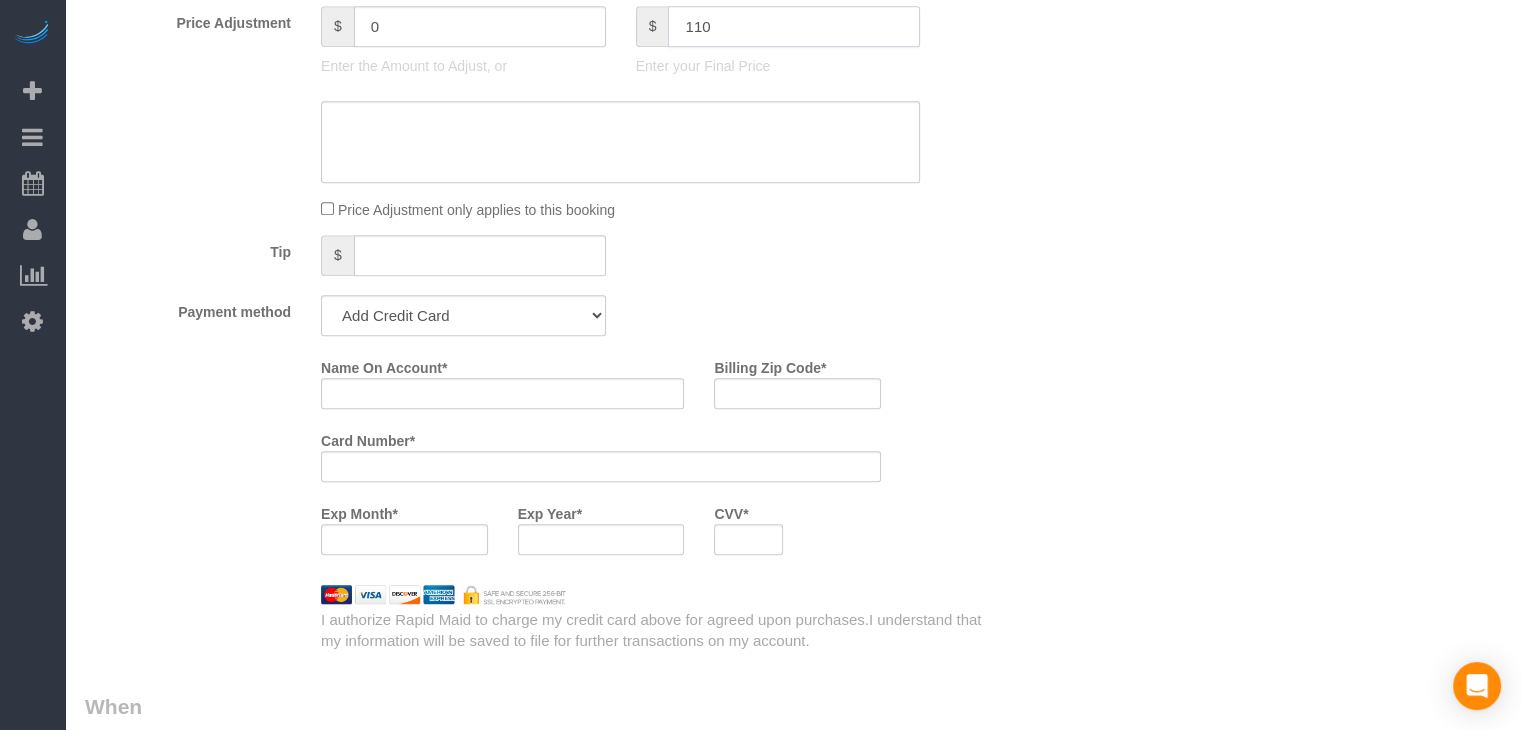 scroll, scrollTop: 1588, scrollLeft: 0, axis: vertical 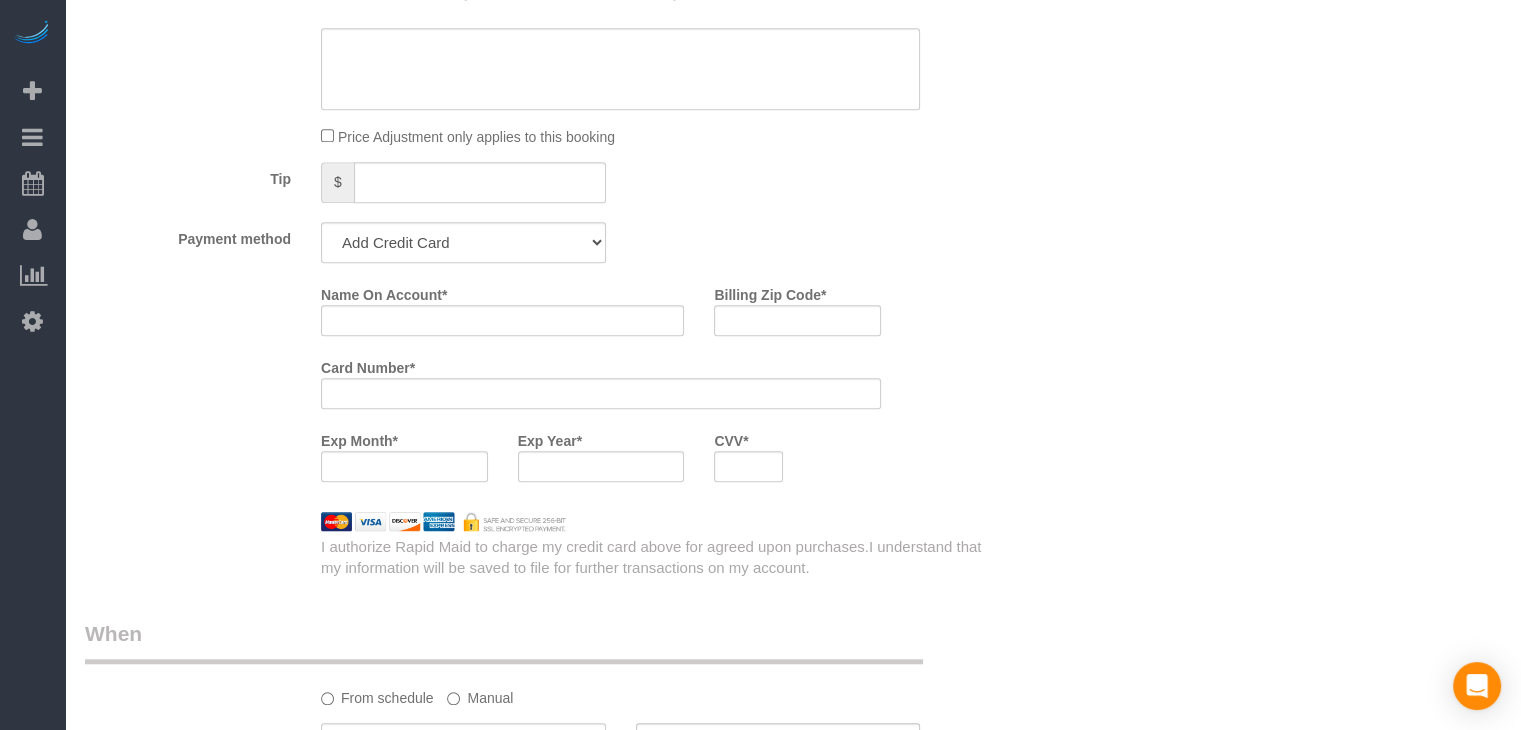 type on "-29" 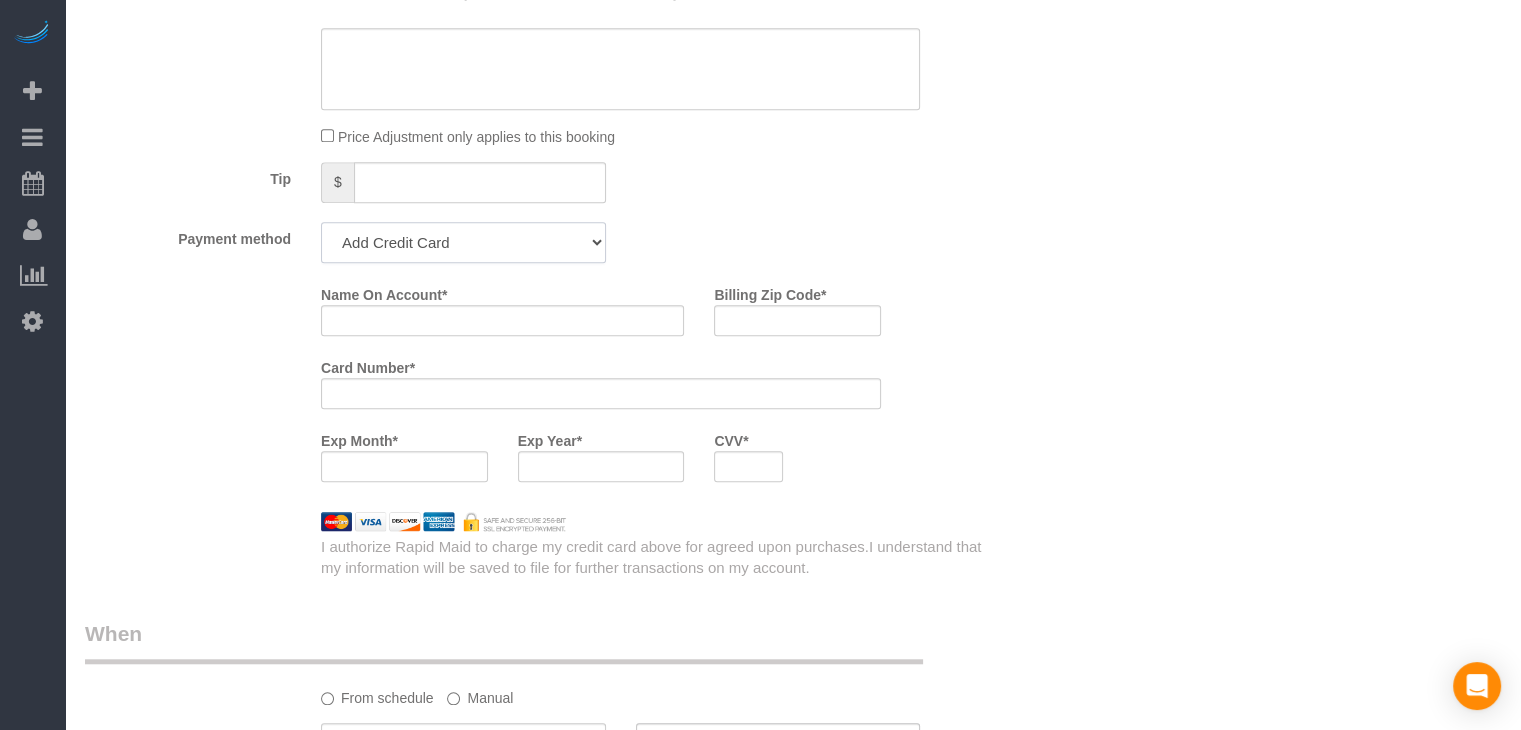 click on "Add Credit Card Cash Check Paypal" 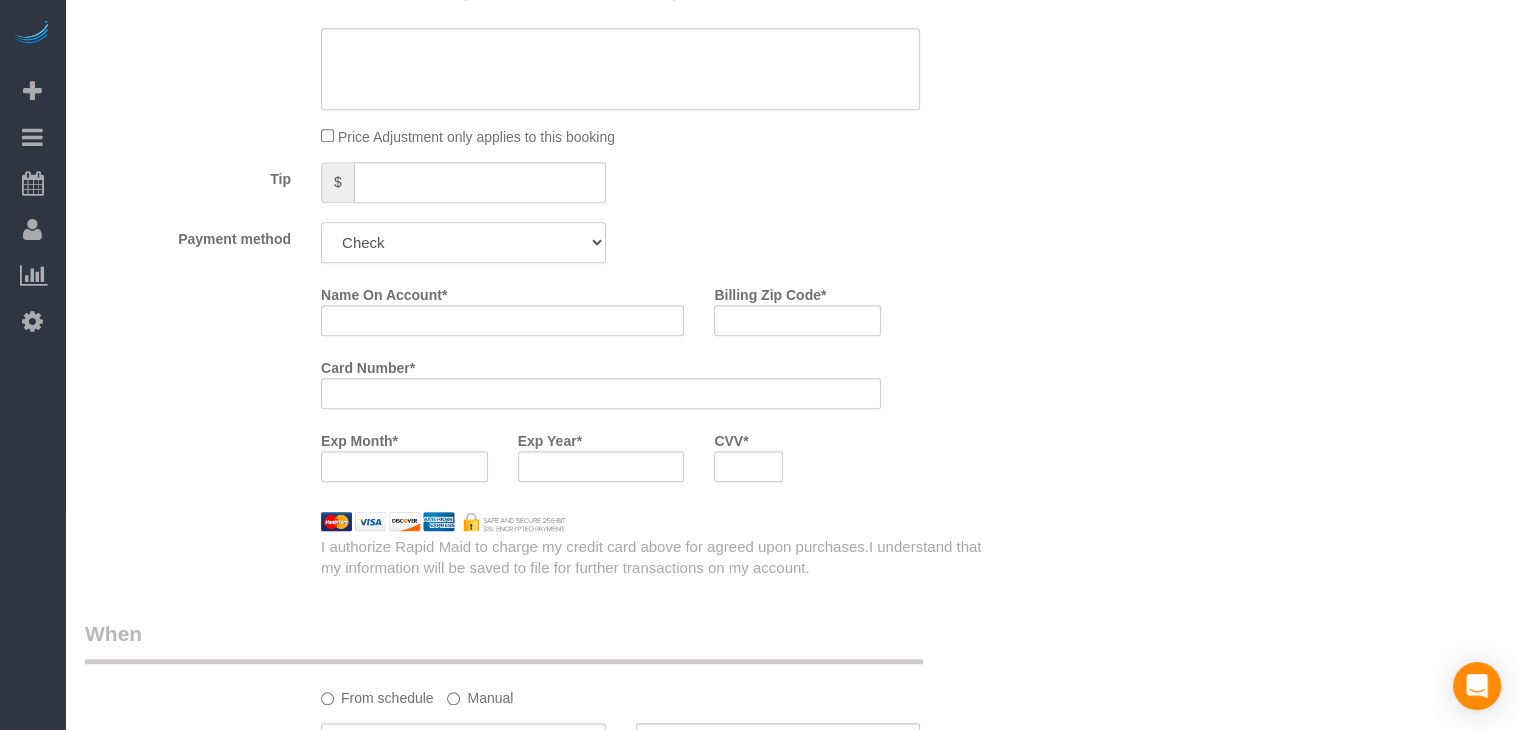 click on "Add Credit Card Cash Check Paypal" 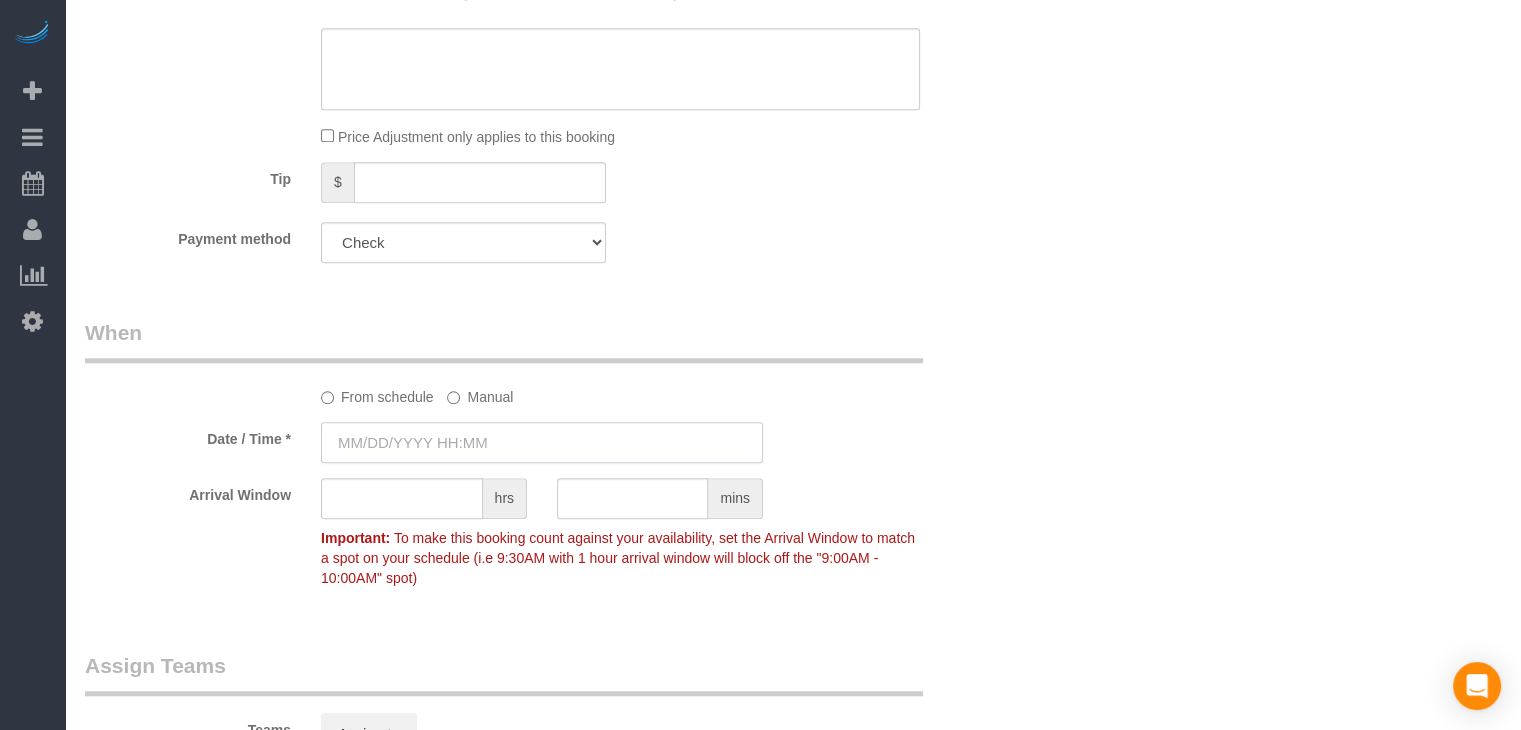 click at bounding box center (542, 442) 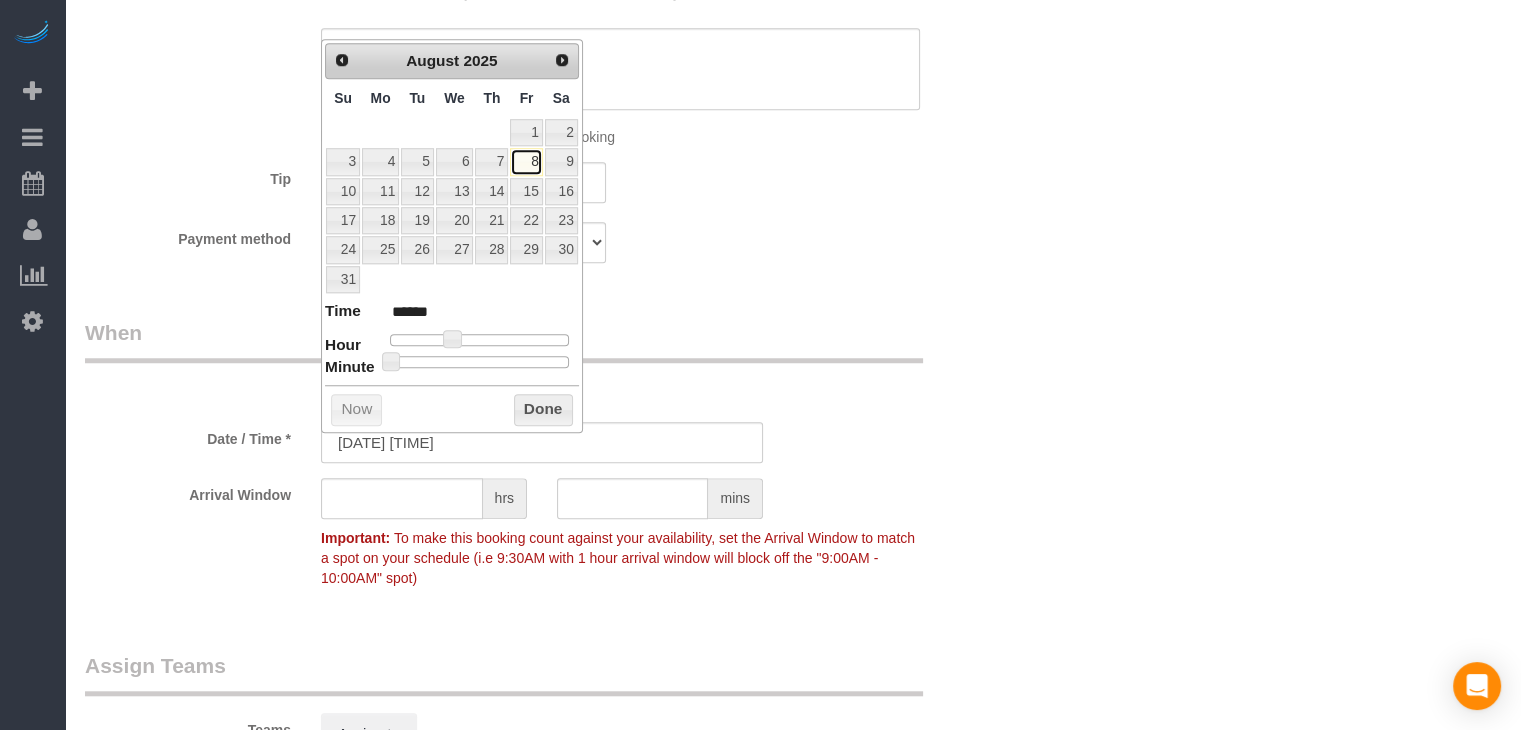 click on "8" at bounding box center (526, 161) 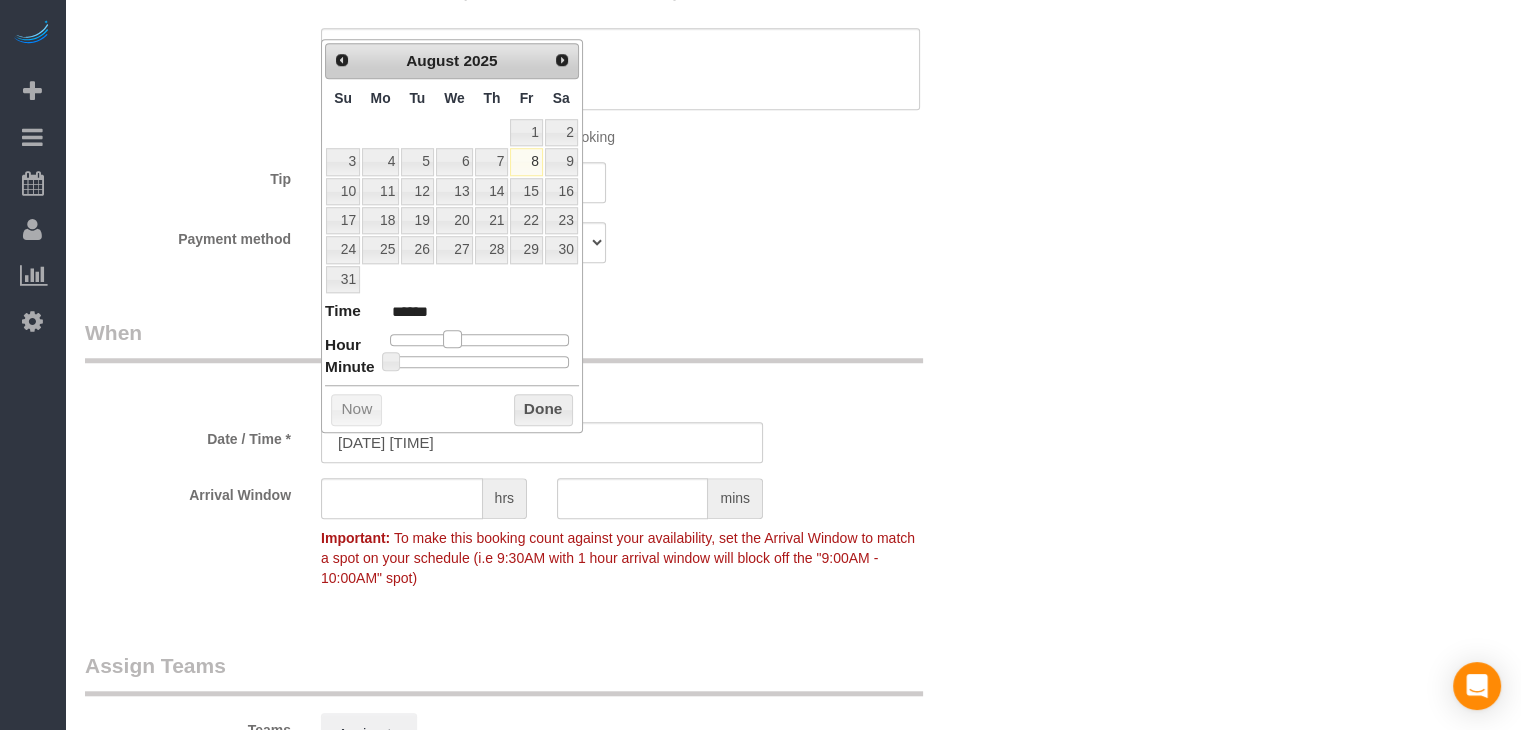 type on "08/08/2025 9:00AM" 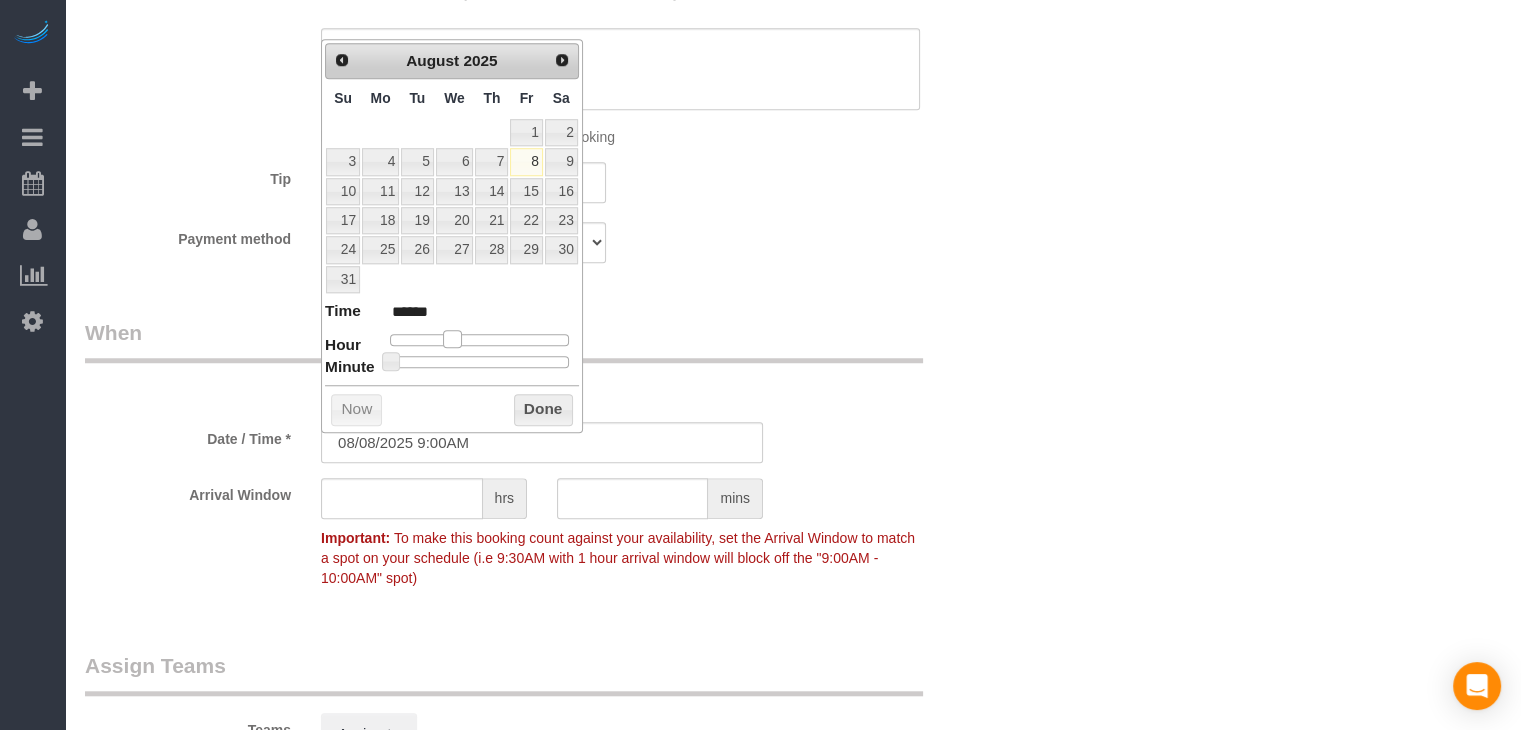 type on "******" 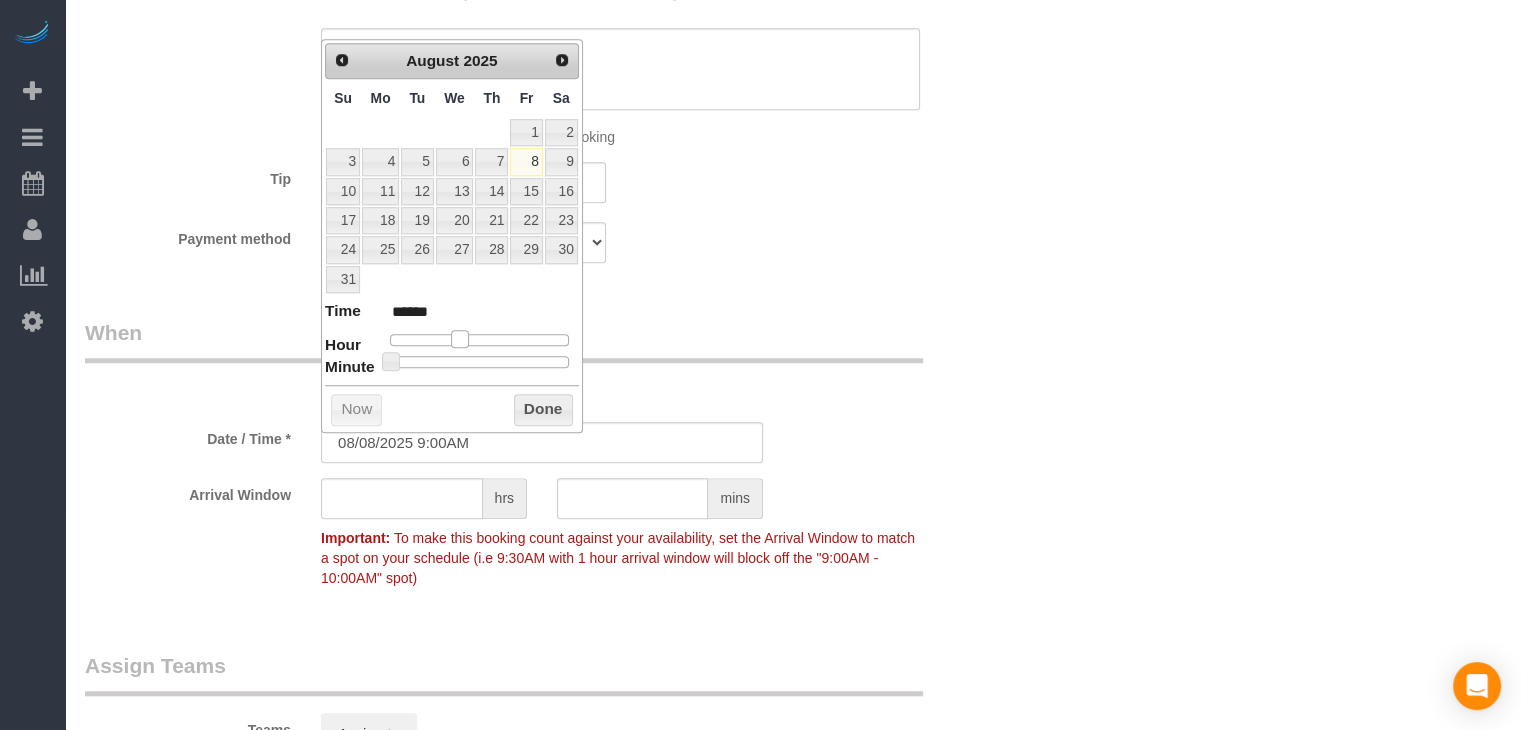 type on "08/08/2025 10:00AM" 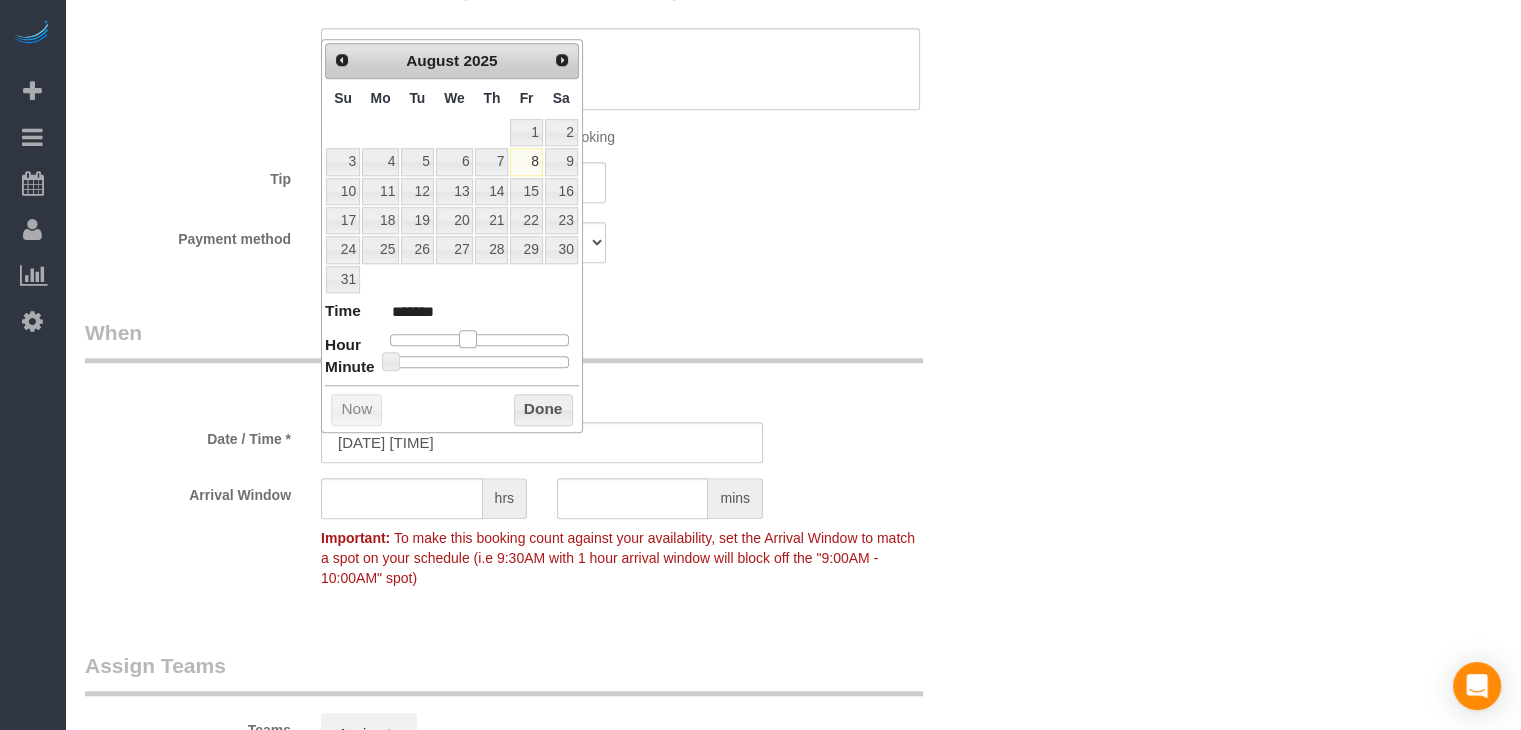 drag, startPoint x: 454, startPoint y: 336, endPoint x: 465, endPoint y: 331, distance: 12.083046 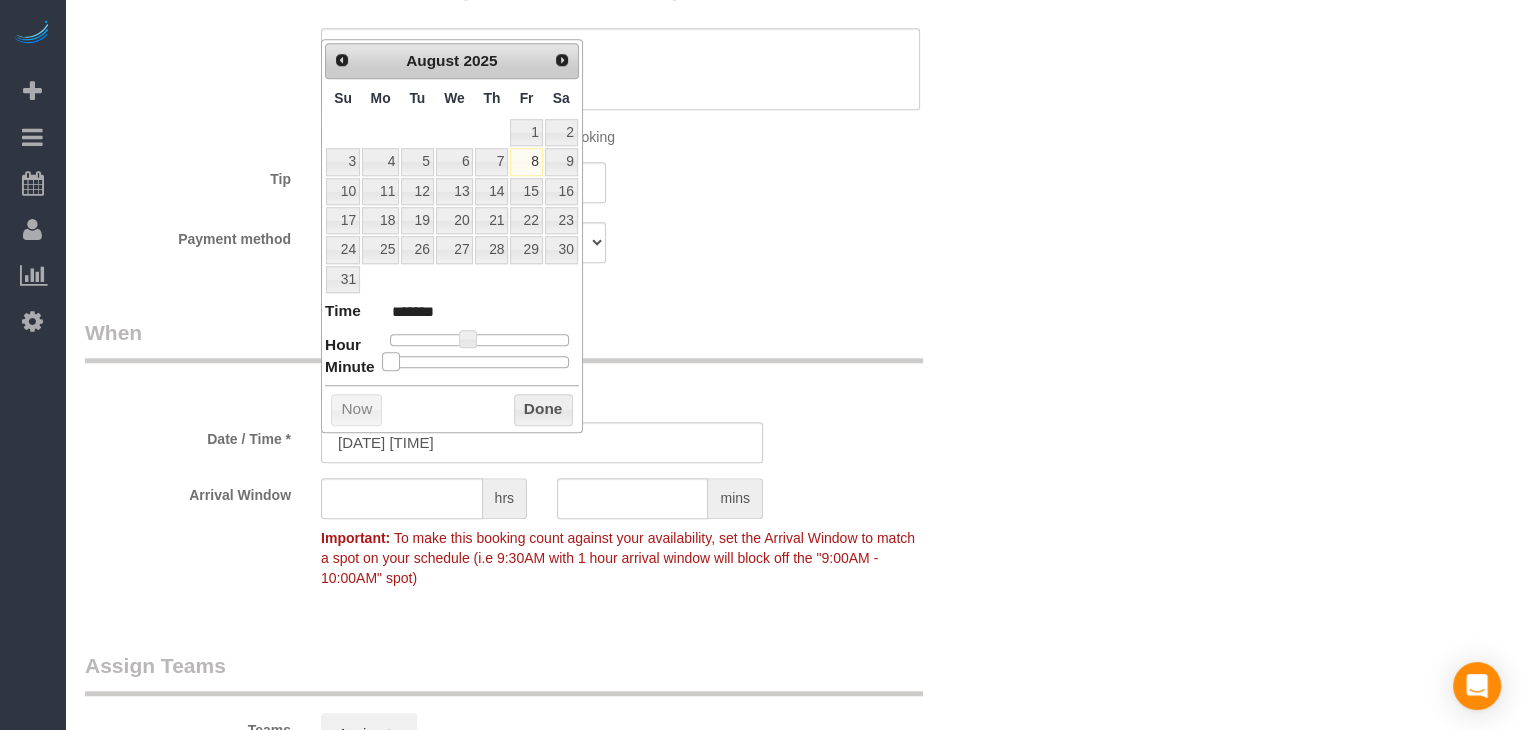 type on "08/08/2025 10:05AM" 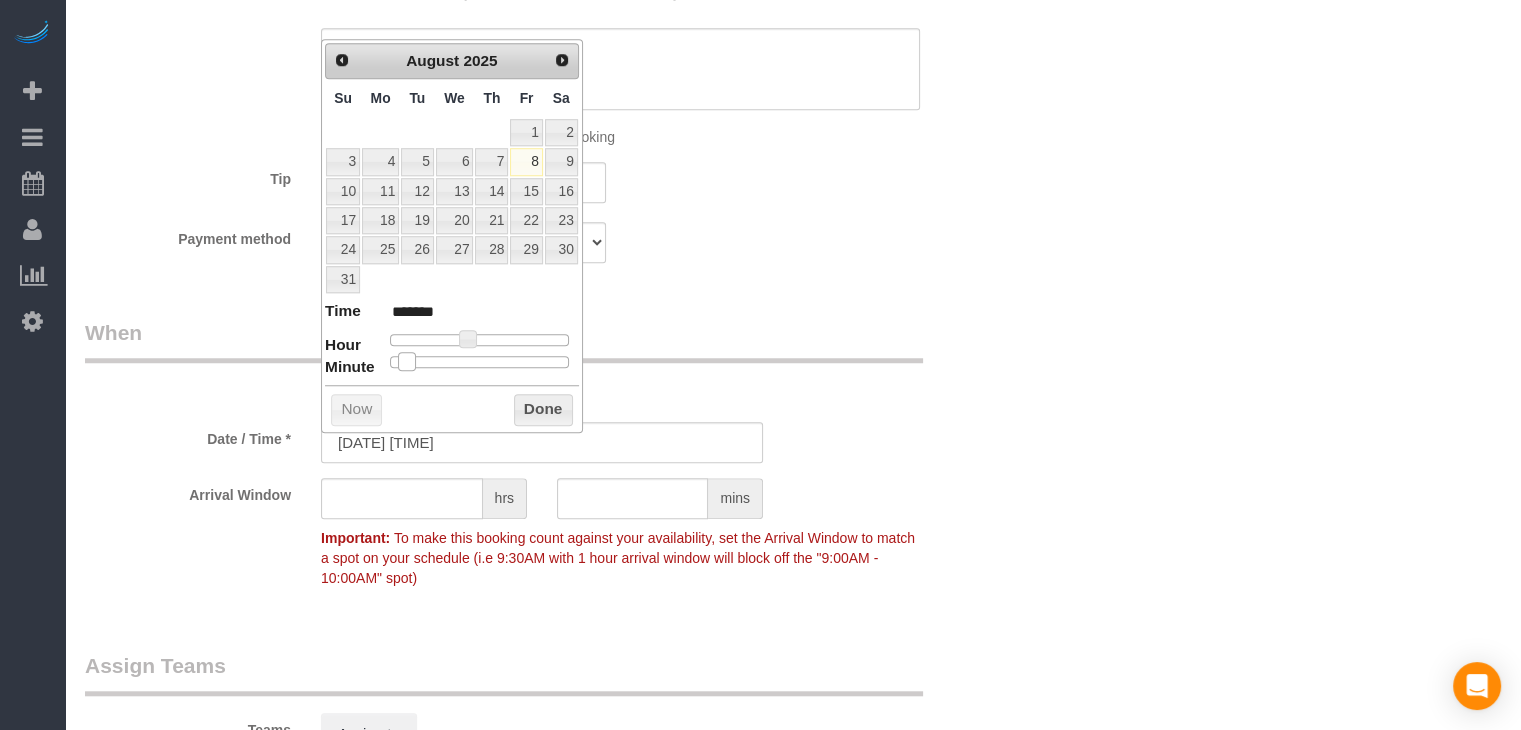 type on "08/08/2025 10:10AM" 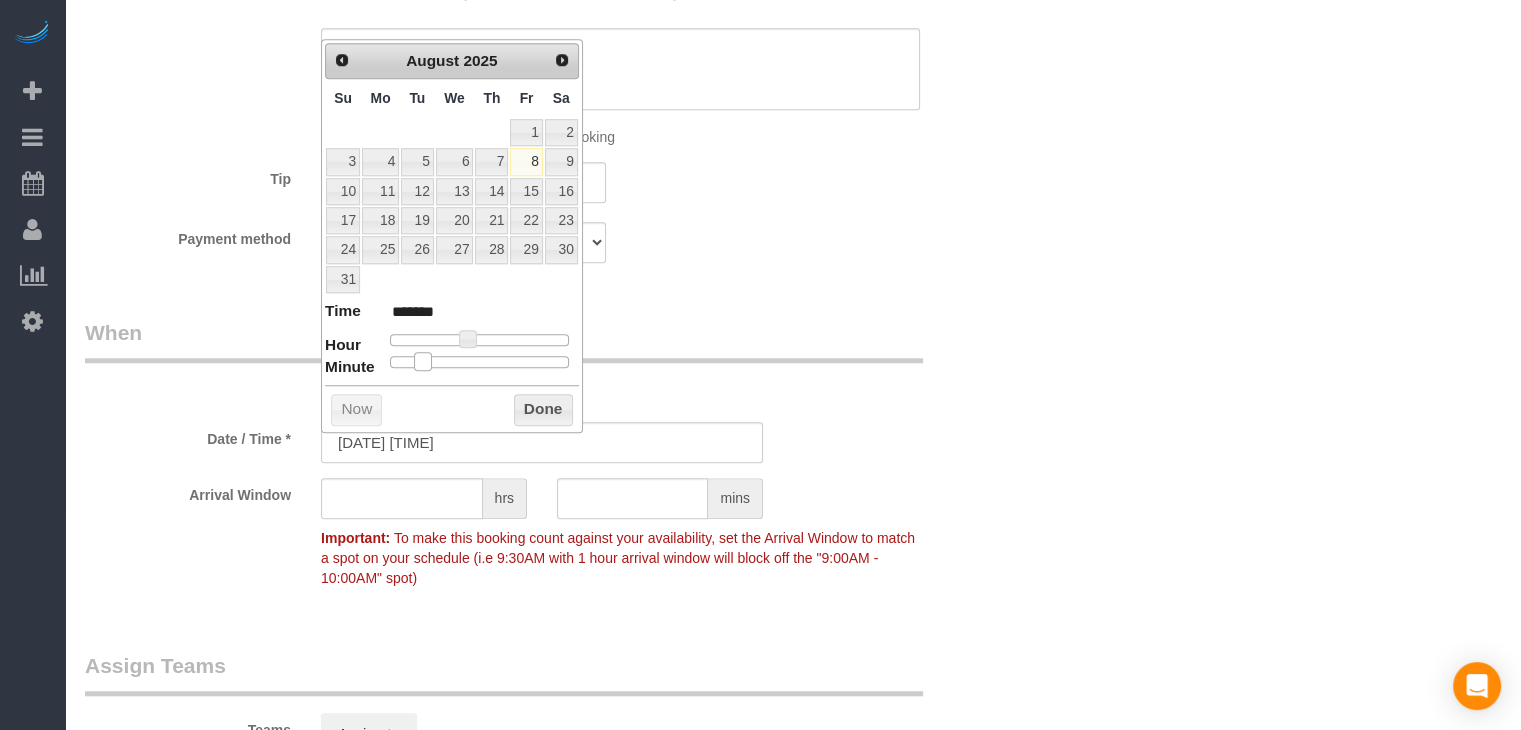 type on "08/08/2025 10:15AM" 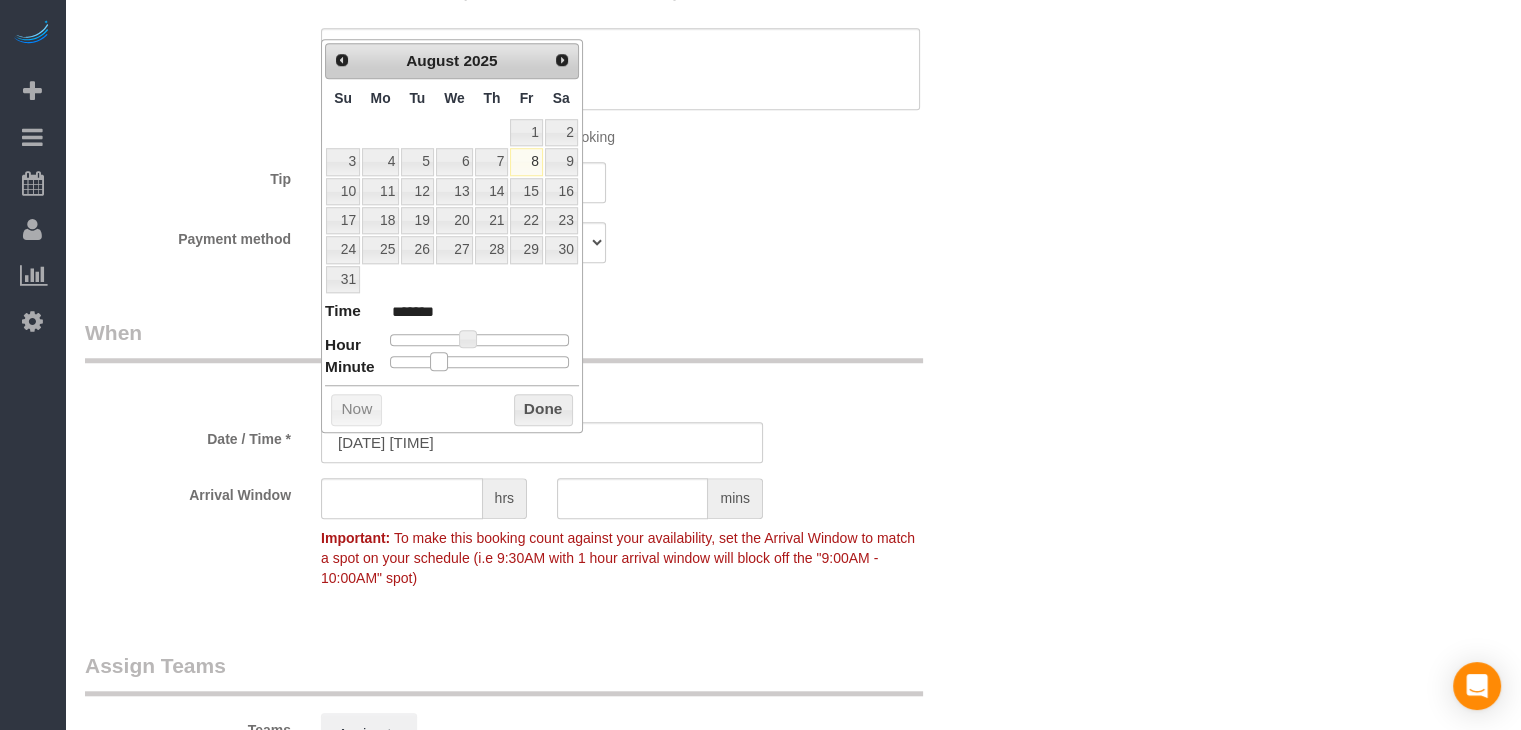 type on "08/08/2025 10:20AM" 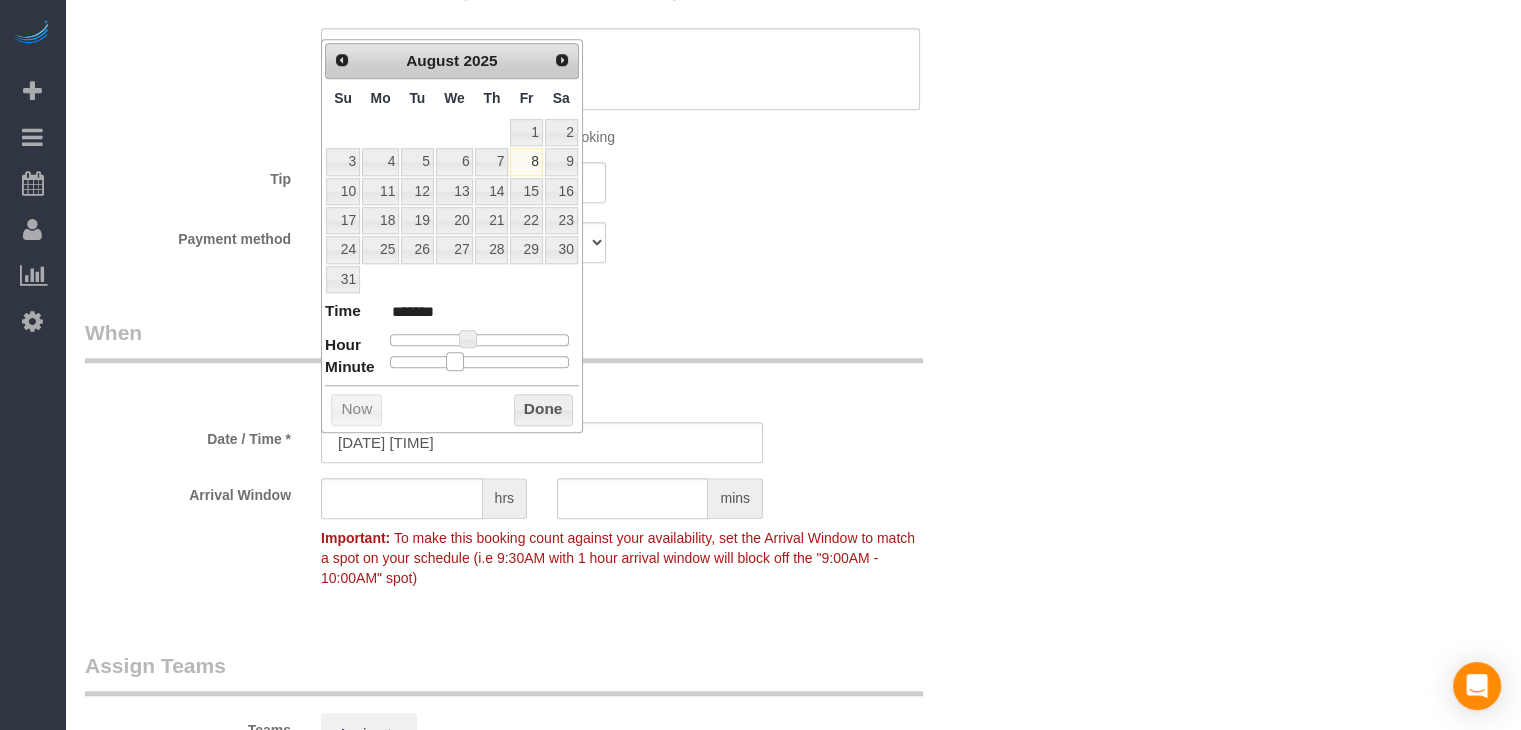 type on "08/08/2025 10:25AM" 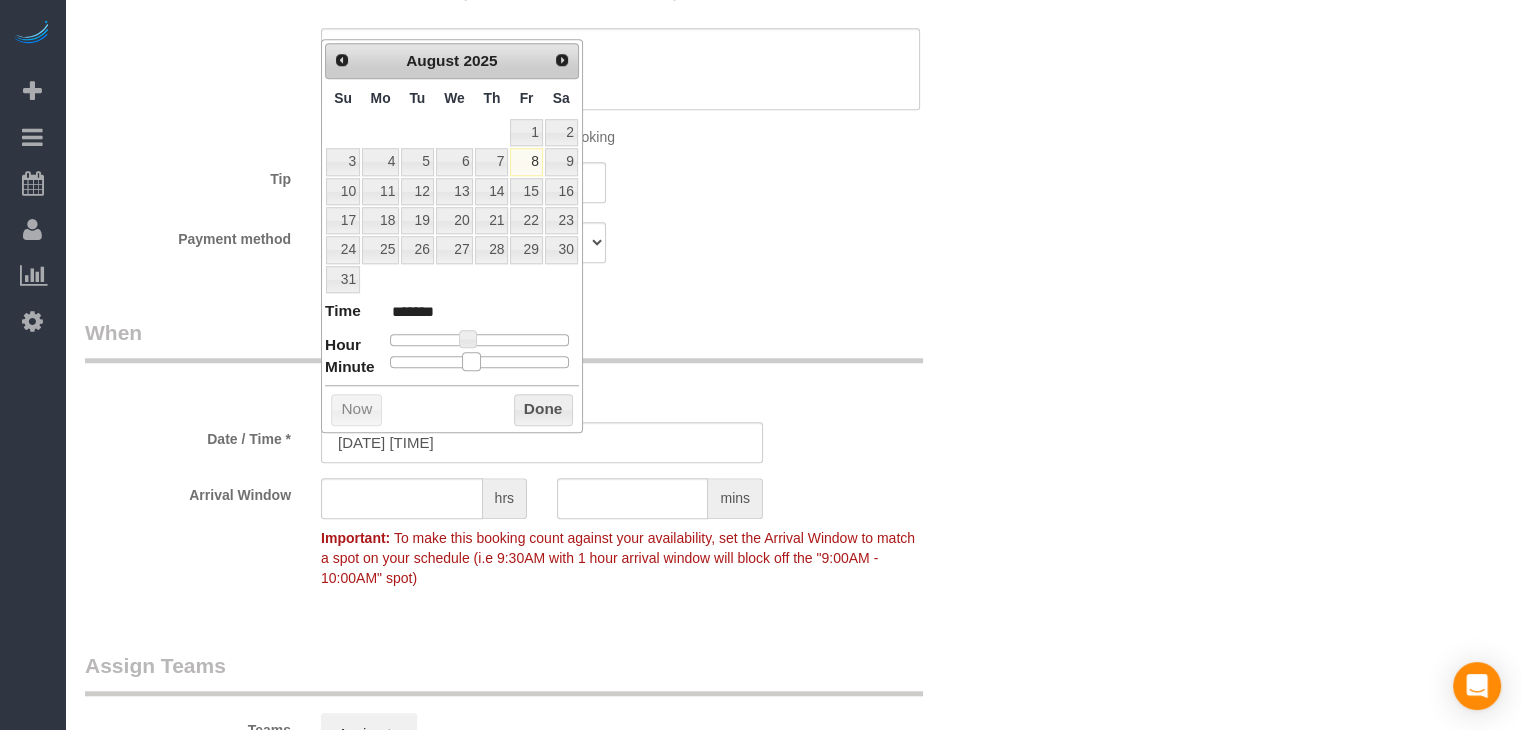 type on "08/08/2025 10:30AM" 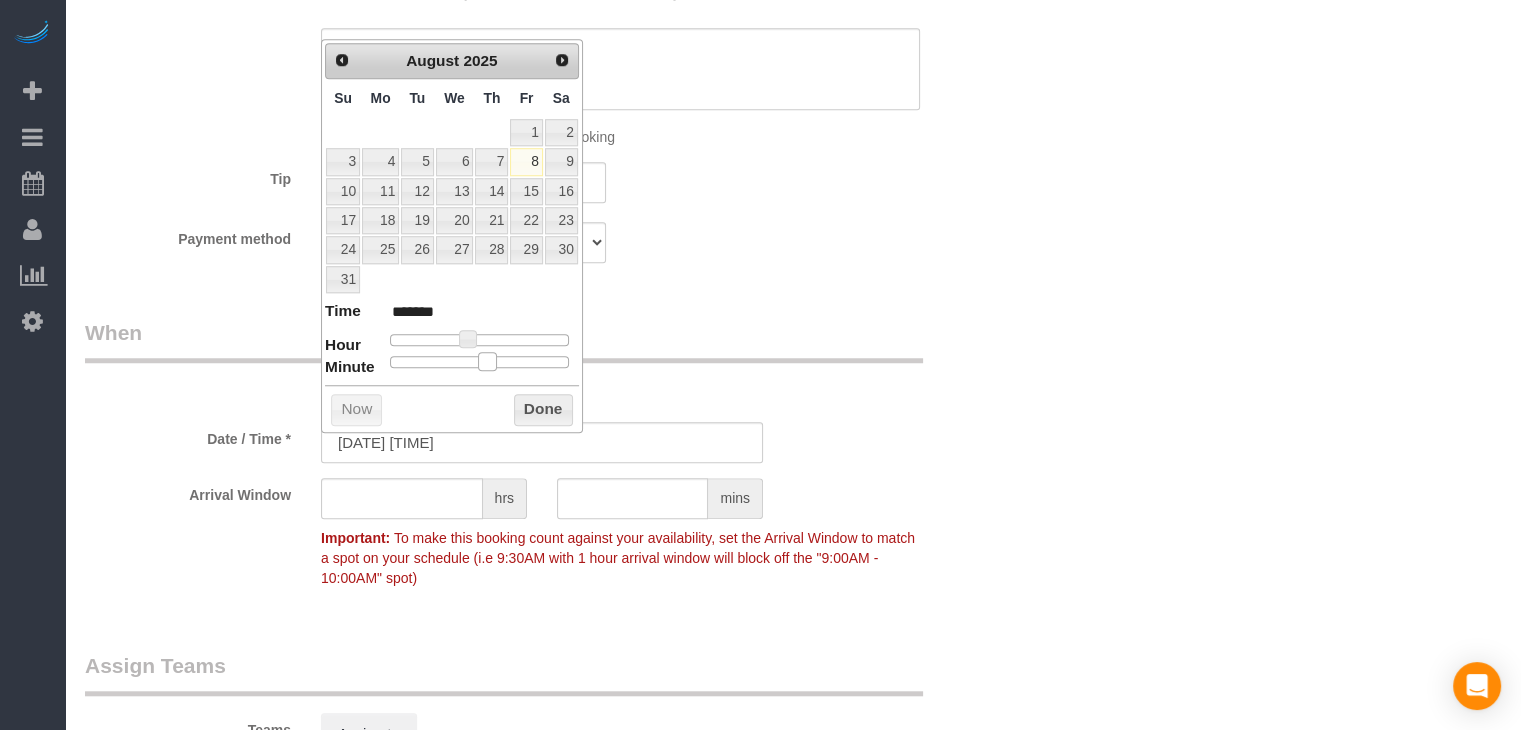 drag, startPoint x: 393, startPoint y: 356, endPoint x: 487, endPoint y: 367, distance: 94.641426 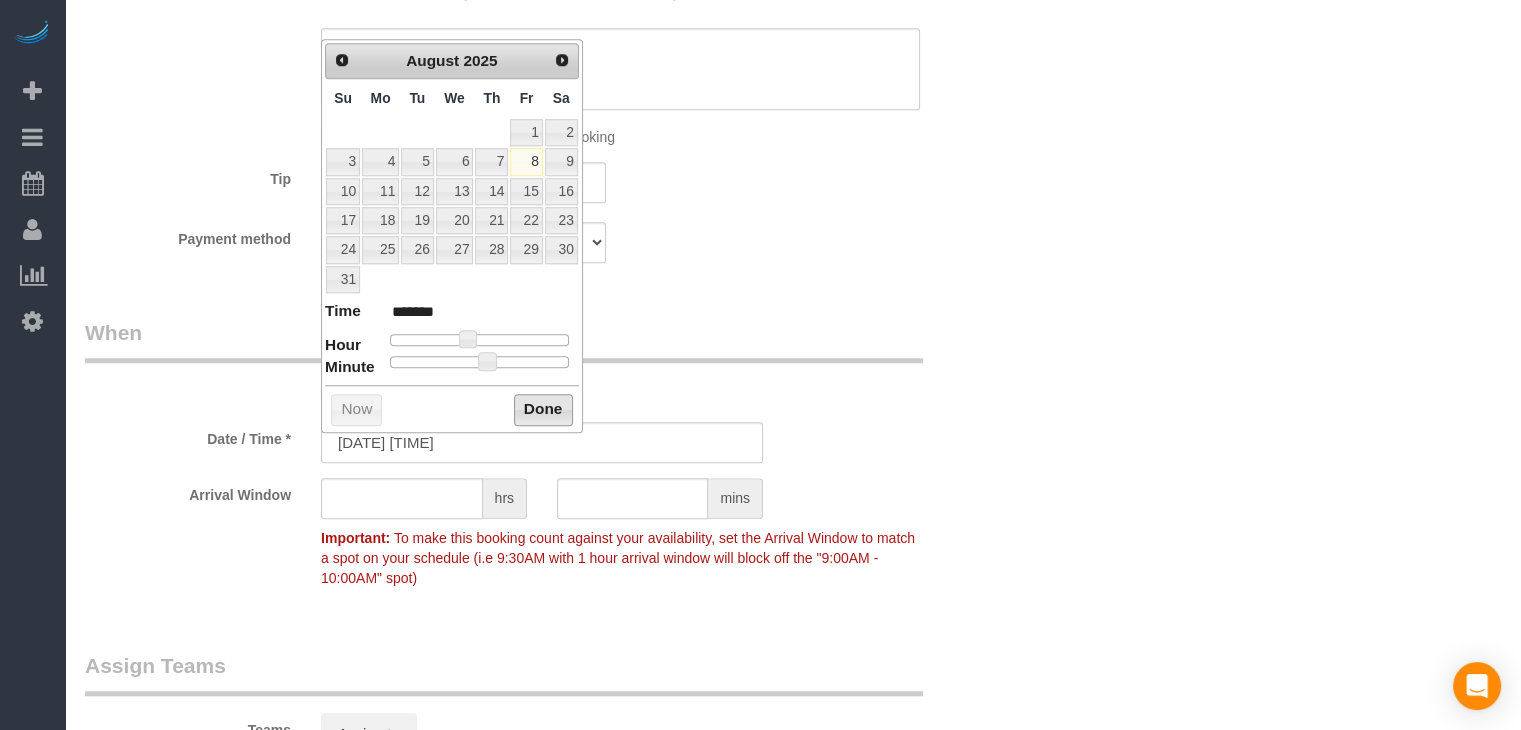 click on "Done" at bounding box center (543, 410) 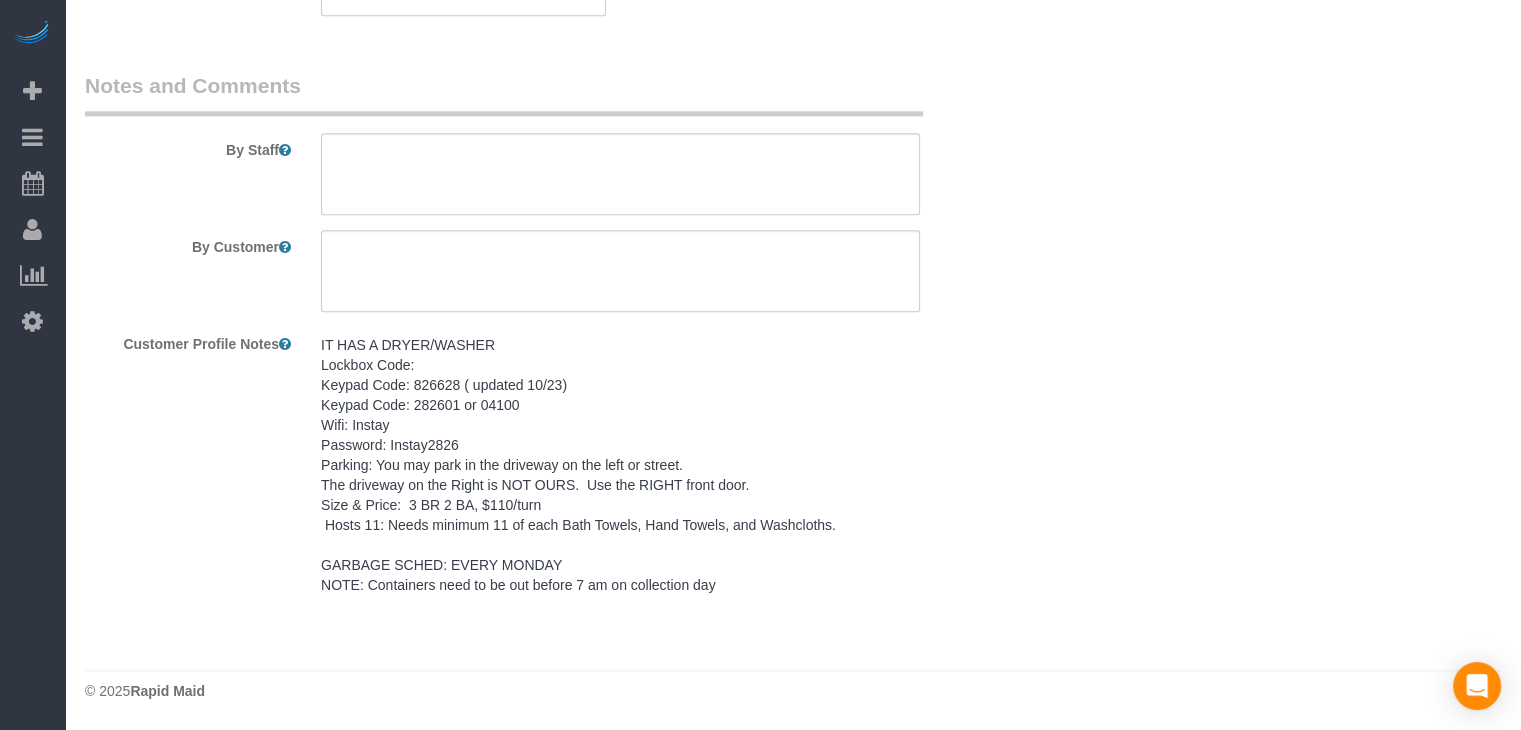 click on "IT HAS A DRYER/WASHER
Lockbox Code:
Keypad Code: 826628 ( updated 10/23)
Keypad Code: 282601 or 04100
Wifi: Instay
Password: Instay2826
Parking: You may park in the driveway on the left or street.
The driveway on the Right is NOT OURS.  Use the RIGHT front door.
Size & Price:  3 BR 2 BA, $110/turn
Hosts 11: Needs minimum 11 of each Bath Towels, Hand Towels, and Washcloths.
GARBAGE SCHED: EVERY MONDAY
NOTE: Containers need to be out before 7 am on collection day" at bounding box center [620, 465] 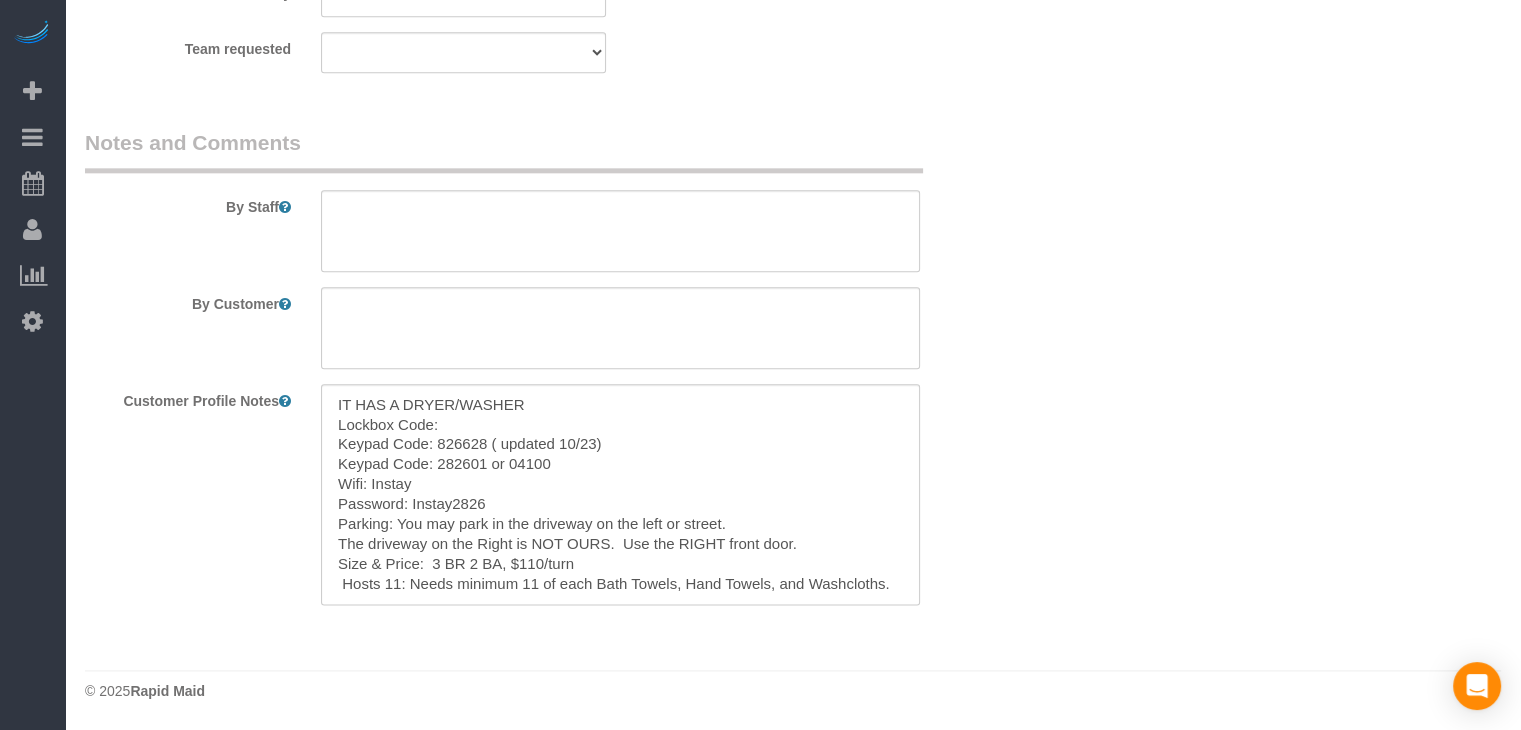 scroll, scrollTop: 2388, scrollLeft: 0, axis: vertical 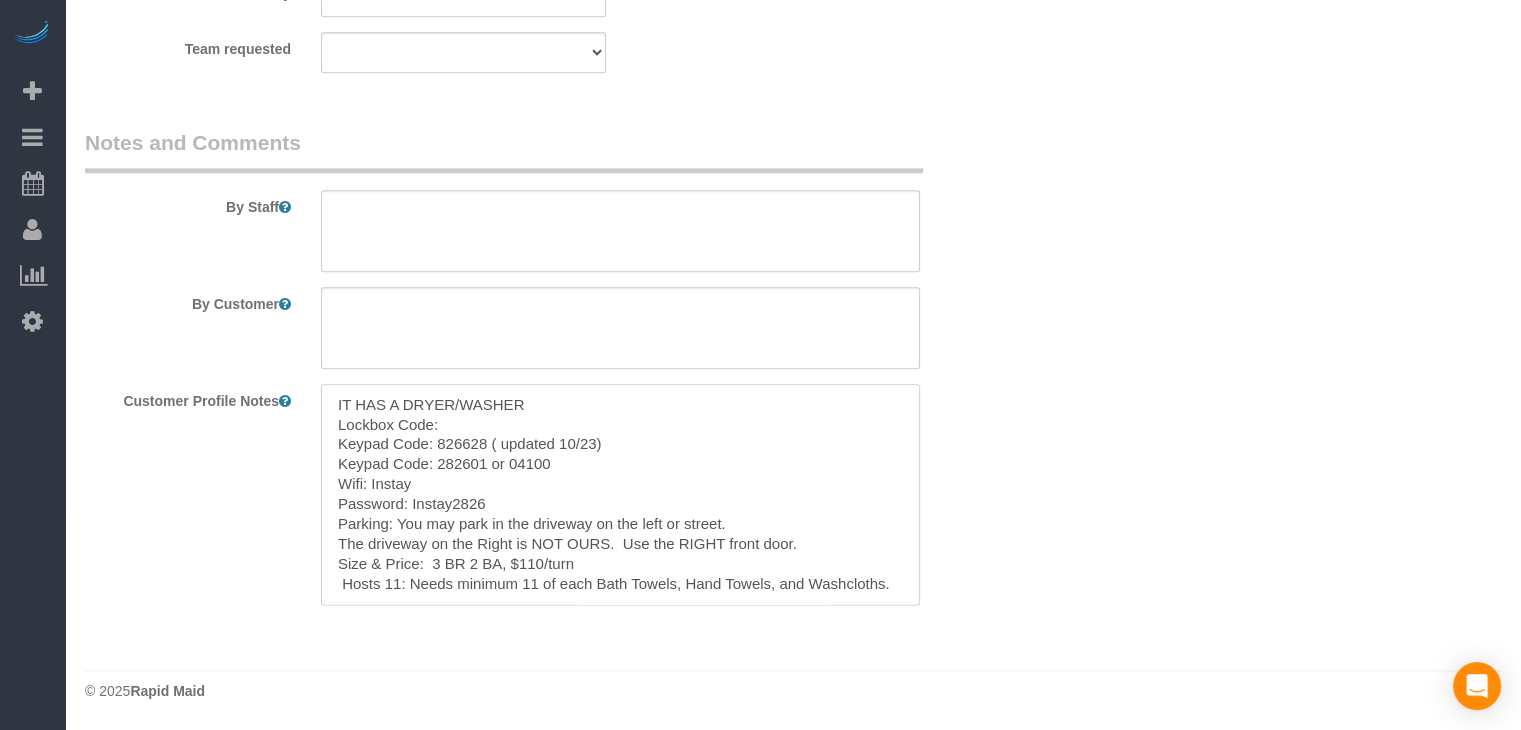 click on "IT HAS A DRYER/WASHER
Lockbox Code:
Keypad Code: 826628 ( updated 10/23)
Keypad Code: 282601 or 04100
Wifi: Instay
Password: Instay2826
Parking: You may park in the driveway on the left or street.
The driveway on the Right is NOT OURS.  Use the RIGHT front door.
Size & Price:  3 BR 2 BA, $110/turn
Hosts 11: Needs minimum 11 of each Bath Towels, Hand Towels, and Washcloths.
GARBAGE SCHED: EVERY MONDAY
NOTE: Containers need to be out before 7 am on collection day" at bounding box center (620, 494) 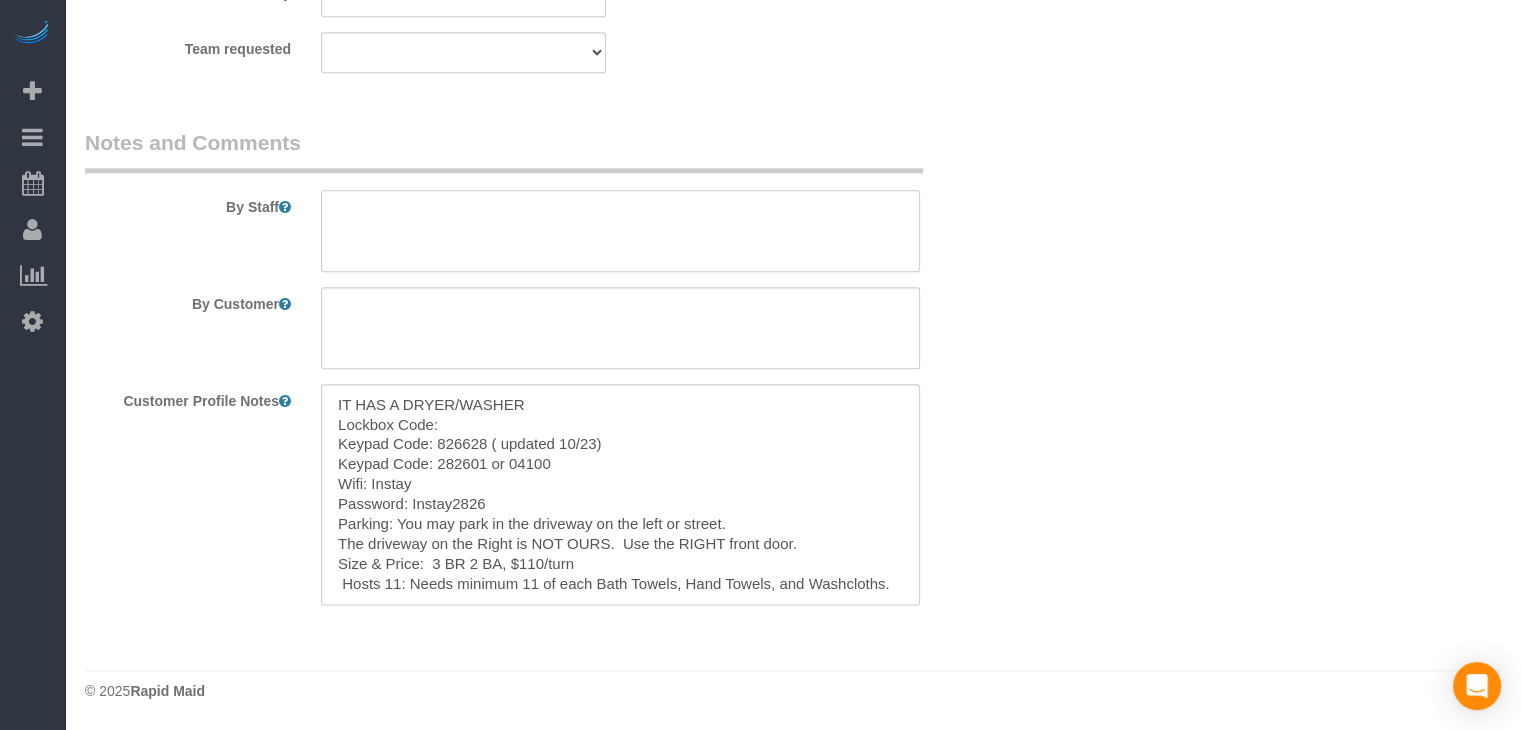 click at bounding box center [620, 231] 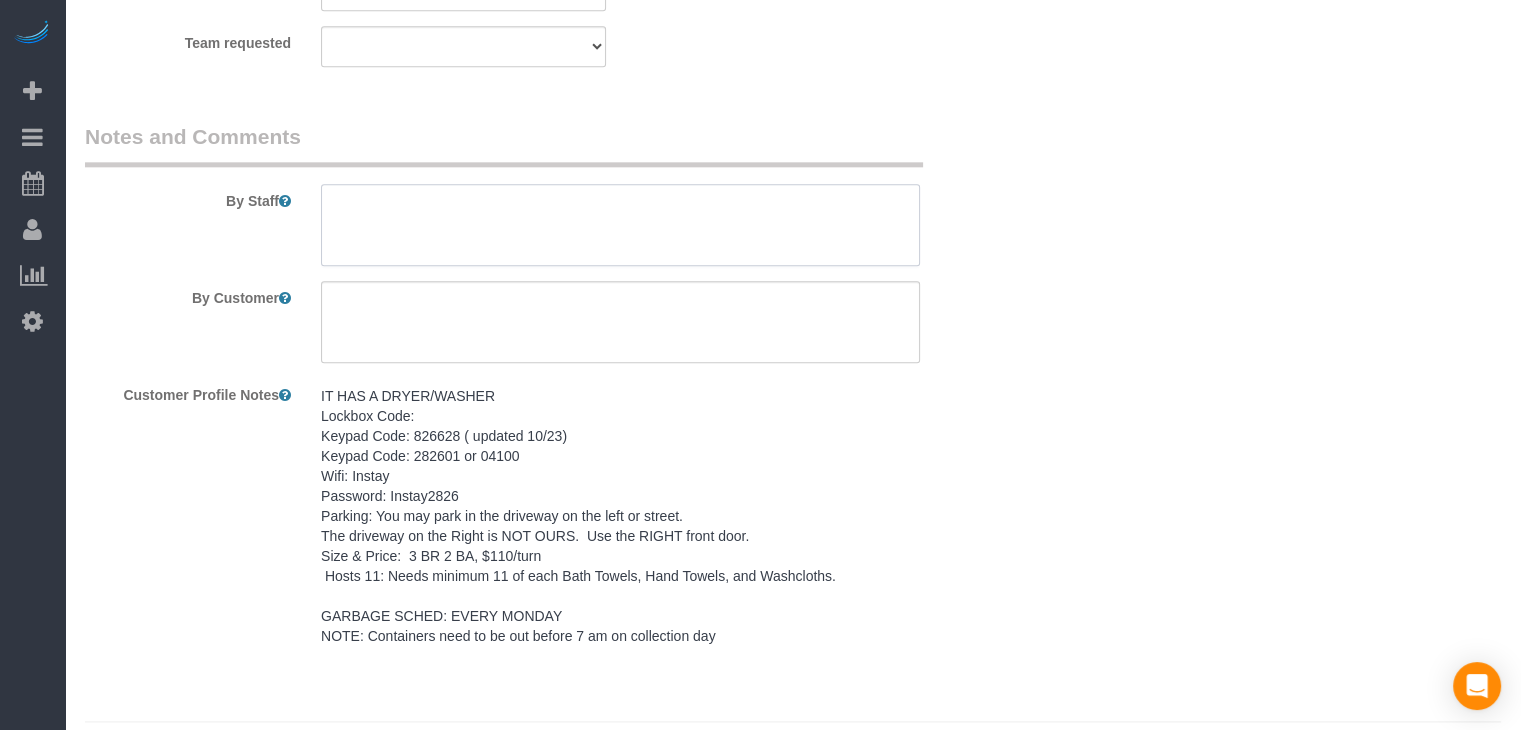 paste on "IT HAS A DRYER/WASHER
Lockbox Code:
Keypad Code: 826628 ( updated 10/23)
Keypad Code: 282601 or 04100
Wifi: Instay
Password: Instay2826
Parking: You may park in the driveway on the left or street.
The driveway on the Right is NOT OURS.  Use the RIGHT front door.
Size & Price:  3 BR 2 BA, $110/turn
Hosts 11: Needs minimum 11 of each Bath Towels, Hand Towels, and Washcloths.
GARBAGE SCHED: EVERY MONDAY
NOTE: Containers need to be out before 7 am on collection day" 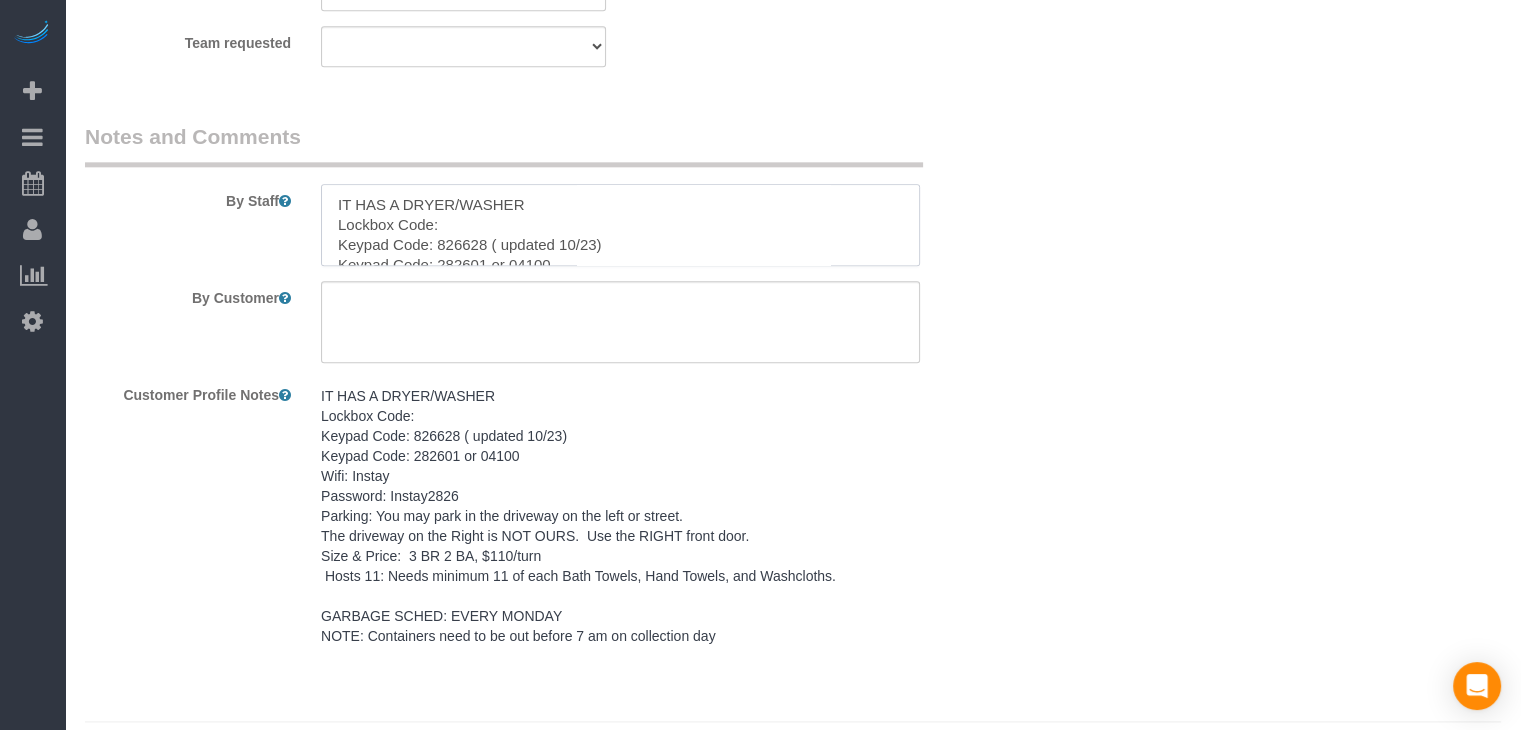 scroll, scrollTop: 188, scrollLeft: 0, axis: vertical 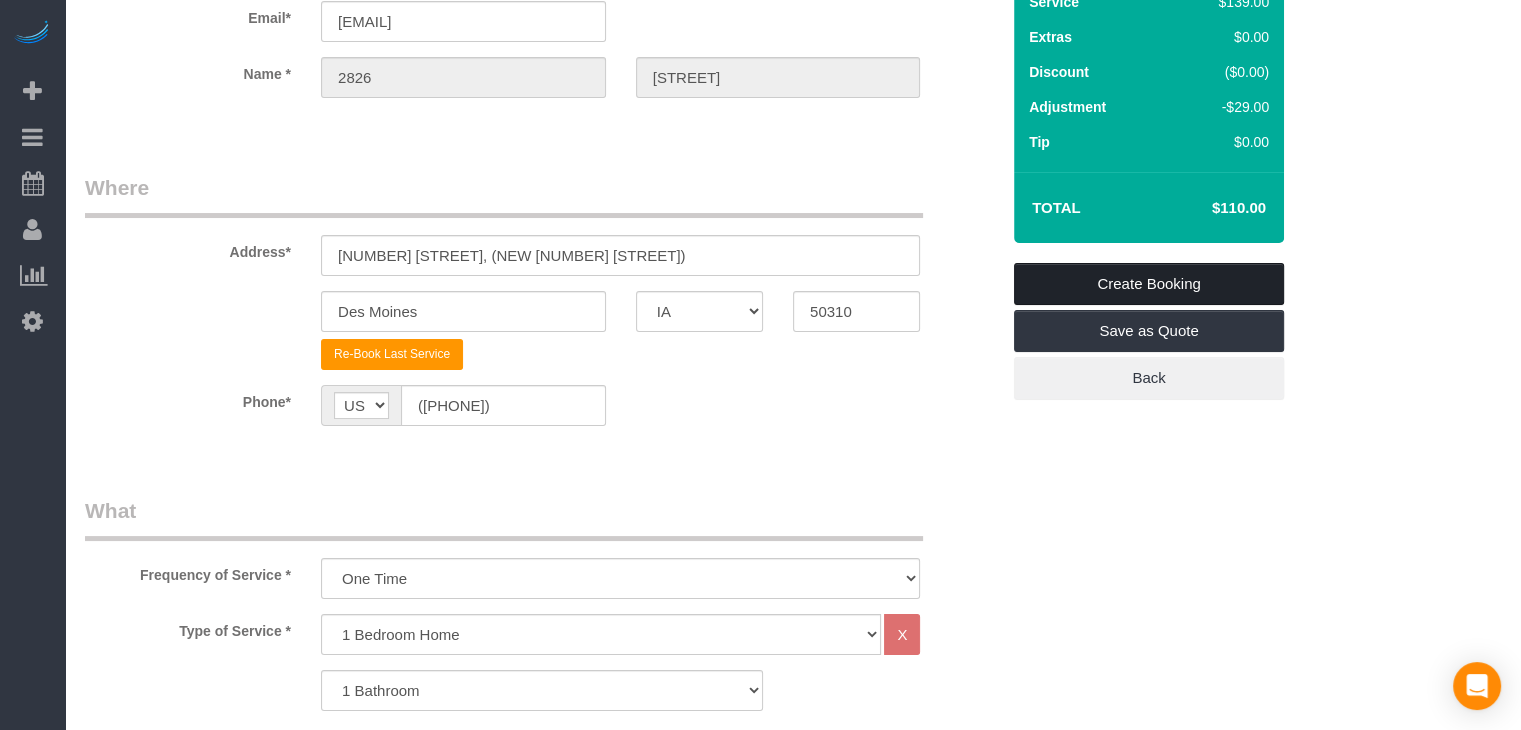 type on "IT HAS A DRYER/WASHER
Lockbox Code:
Keypad Code: 826628 ( updated 10/23)
Keypad Code: 282601 or 04100
Wifi: Instay
Password: Instay2826
Parking: You may park in the driveway on the left or street.
The driveway on the Right is NOT OURS.  Use the RIGHT front door.
Size & Price:  3 BR 2 BA, $110/turn
Hosts 11: Needs minimum 11 of each Bath Towels, Hand Towels, and Washcloths.
GARBAGE SCHED: EVERY MONDAY
NOTE: Containers need to be out before 7 am on collection day" 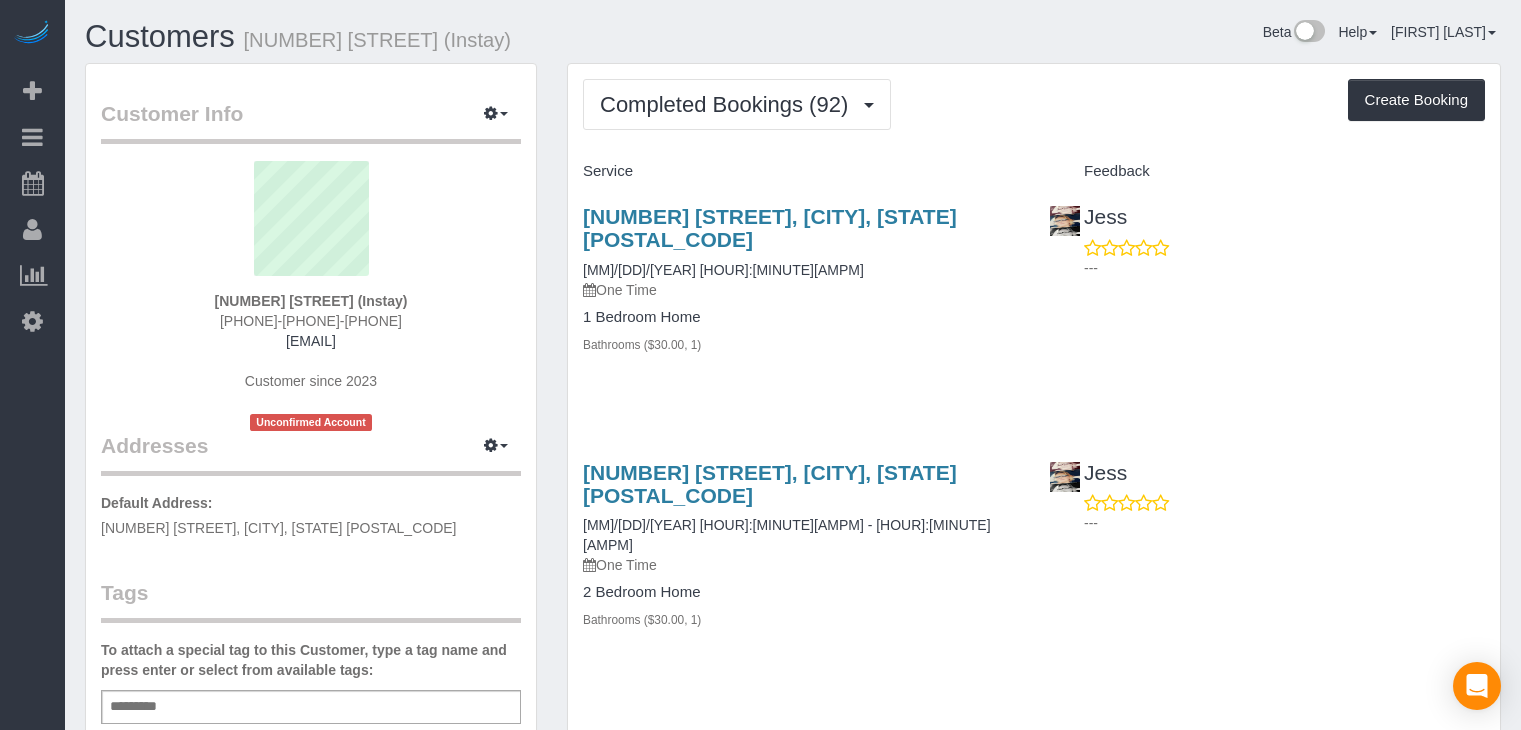 scroll, scrollTop: 0, scrollLeft: 0, axis: both 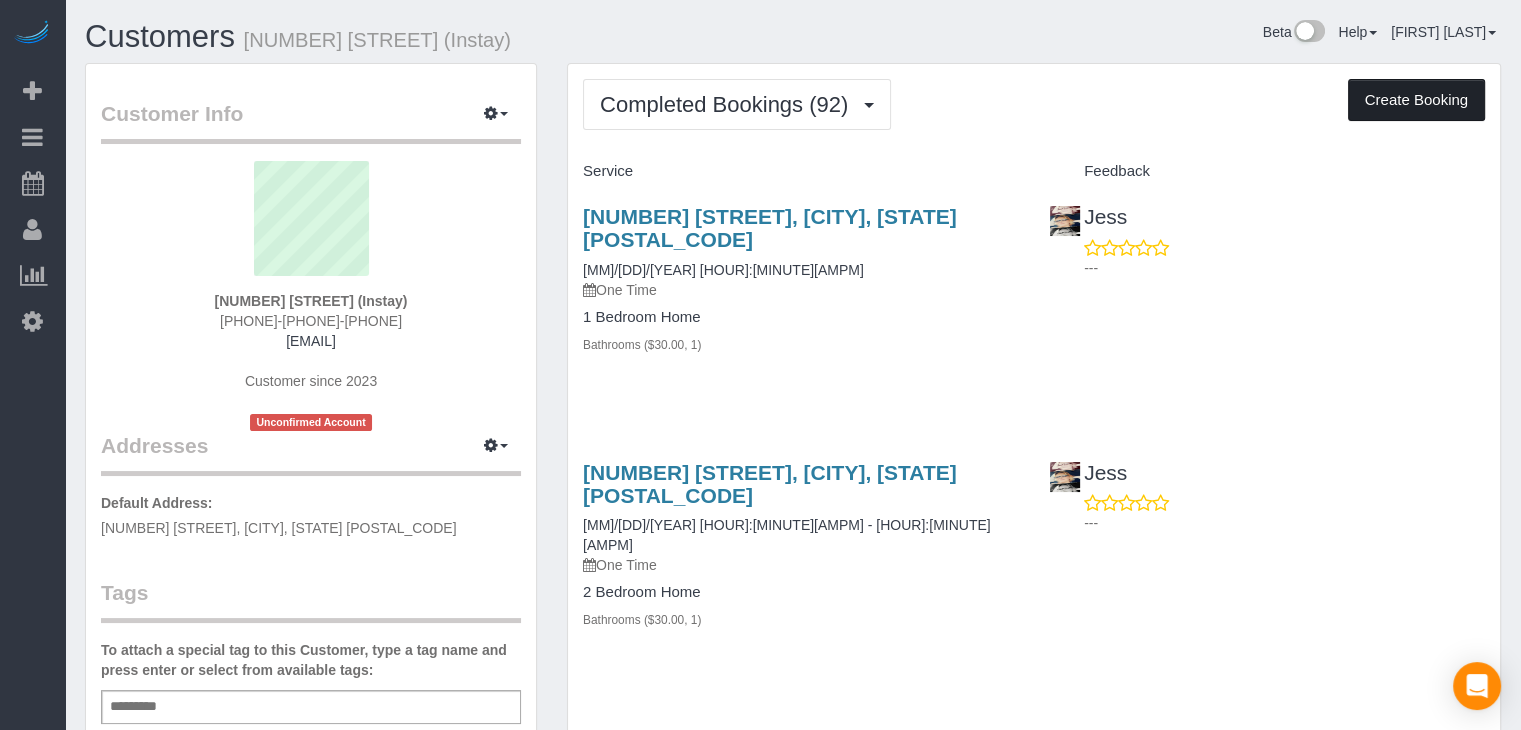 click on "Create Booking" at bounding box center (1416, 100) 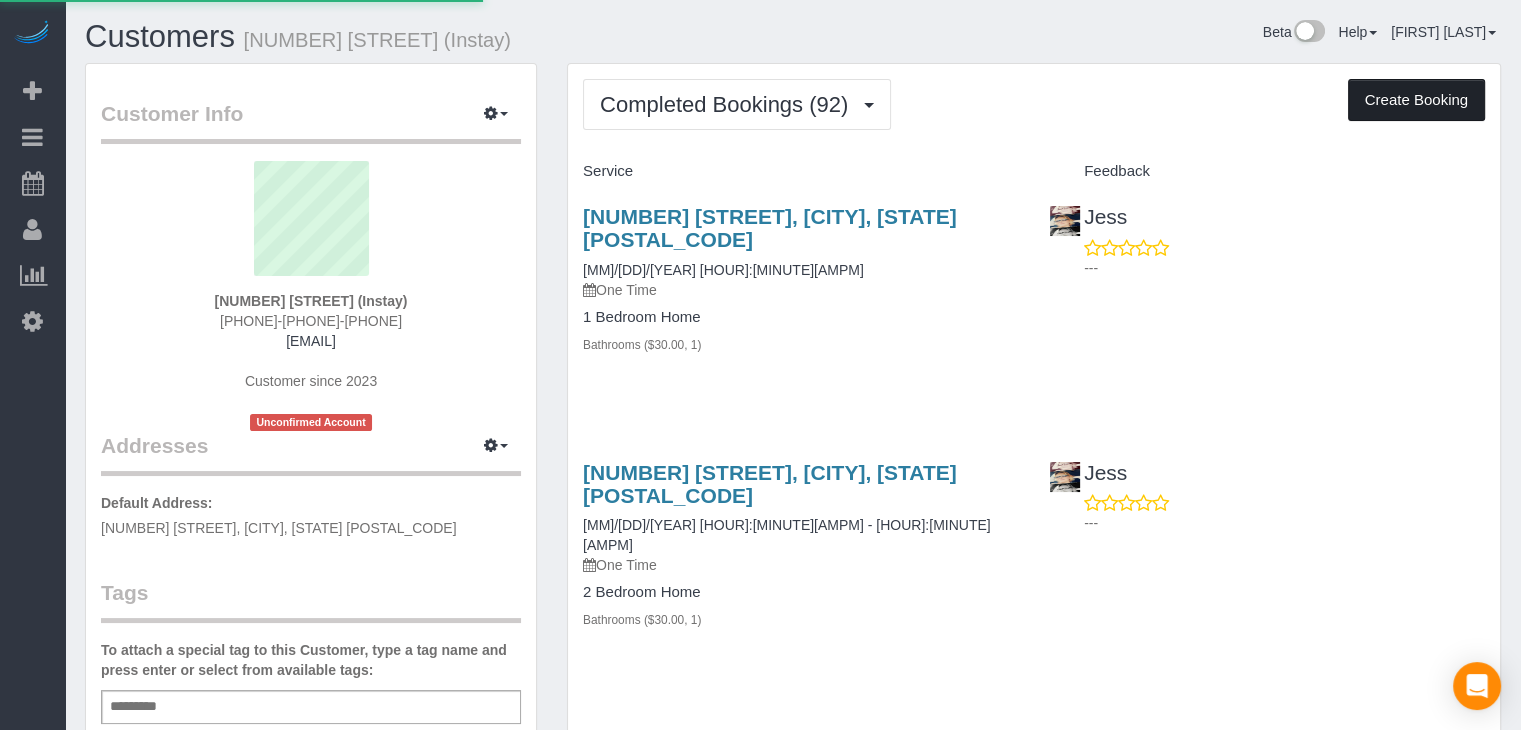 select on "IA" 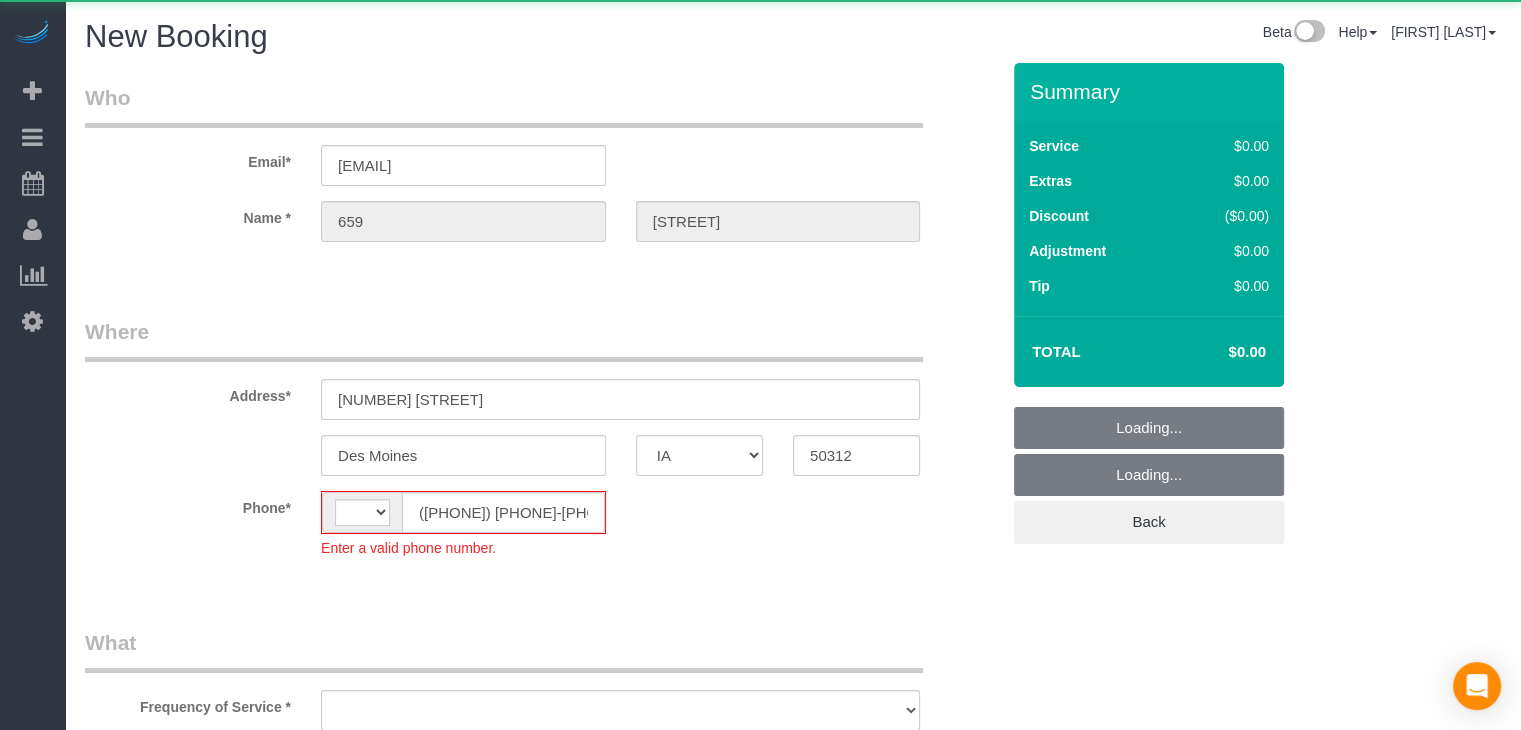 select on "string:US" 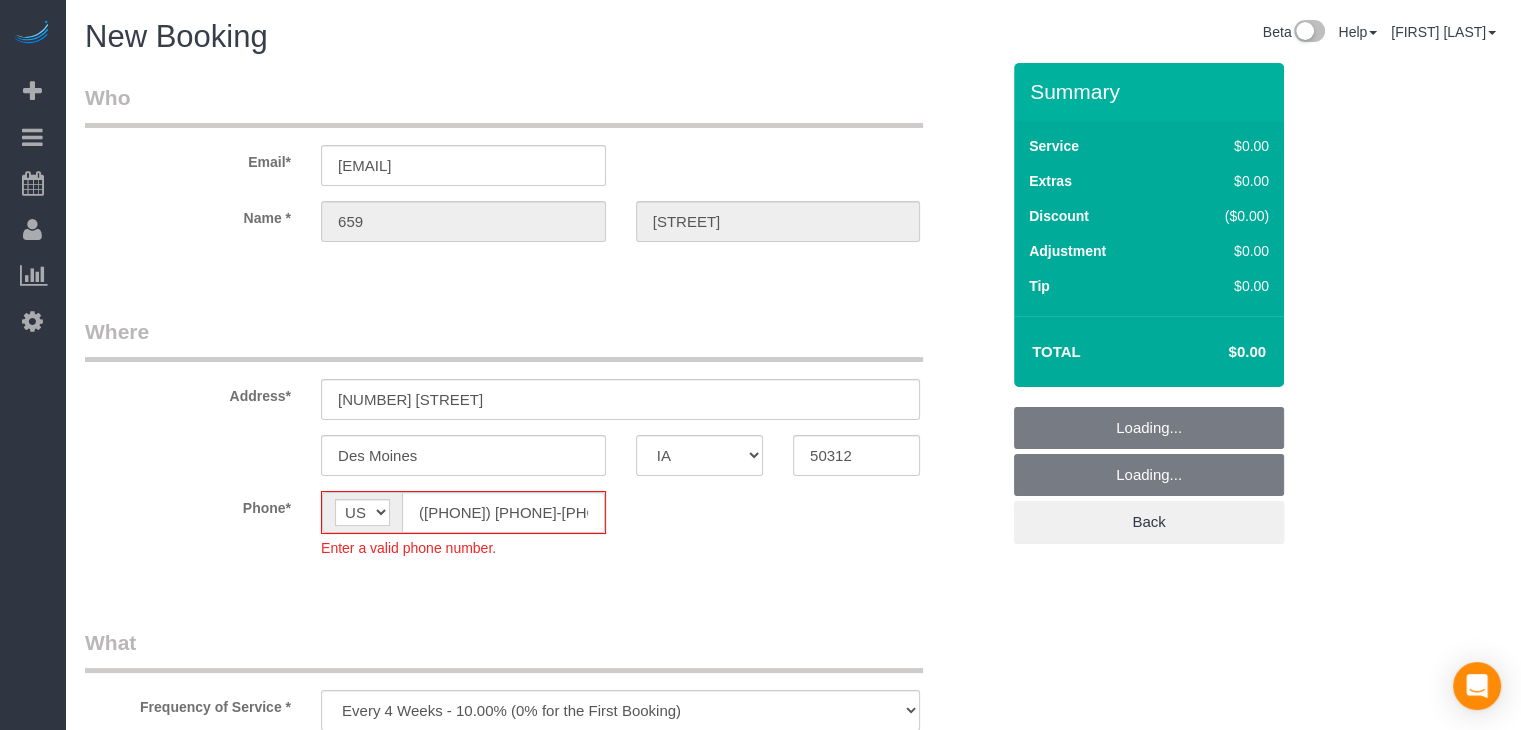 select on "object:1726" 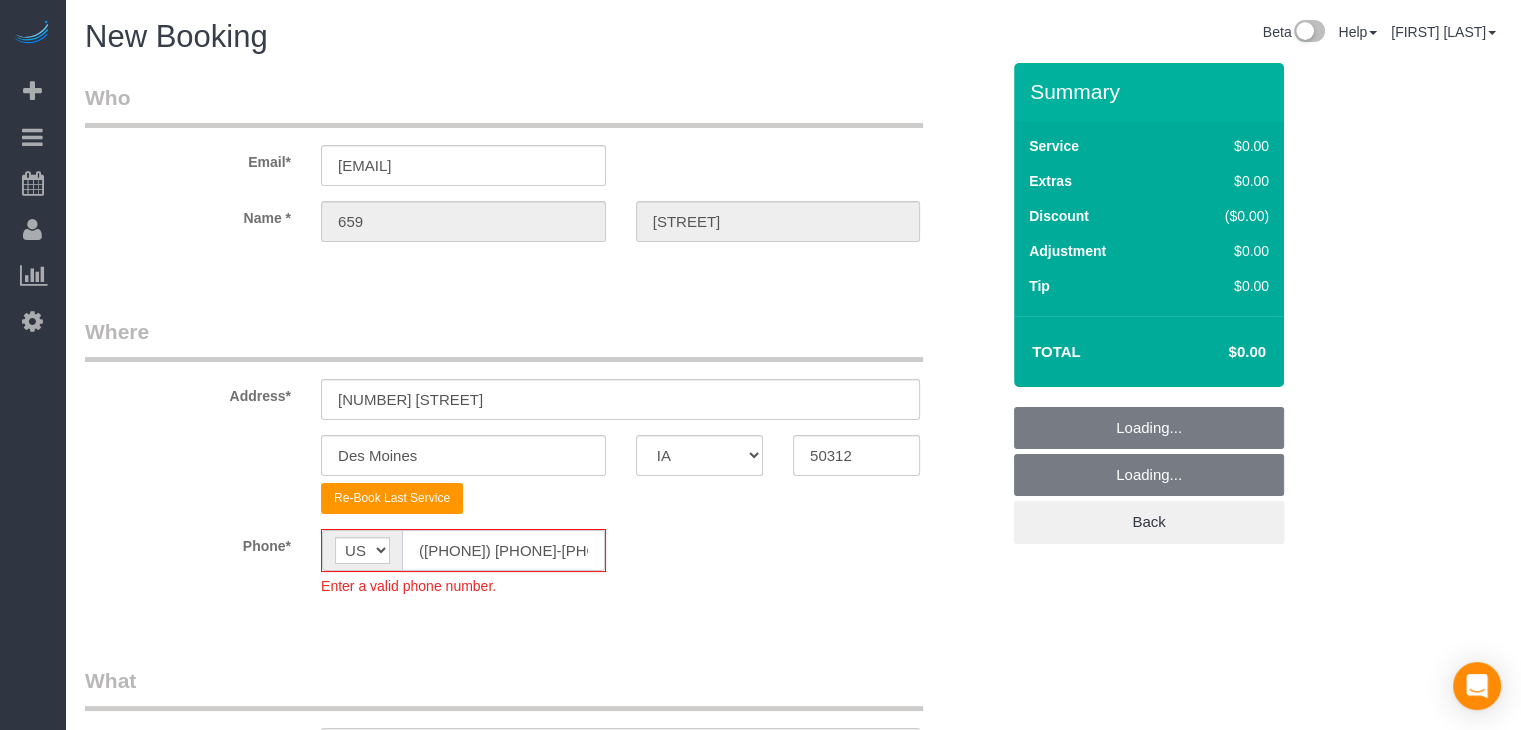 click on "([PHONE]) [PHONE]-[PHONE]" 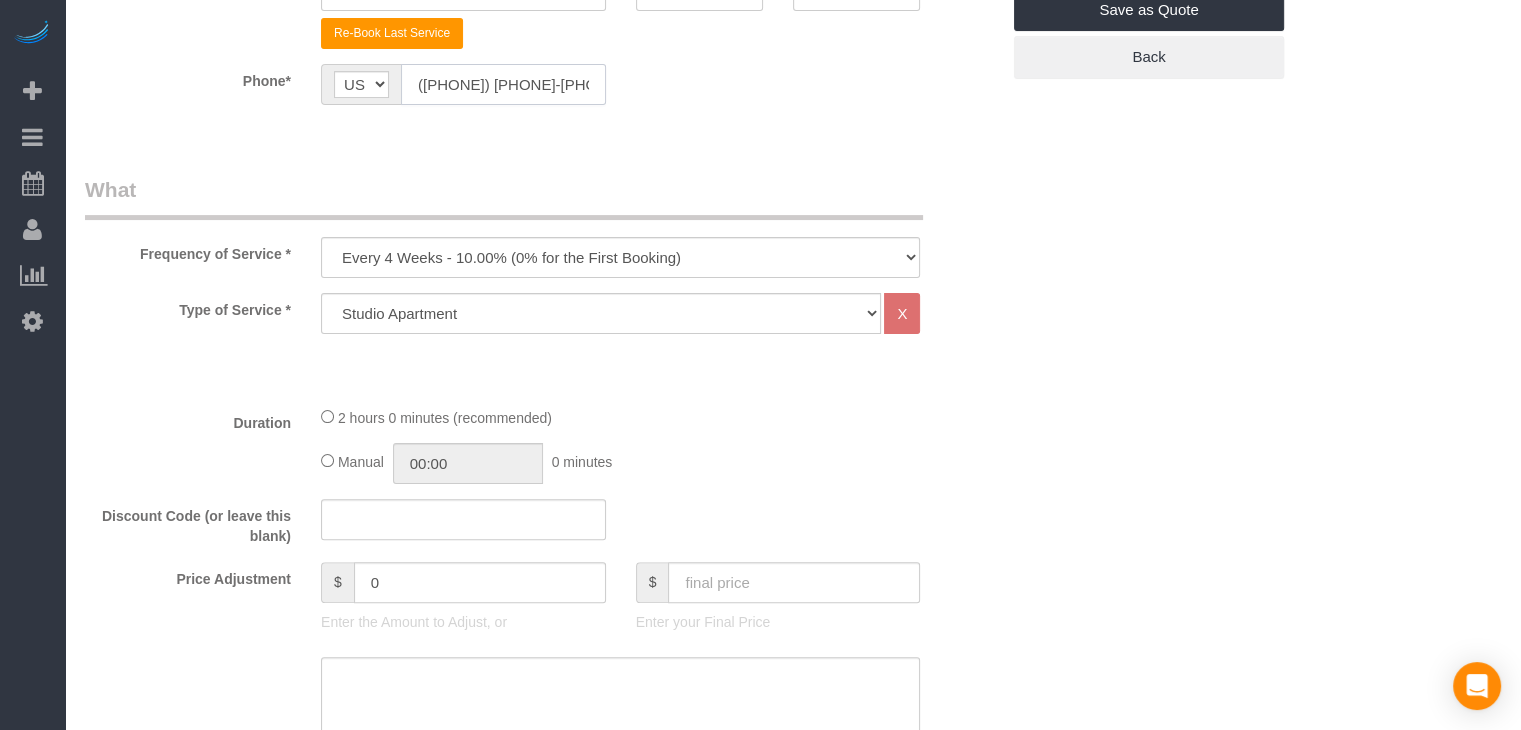 scroll, scrollTop: 520, scrollLeft: 0, axis: vertical 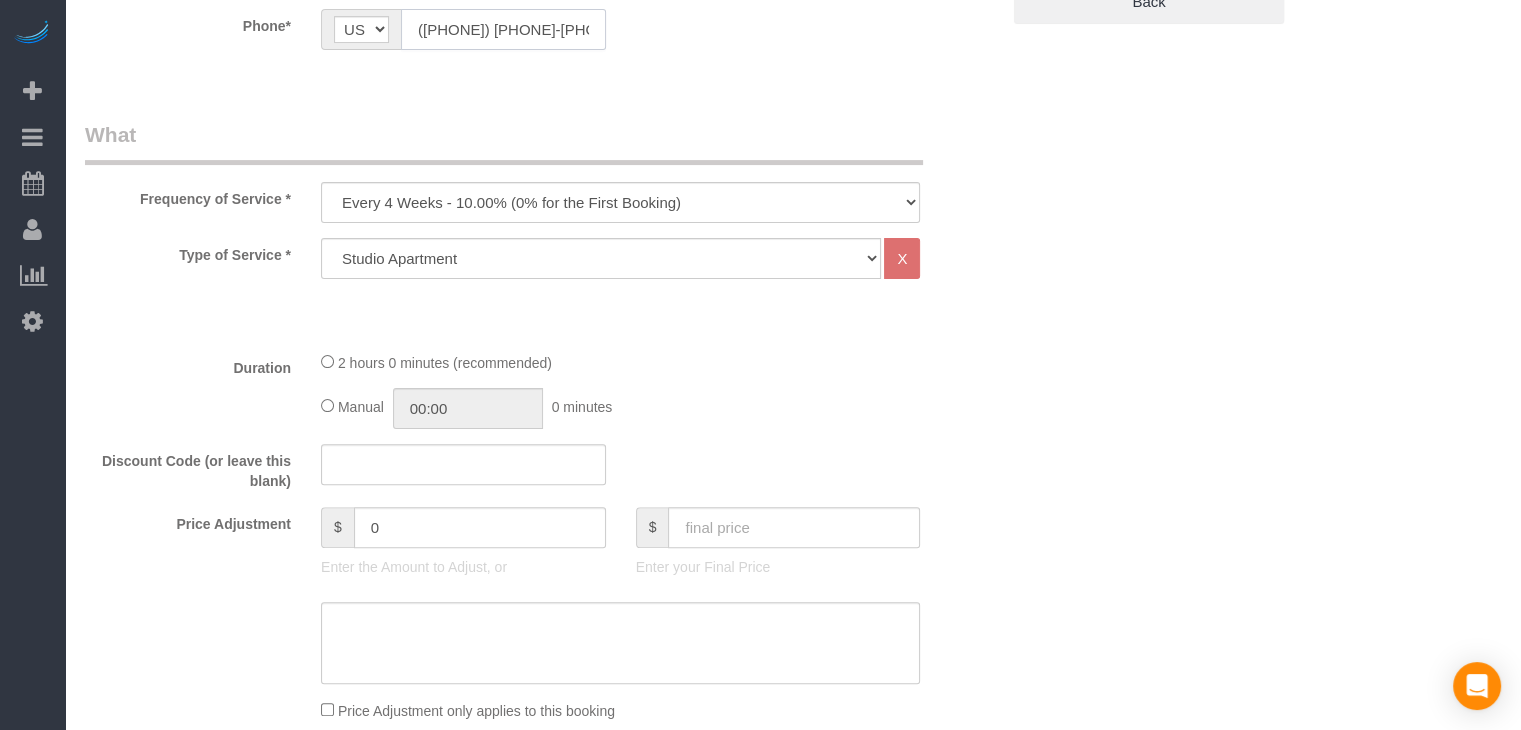 type on "([PHONE]) [PHONE]-[PHONE]" 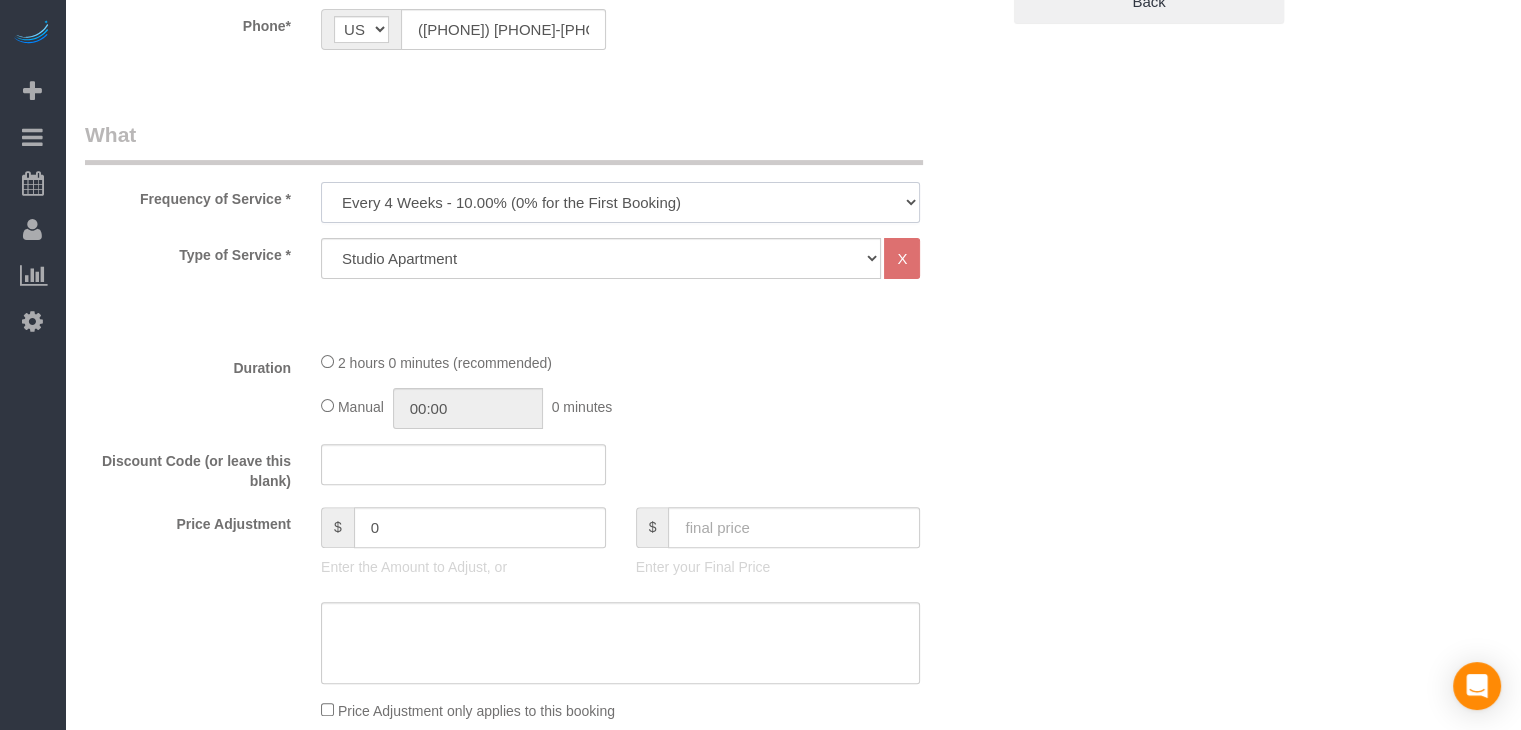 click on "Every 6 Weeks (0% for the First Booking) One Time Every 8 Weeks (0% for the First Booking) Every 4 Weeks - 10.00% (0% for the First Booking) Every 3 Weeks - 12.00% (0% for the First Booking) Every 2 Weeks - 15.00% (0% for the First Booking) Weekly - 20.00% (0% for the First Booking)" at bounding box center [620, 202] 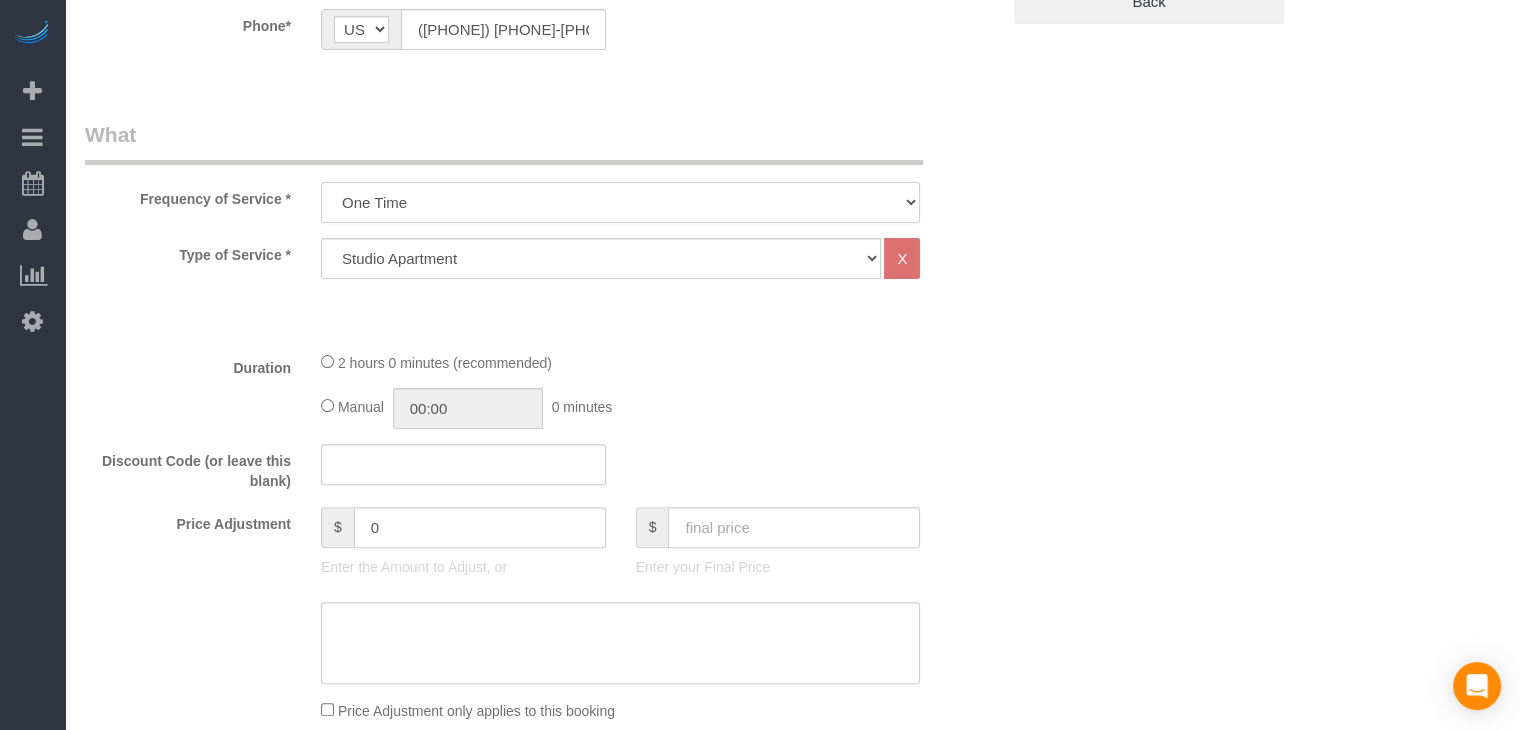 click on "Every 6 Weeks (0% for the First Booking) One Time Every 8 Weeks (0% for the First Booking) Every 4 Weeks - 10.00% (0% for the First Booking) Every 3 Weeks - 12.00% (0% for the First Booking) Every 2 Weeks - 15.00% (0% for the First Booking) Weekly - 20.00% (0% for the First Booking)" at bounding box center [620, 202] 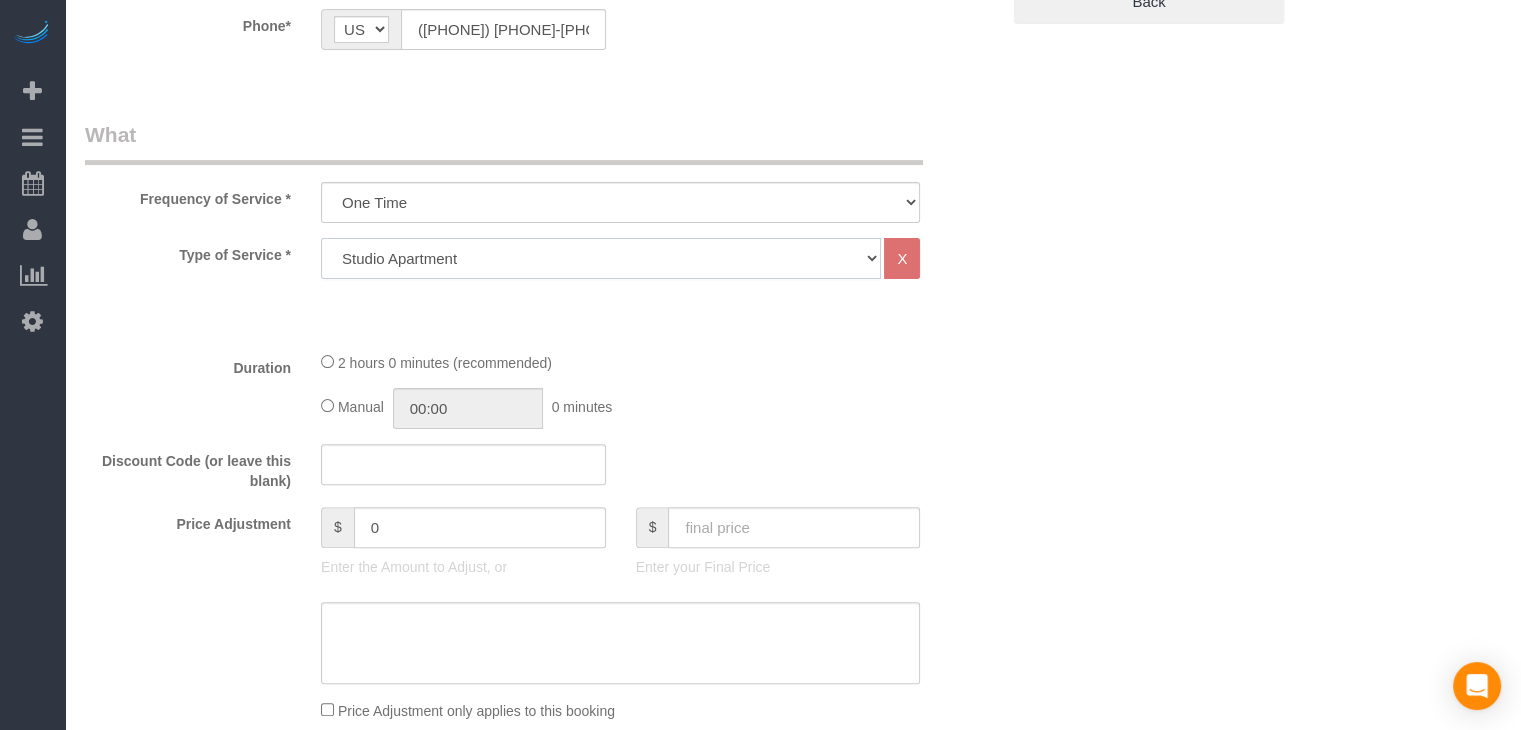 click on "Studio Apartment 1 Bedroom Home 2 Bedroom Home 3 Bedroom Home 4 Bedroom Home 5 Bedroom Home 6 Bedroom Home 7 Bedroom Home Hourly Cleaning Hazard/Emergency Cleaning General Maintenance" 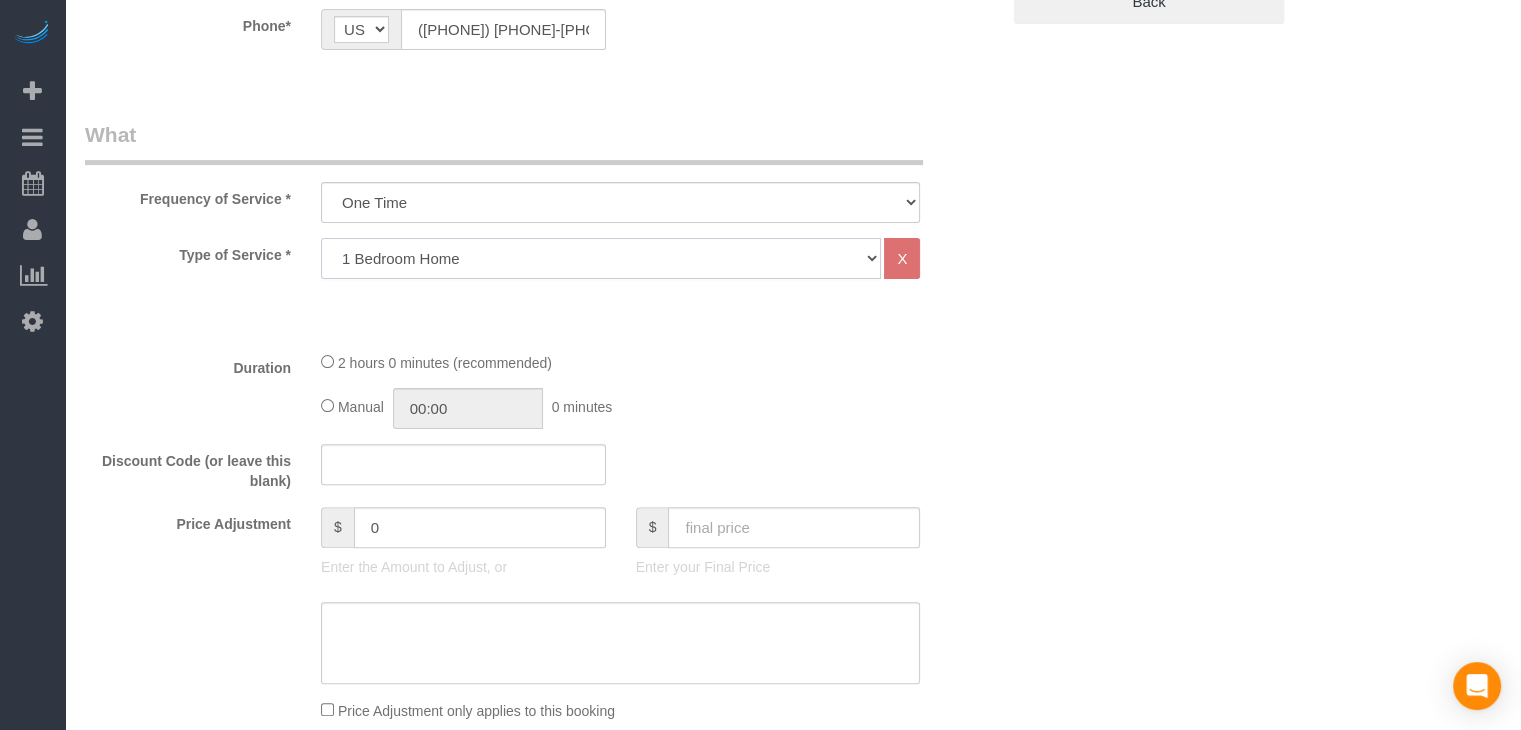 click on "Studio Apartment 1 Bedroom Home 2 Bedroom Home 3 Bedroom Home 4 Bedroom Home 5 Bedroom Home 6 Bedroom Home 7 Bedroom Home Hourly Cleaning Hazard/Emergency Cleaning General Maintenance" 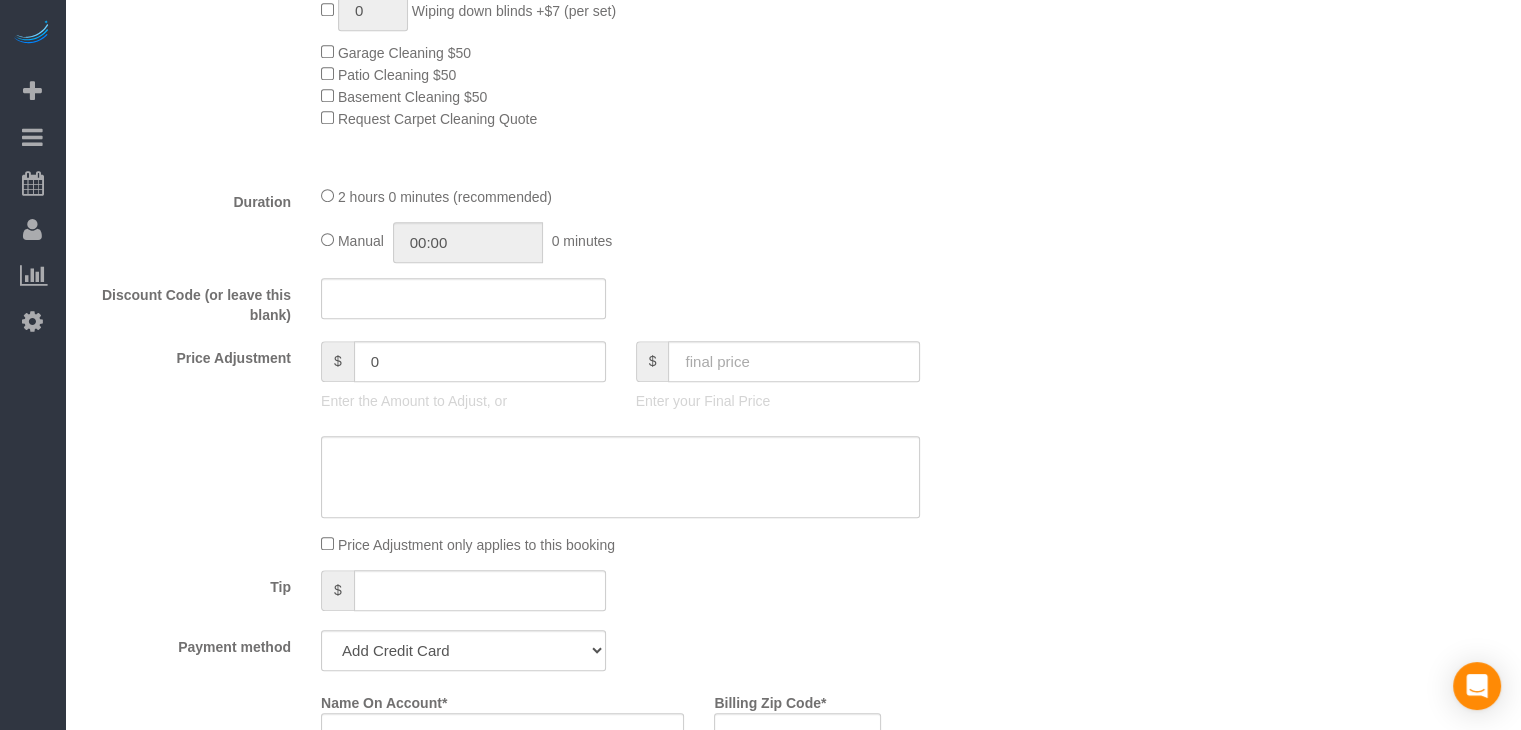 scroll, scrollTop: 1202, scrollLeft: 0, axis: vertical 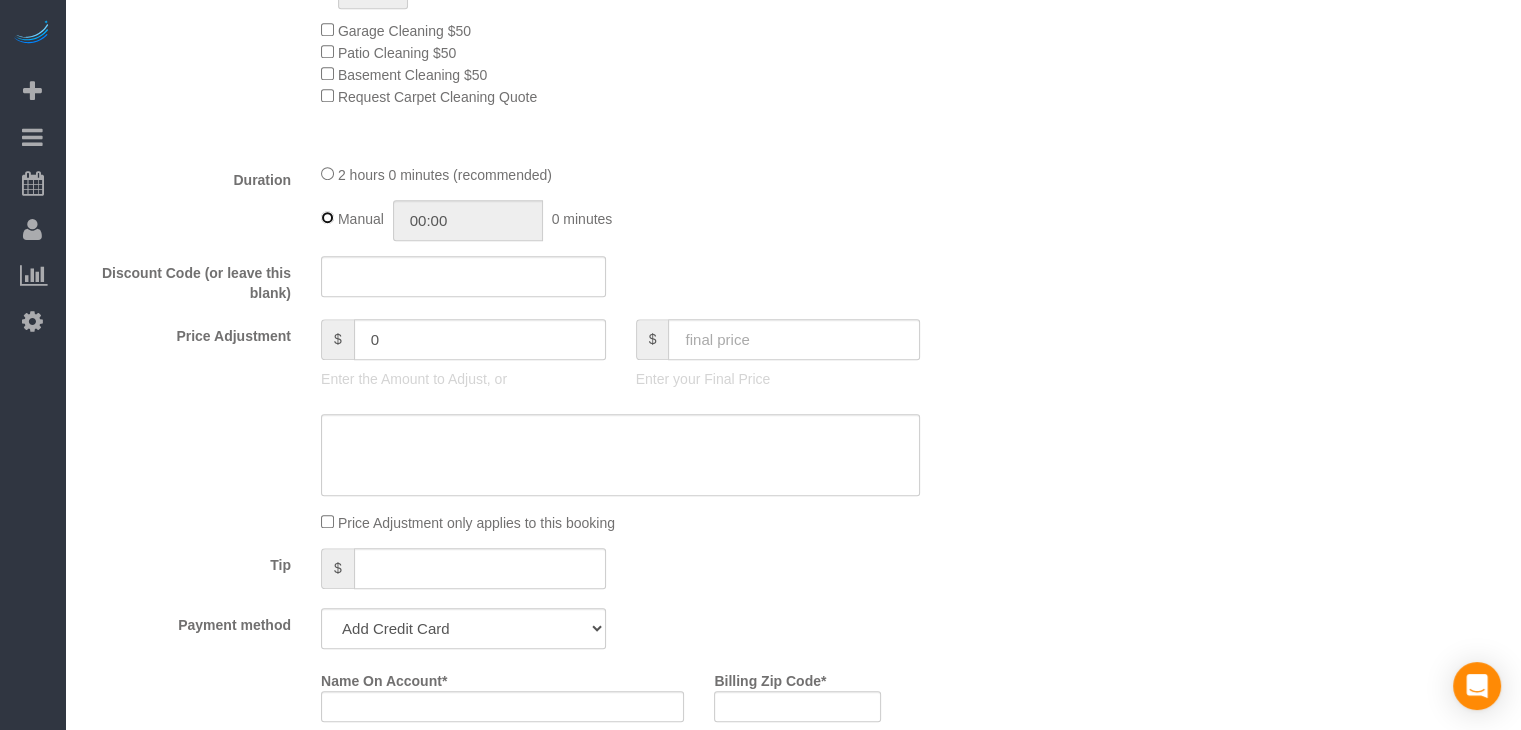 type on "02:00" 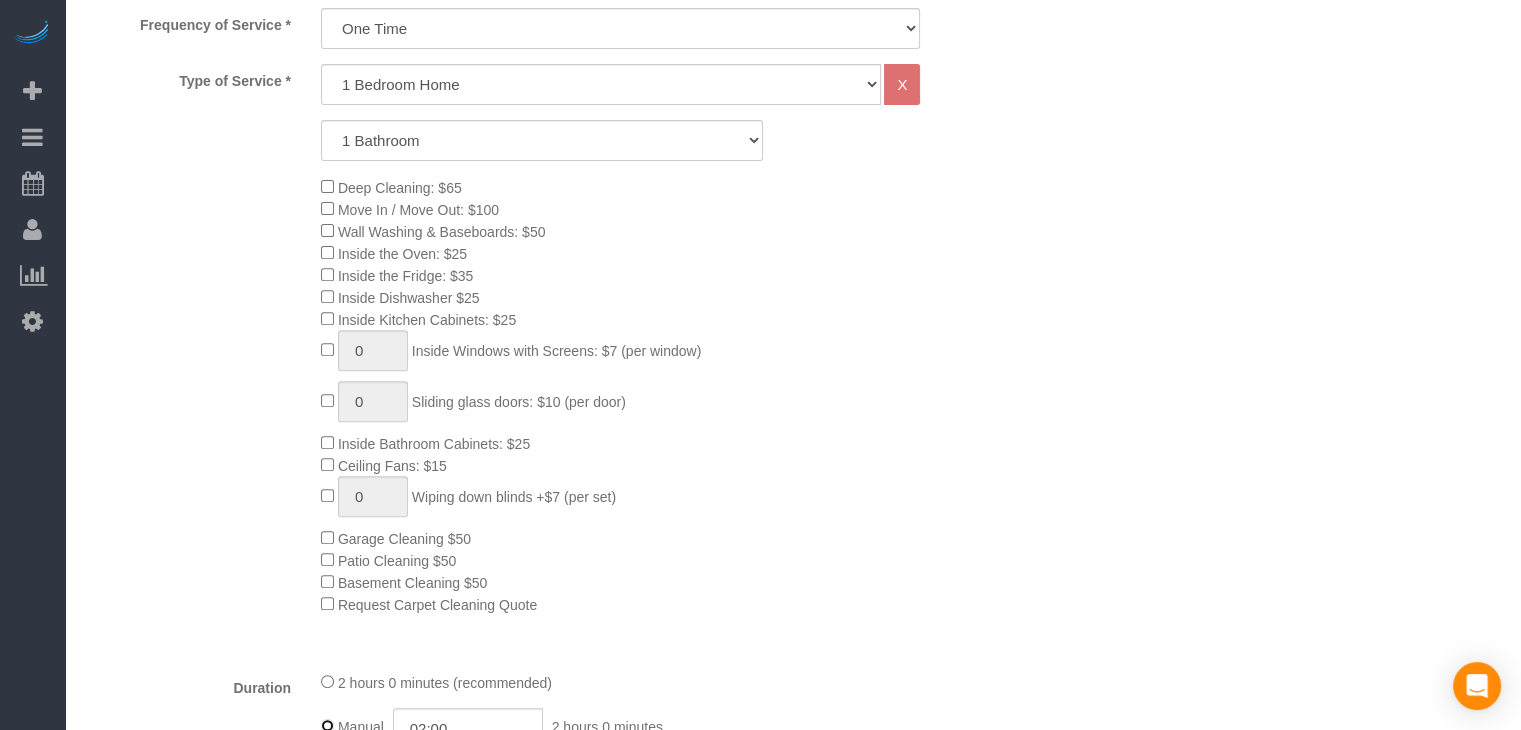 scroll, scrollTop: 1194, scrollLeft: 0, axis: vertical 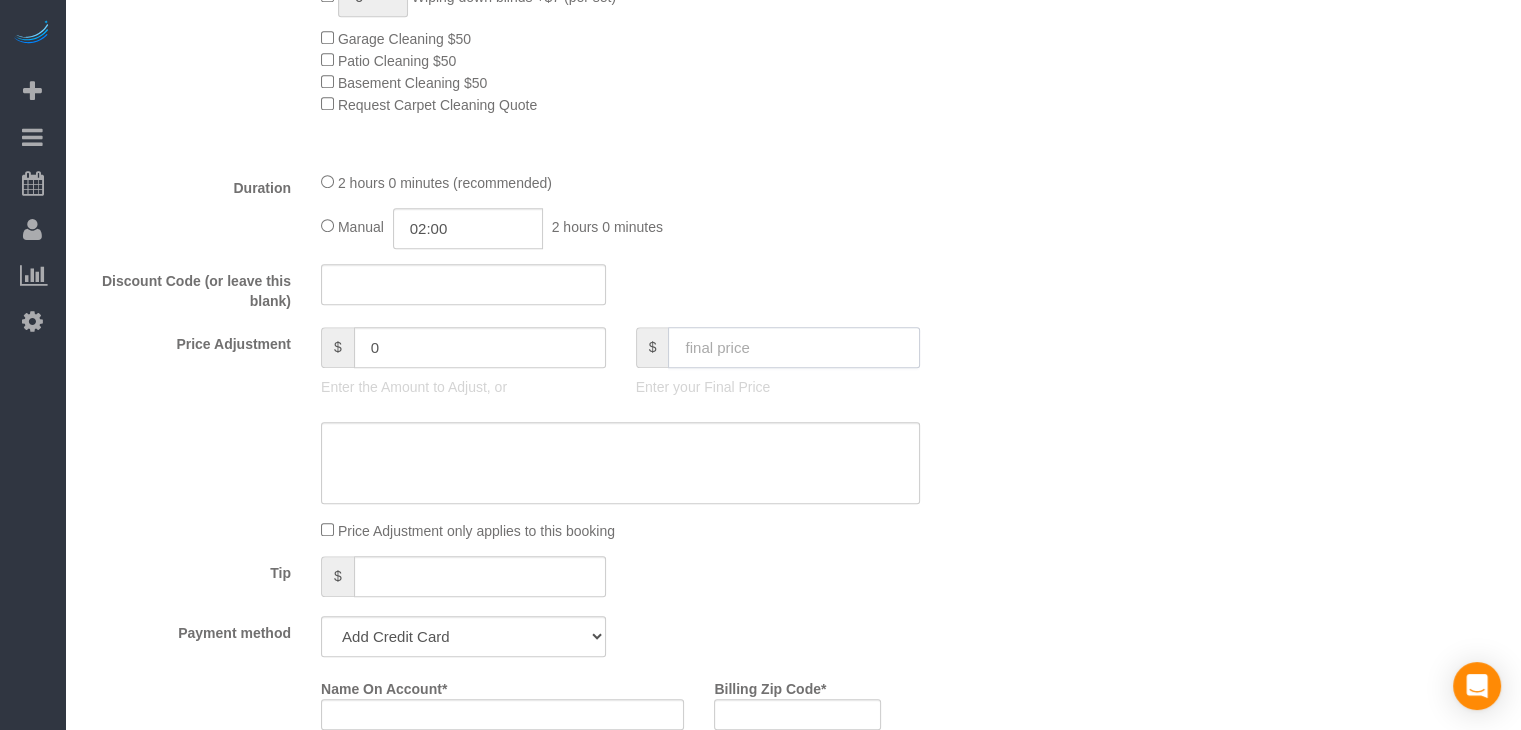 click 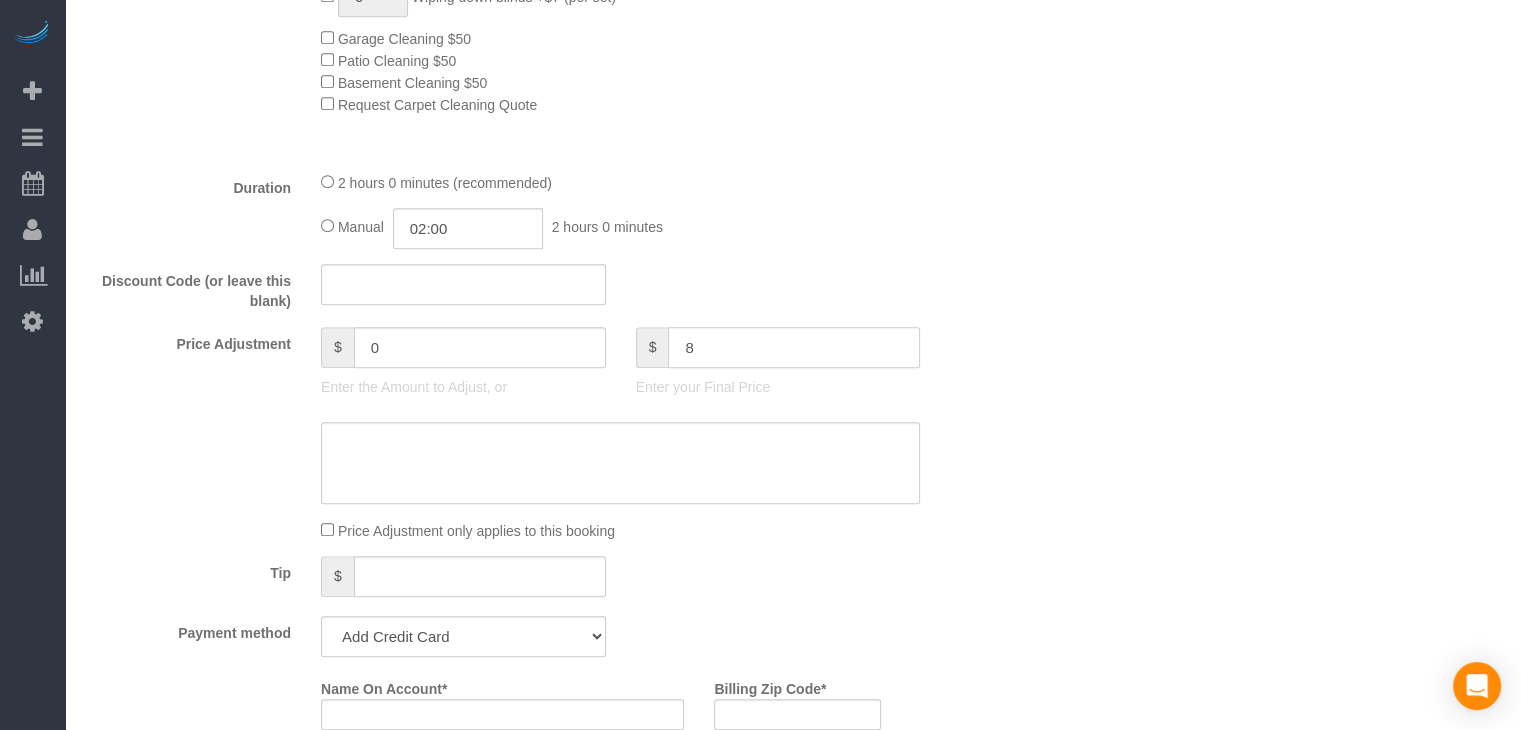 type on "80" 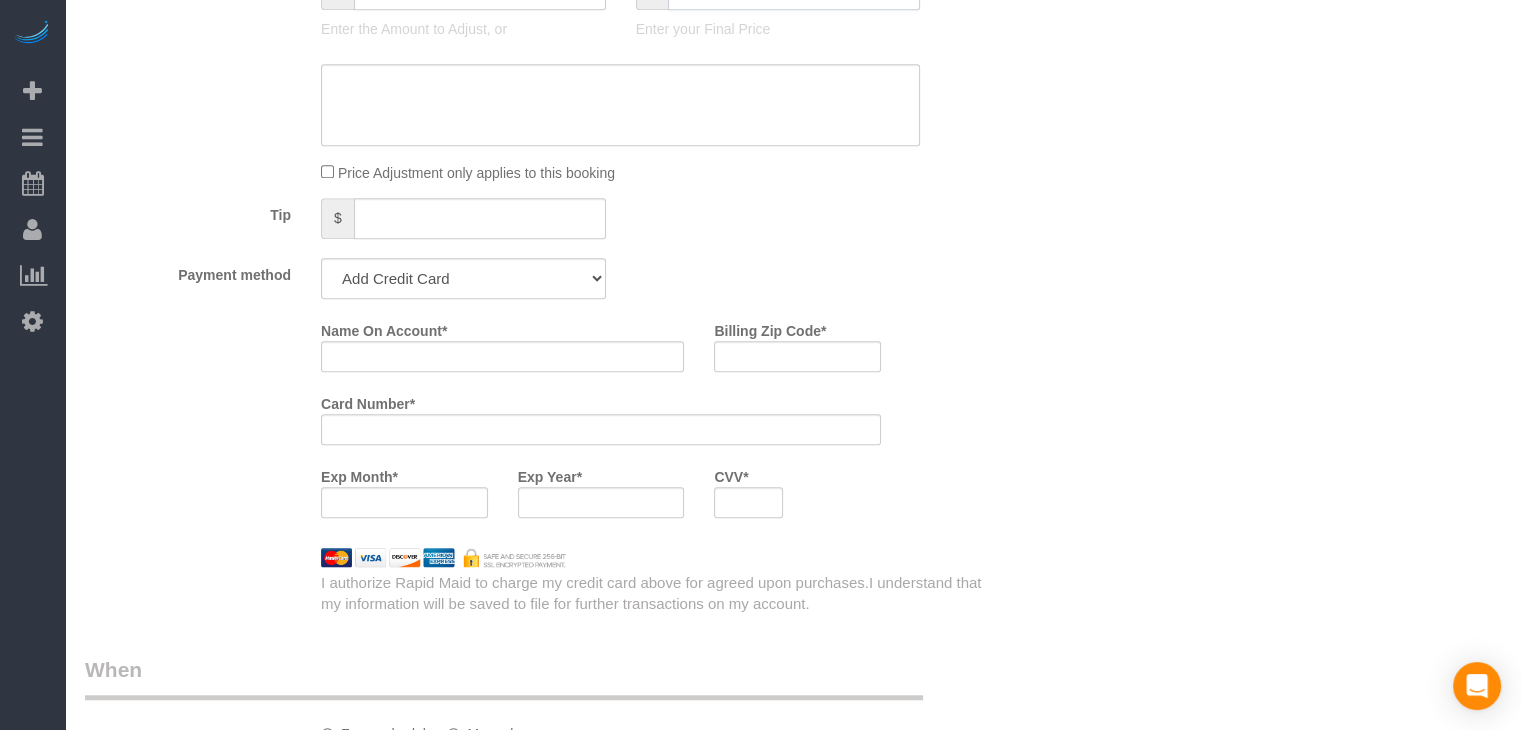 scroll, scrollTop: 1582, scrollLeft: 0, axis: vertical 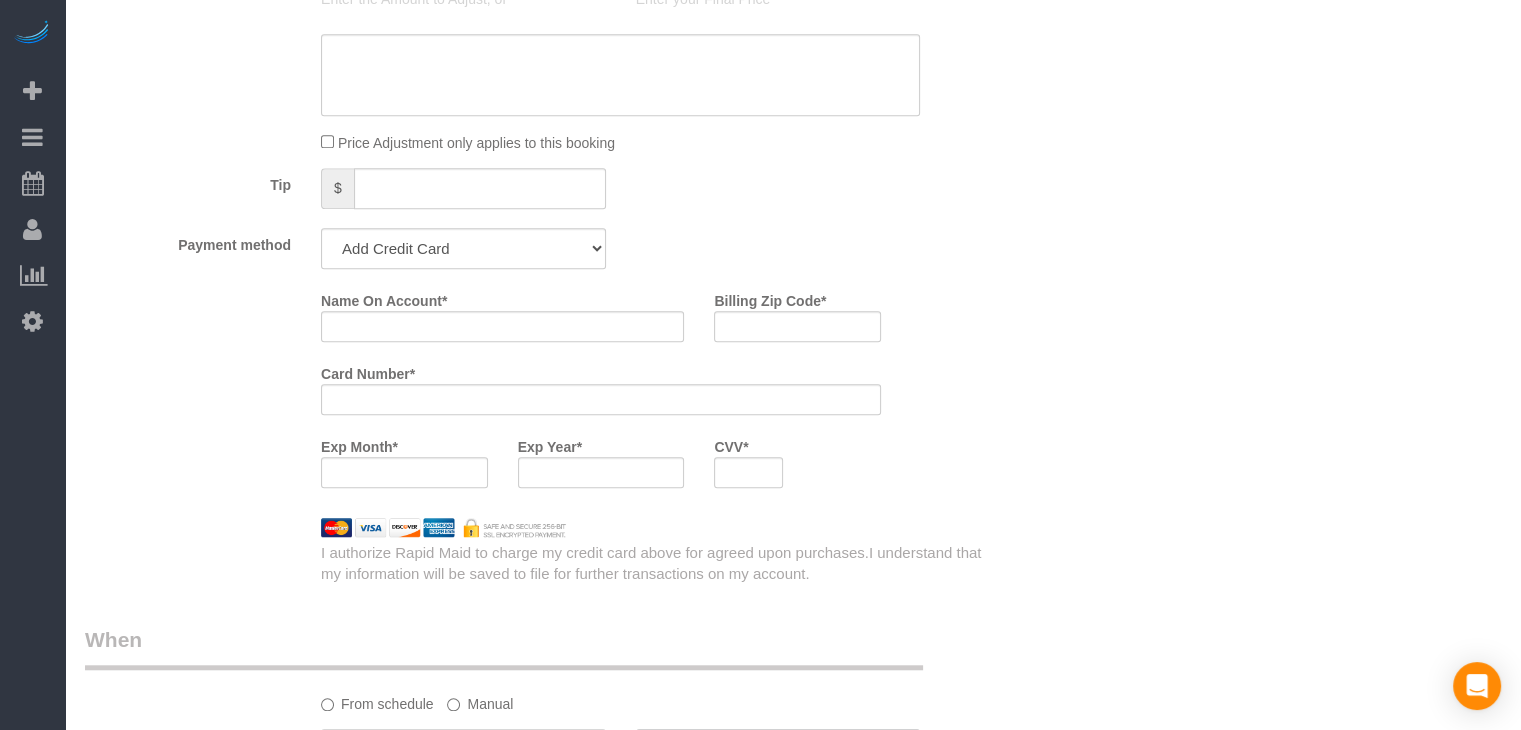 type on "-59" 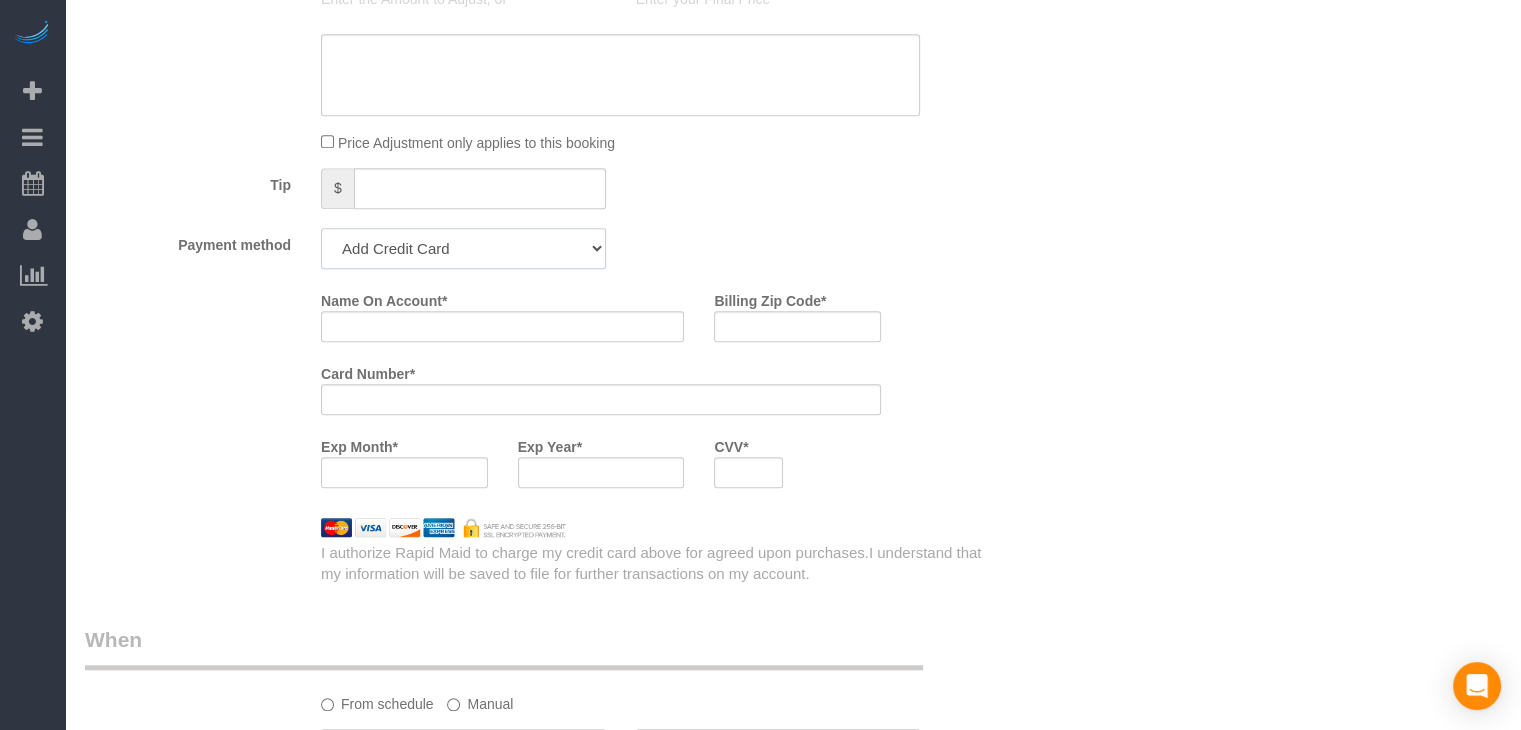 click on "Add Credit Card Cash Check Paypal" 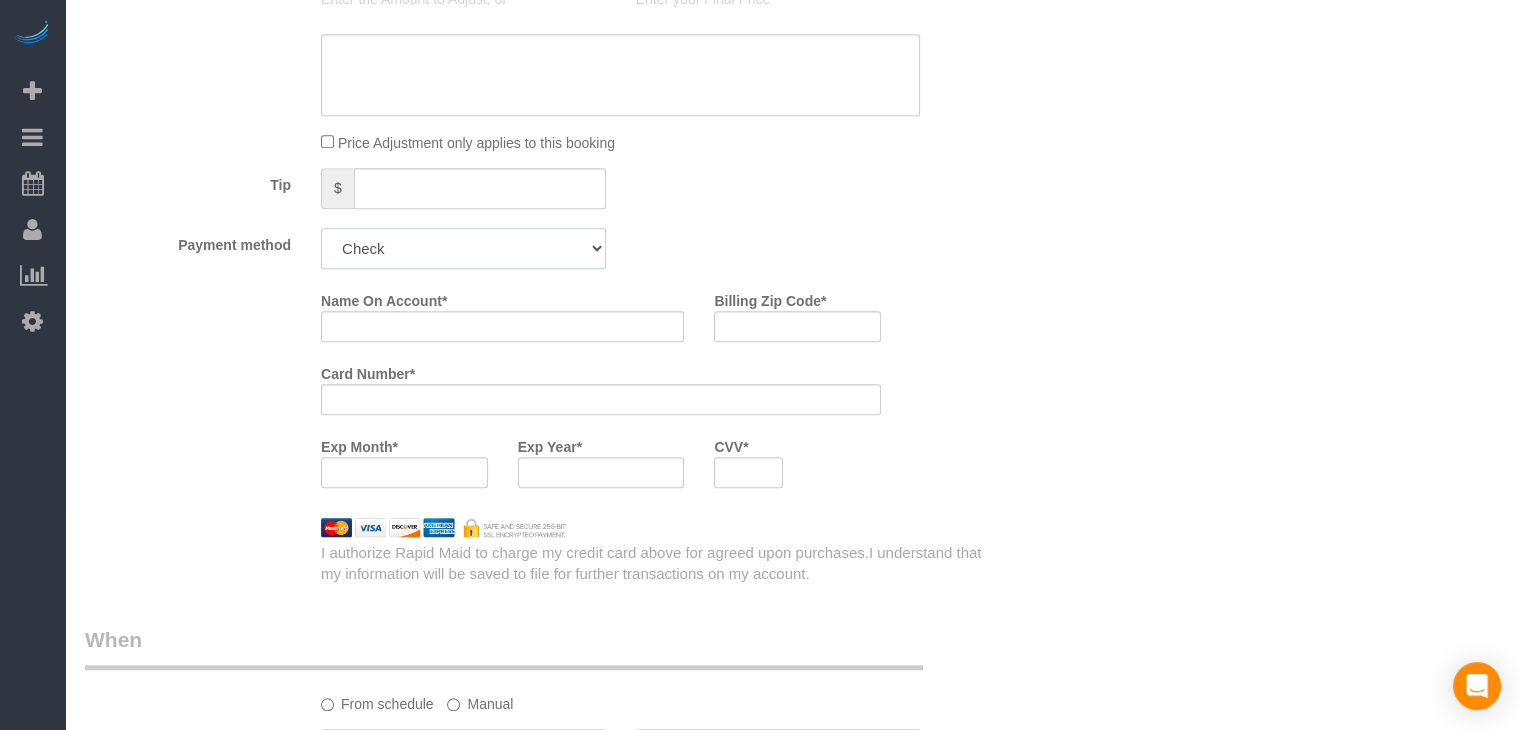 click on "Add Credit Card Cash Check Paypal" 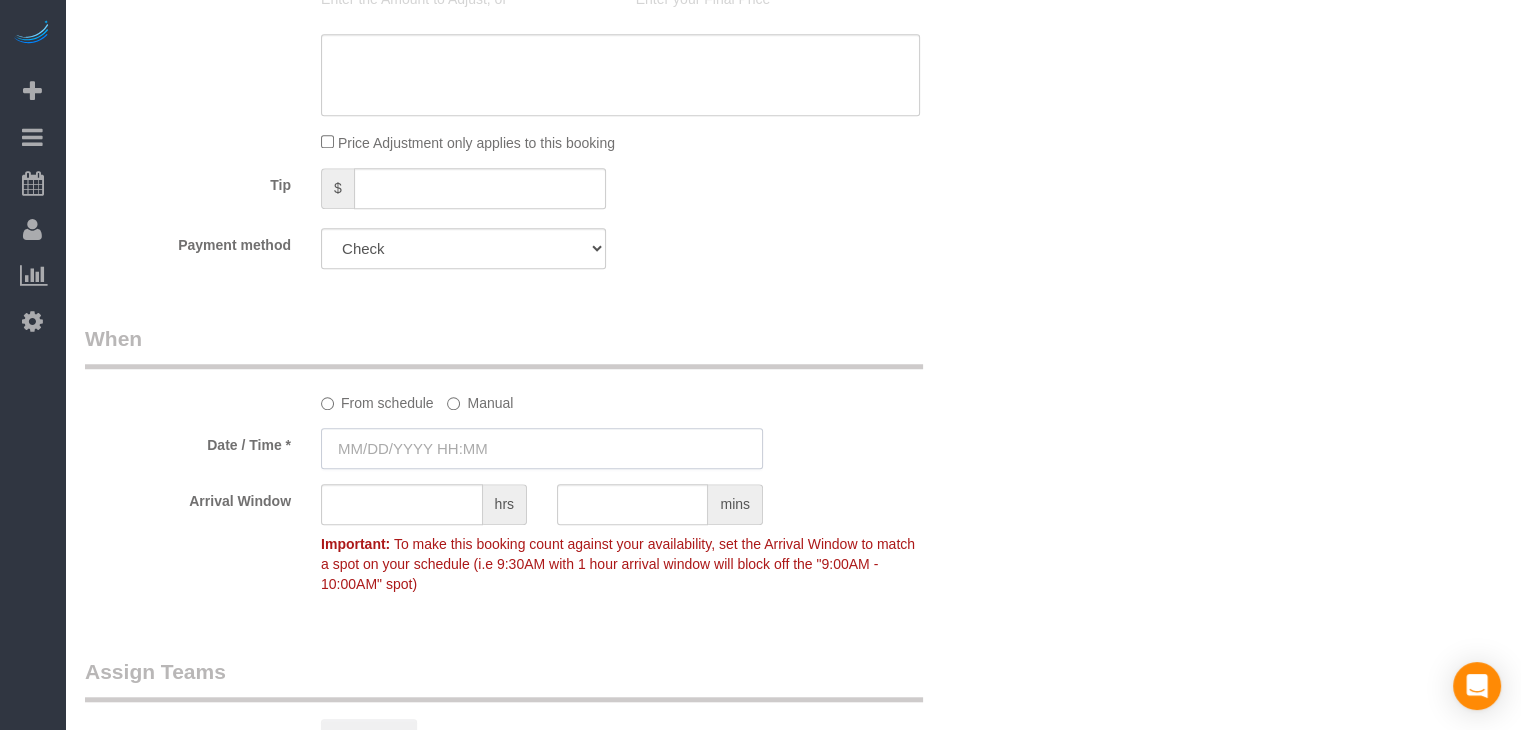 click at bounding box center [542, 448] 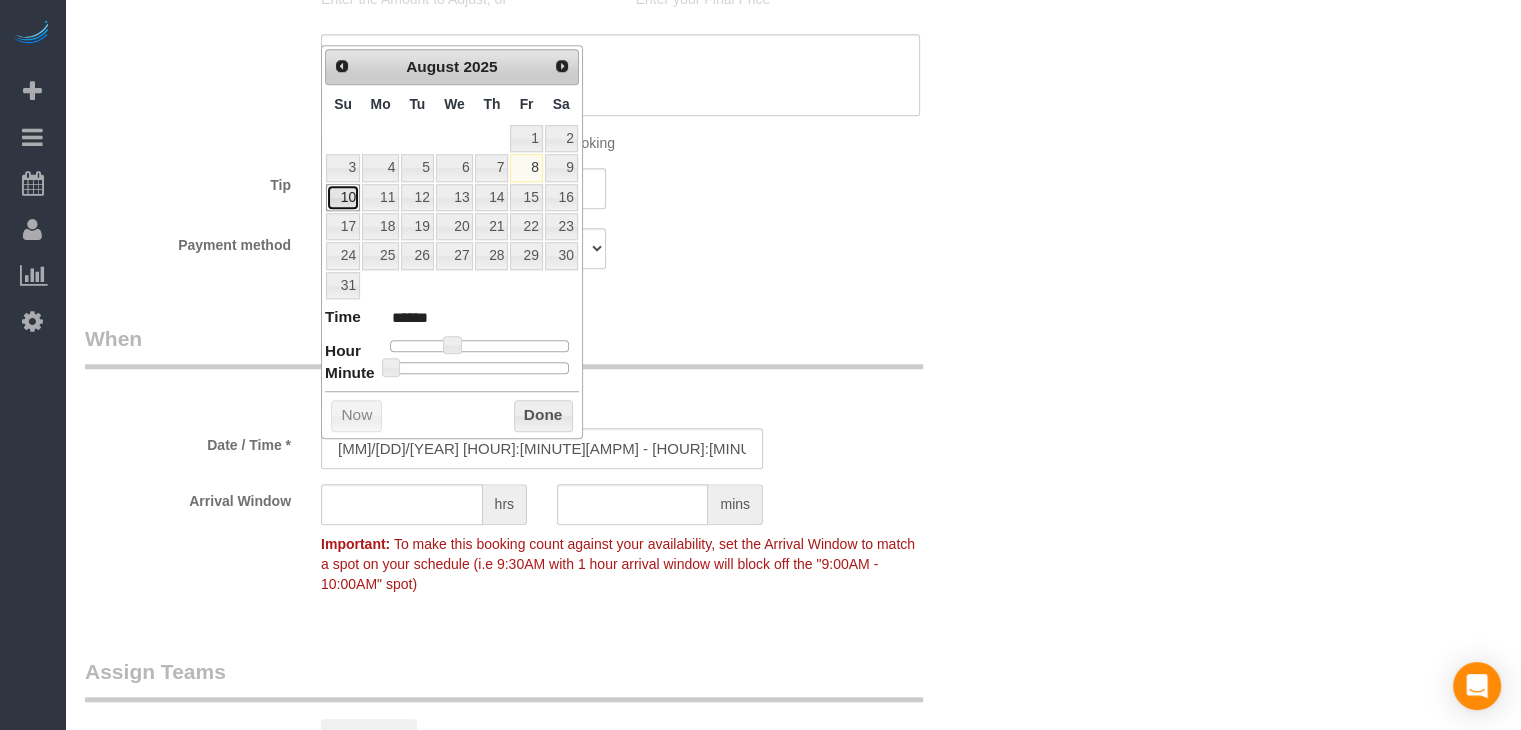 click on "10" at bounding box center (343, 197) 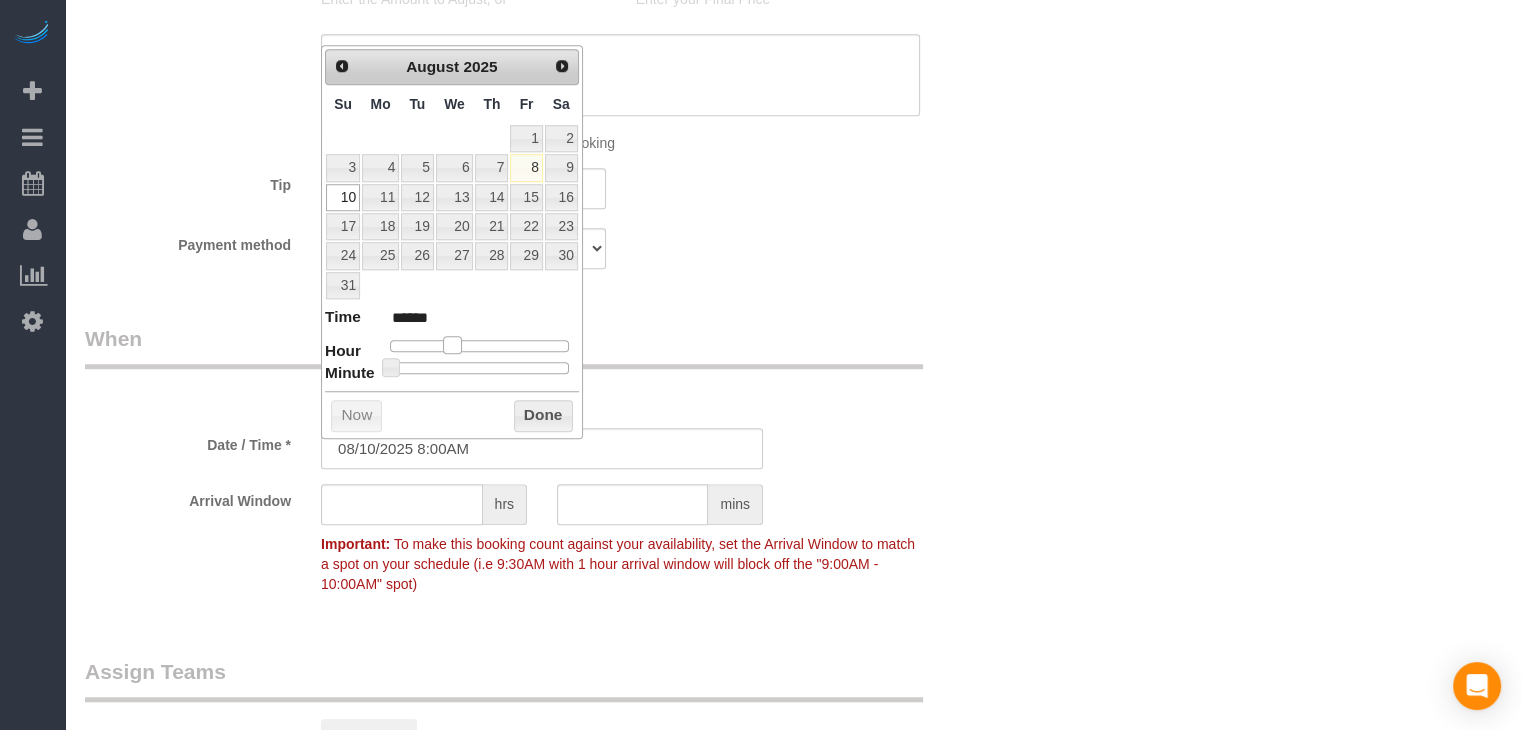 type on "08/10/2025 9:00AM" 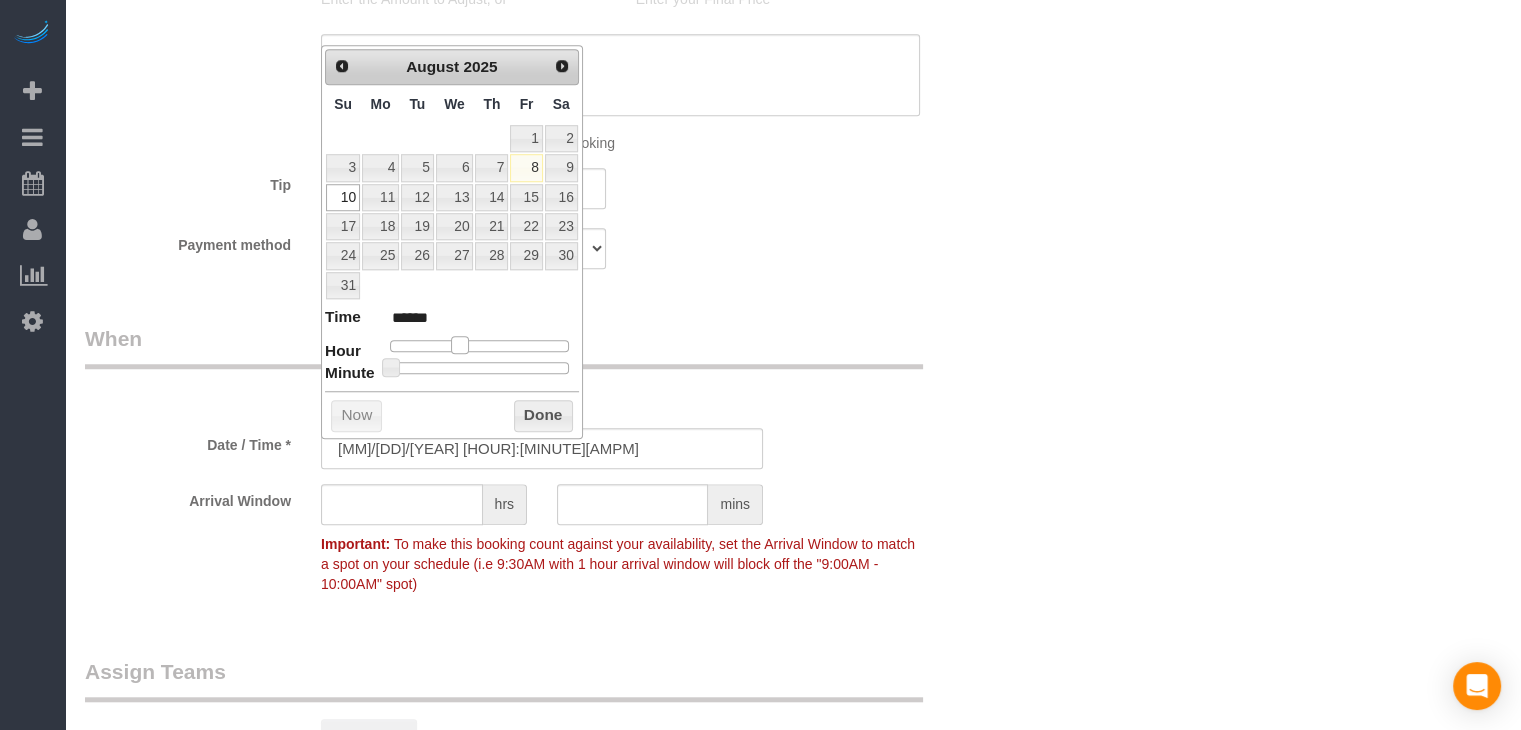type on "08/10/2025 10:00AM" 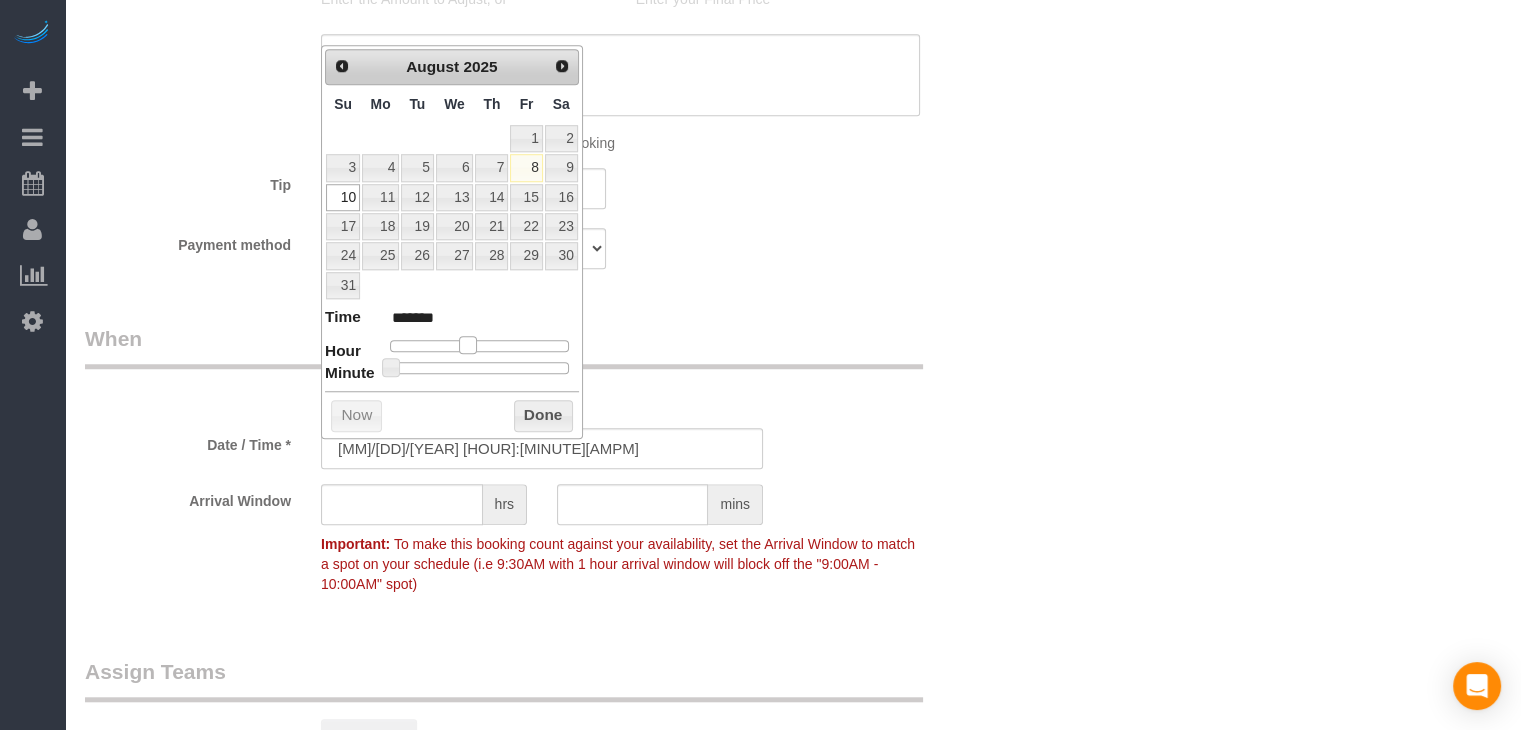 type on "08/10/2025 11:00AM" 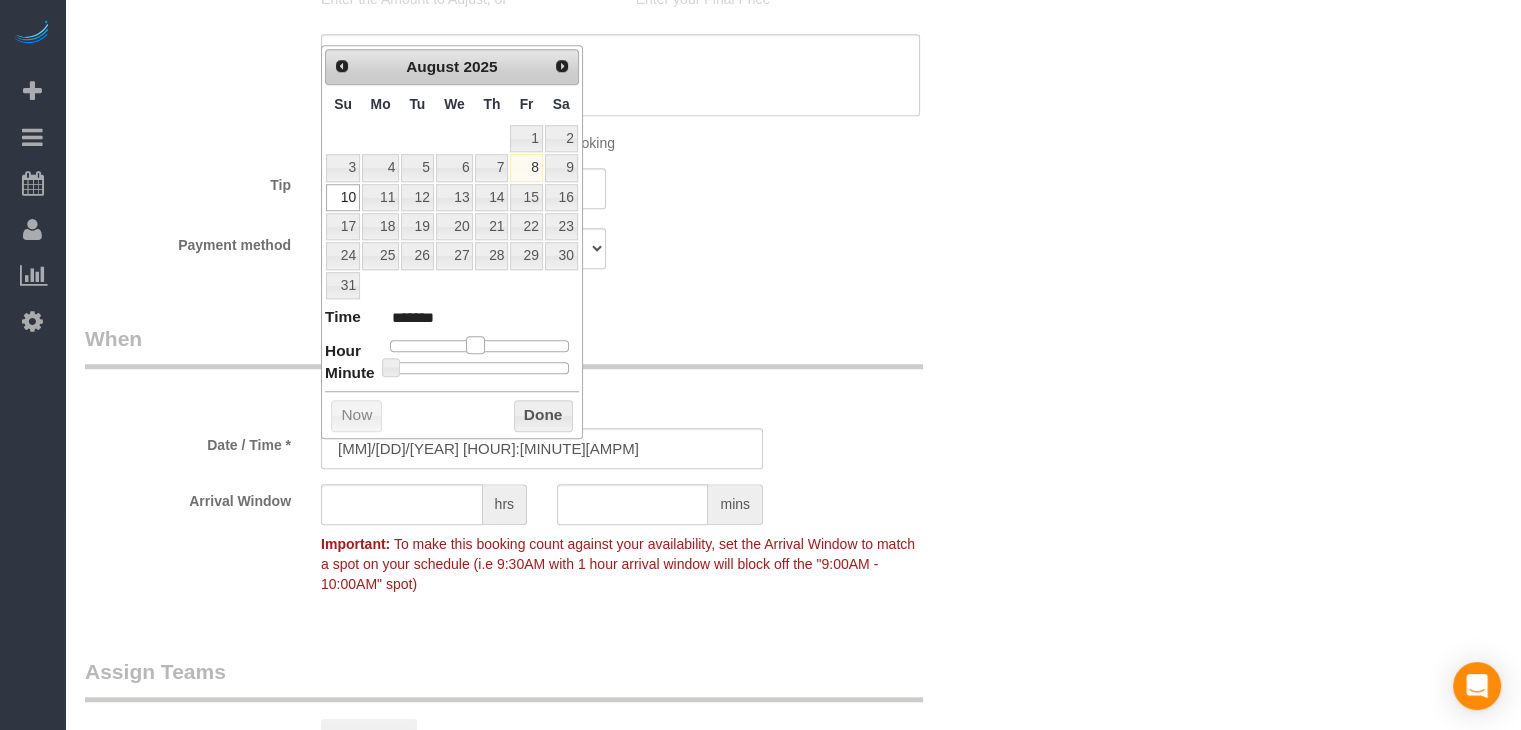 type on "08/10/2025 10:00AM" 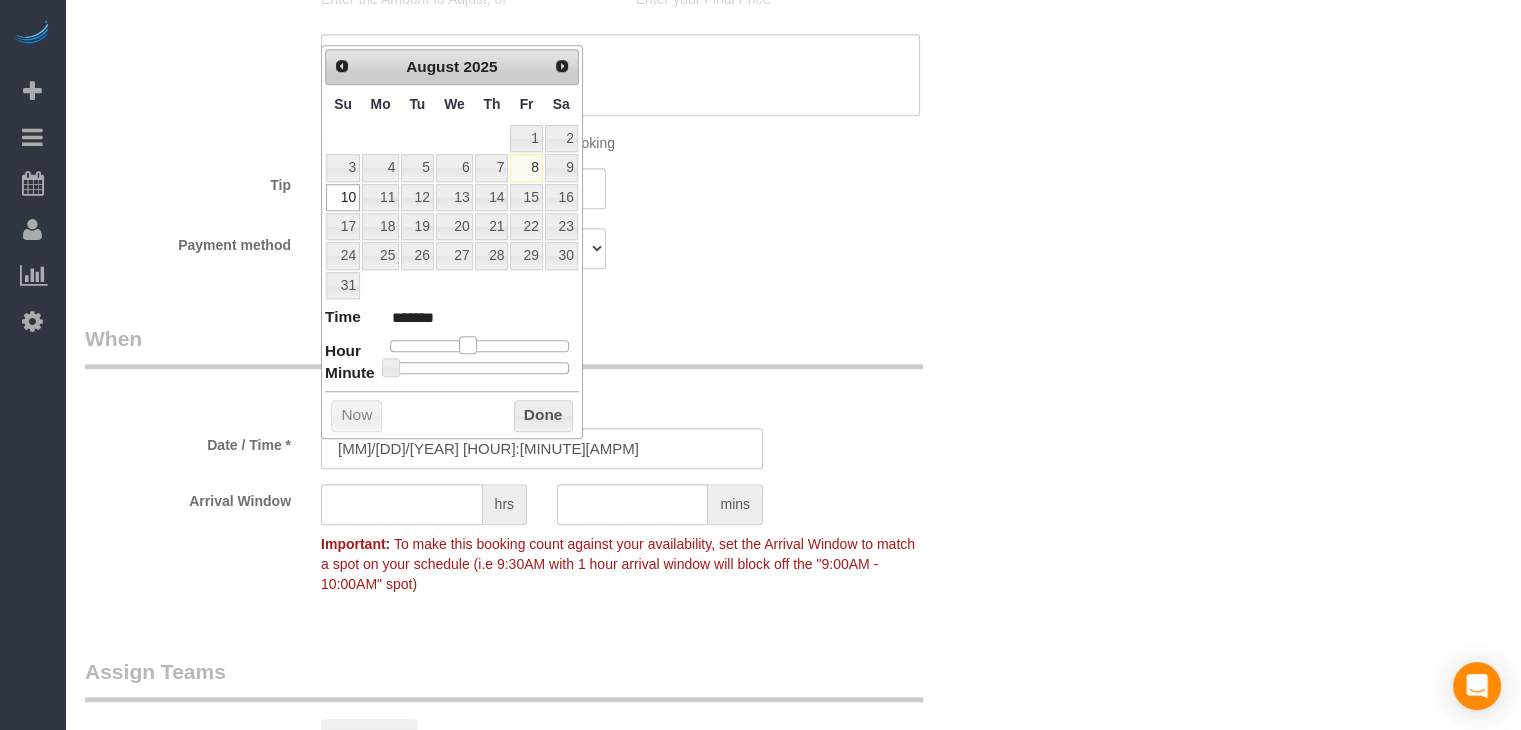 drag, startPoint x: 448, startPoint y: 345, endPoint x: 464, endPoint y: 350, distance: 16.763054 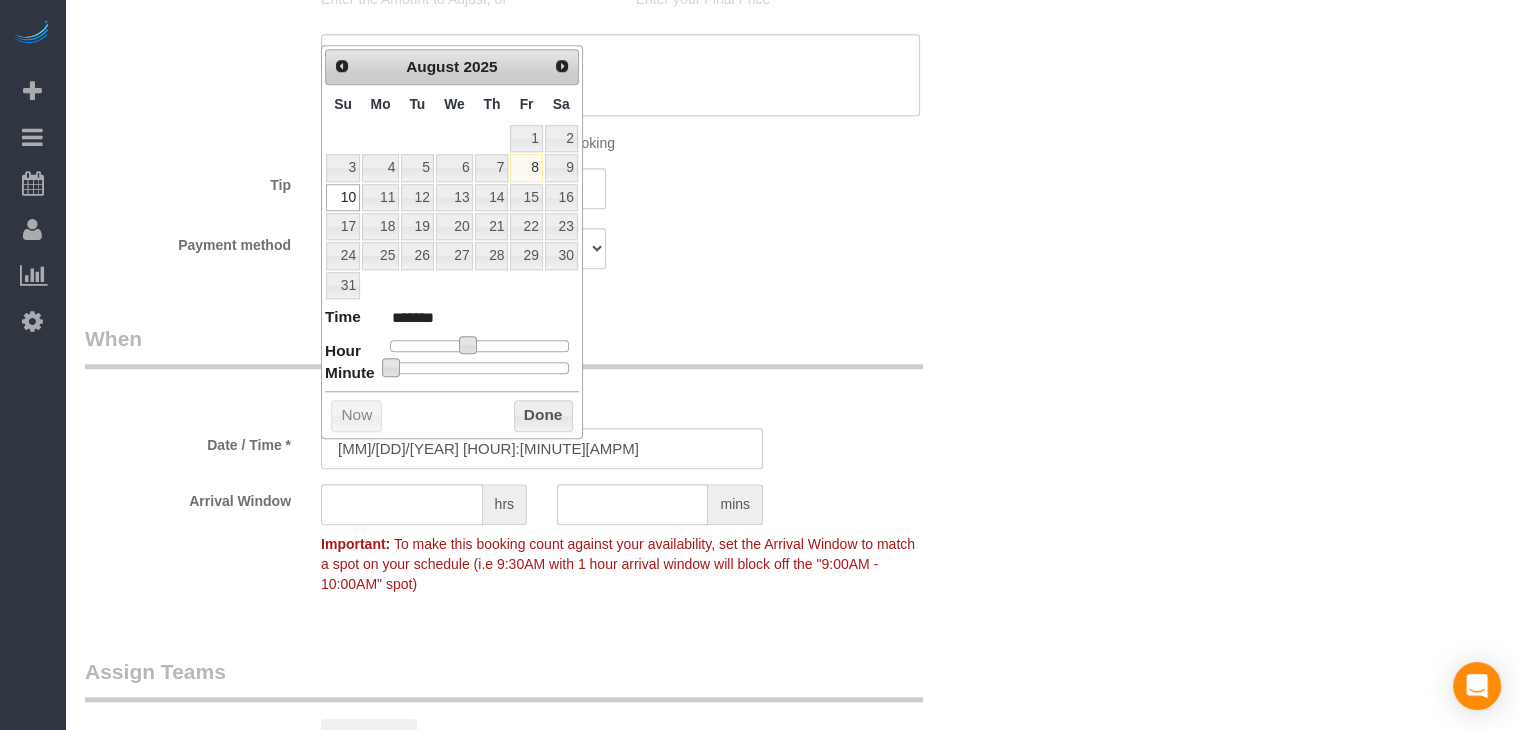 type on "08/10/2025 10:05AM" 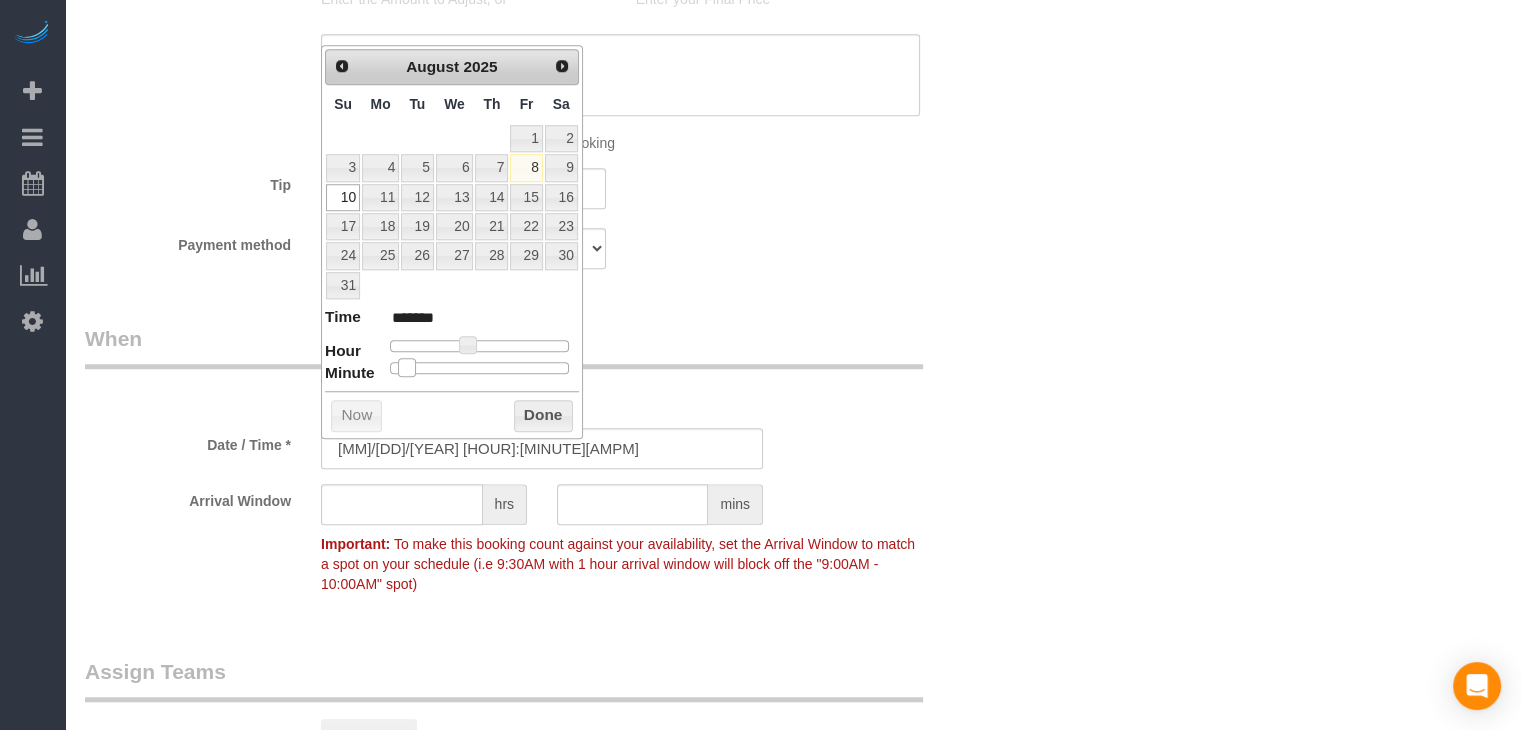 type on "08/10/2025 10:10AM" 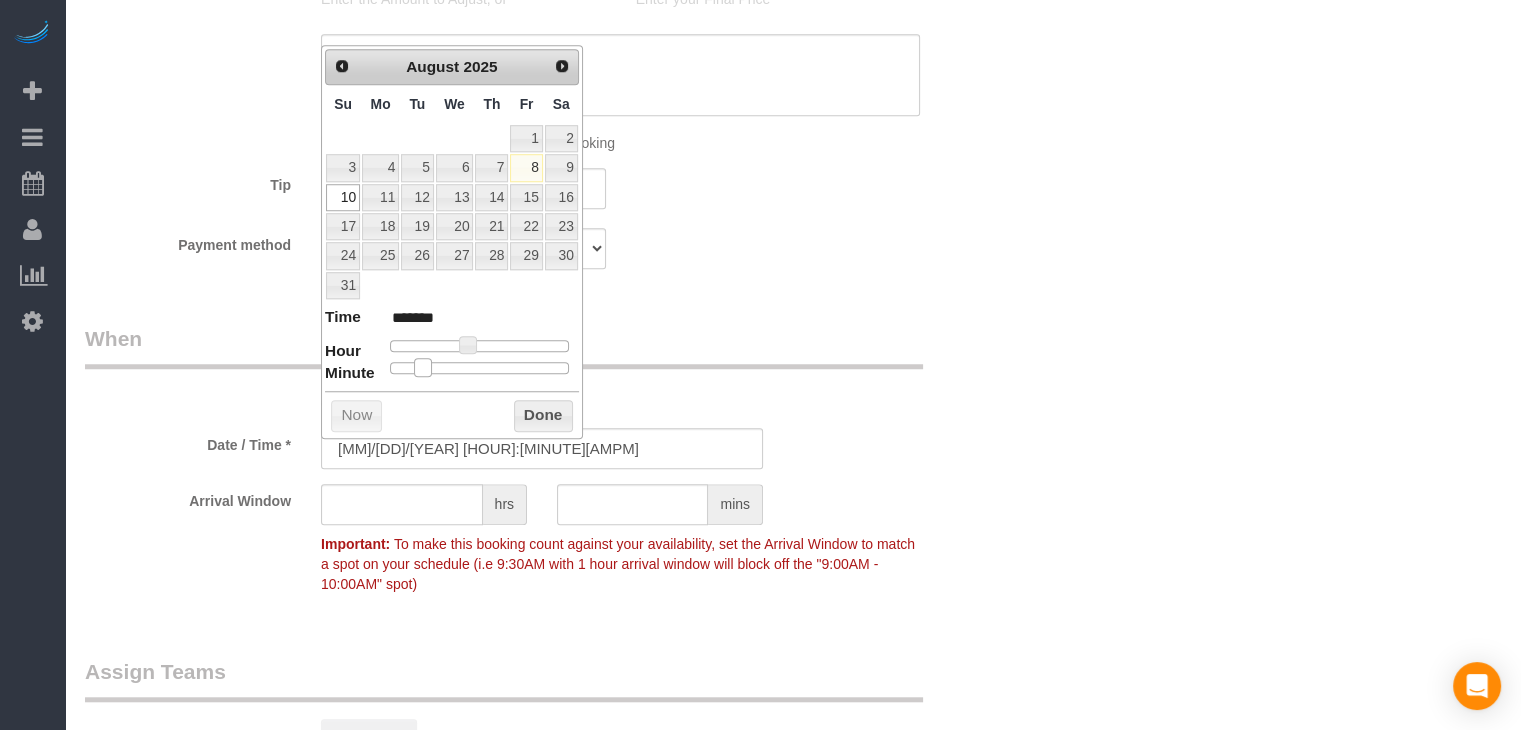 type on "08/10/2025 10:15AM" 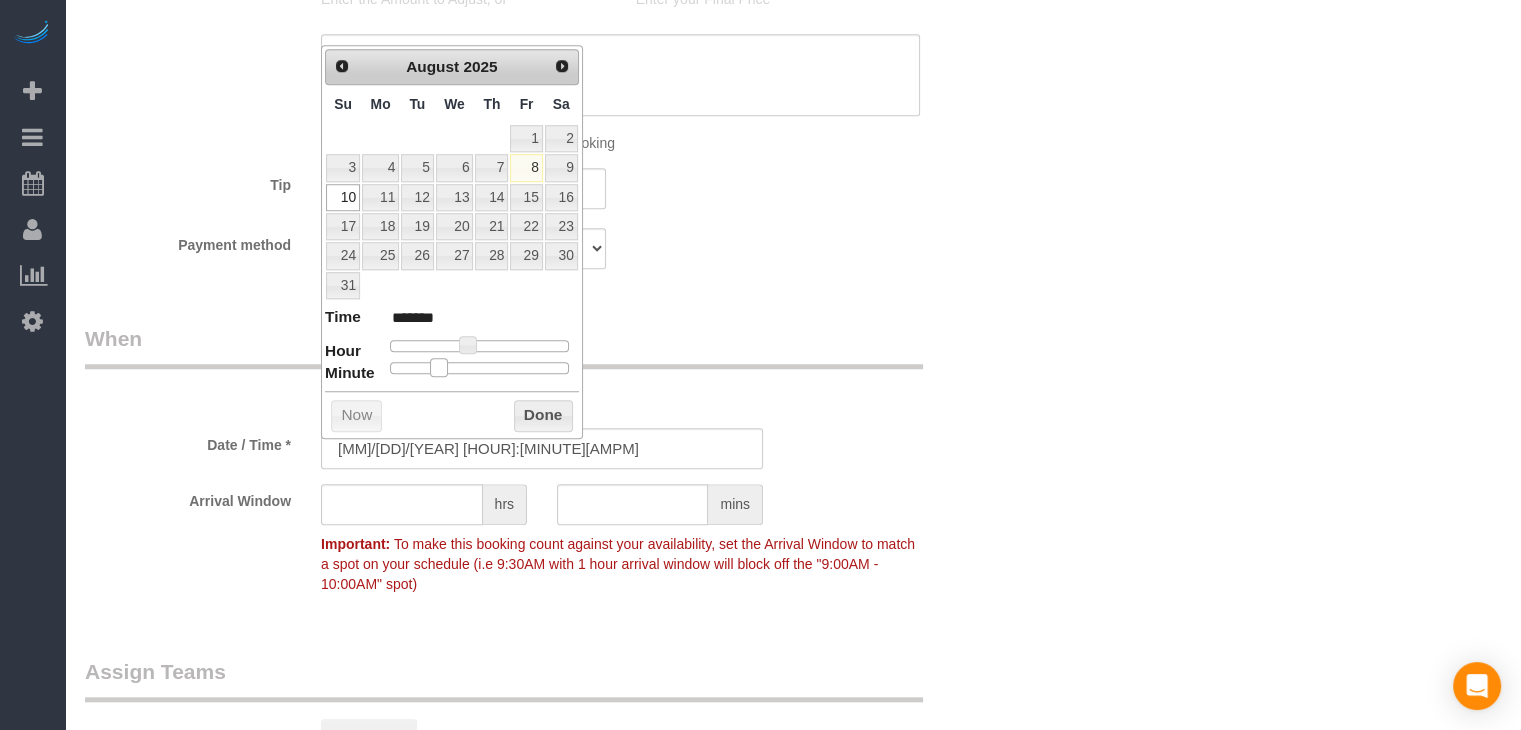 type on "08/10/2025 10:20AM" 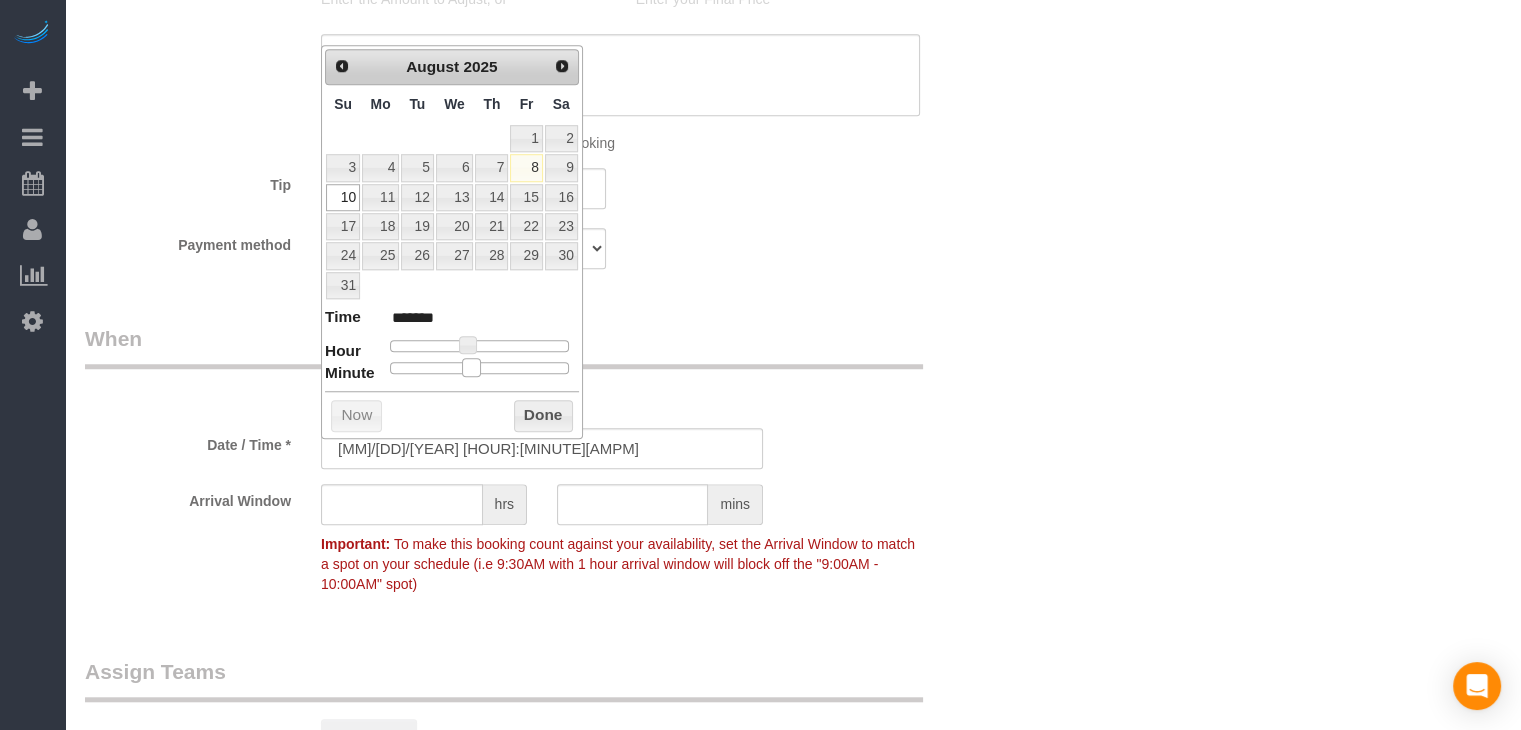 type on "08/10/2025 10:35AM" 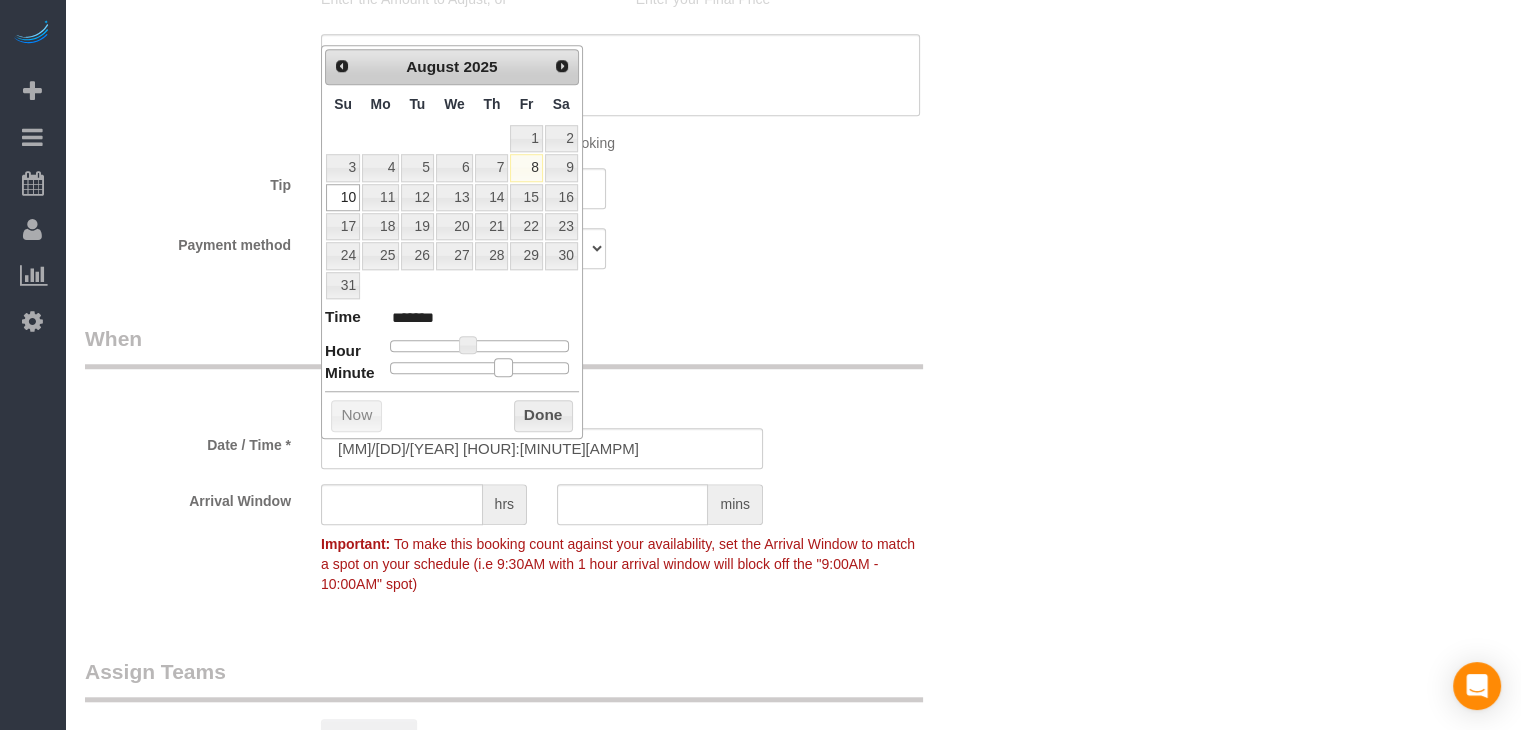 type on "08/10/2025 10:30AM" 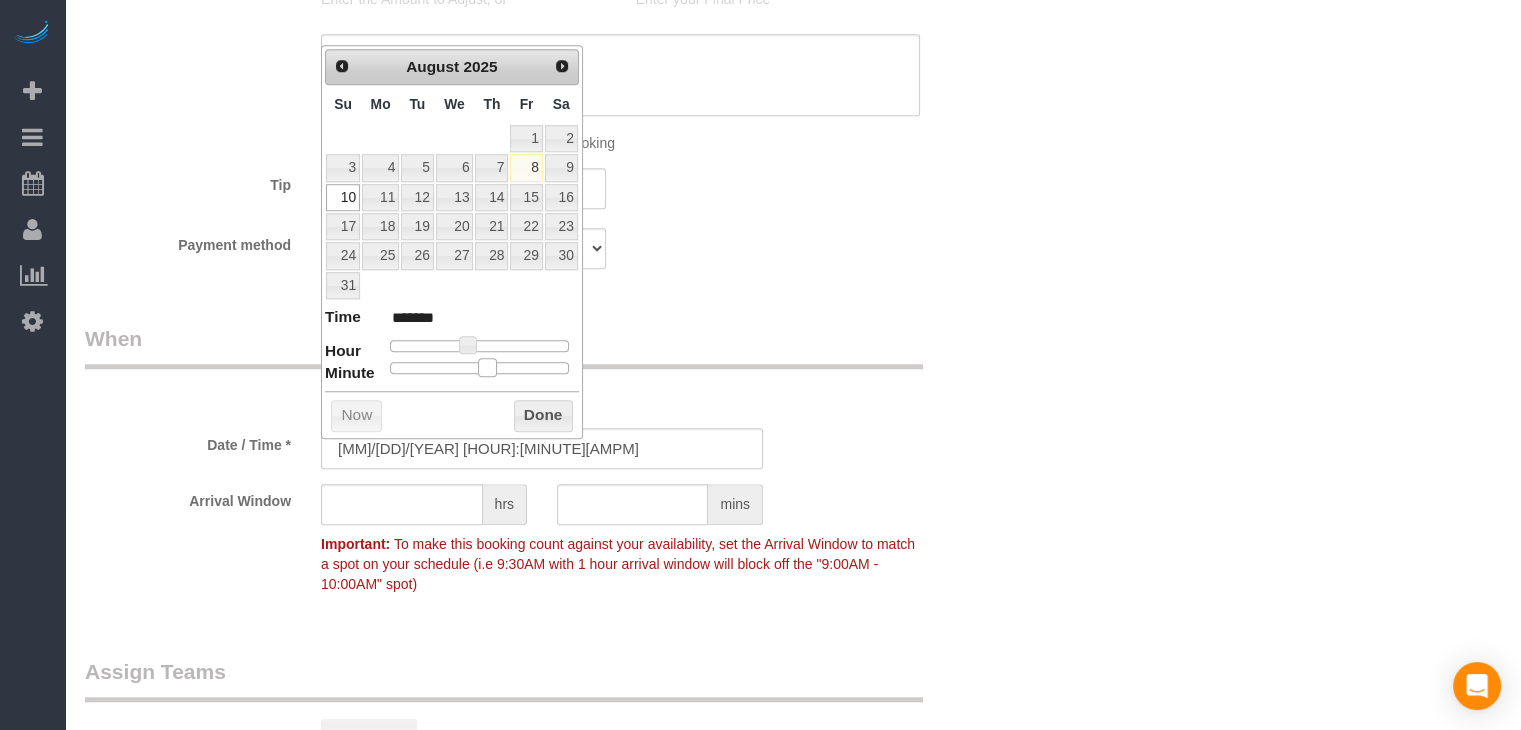 drag, startPoint x: 392, startPoint y: 358, endPoint x: 496, endPoint y: 367, distance: 104.388695 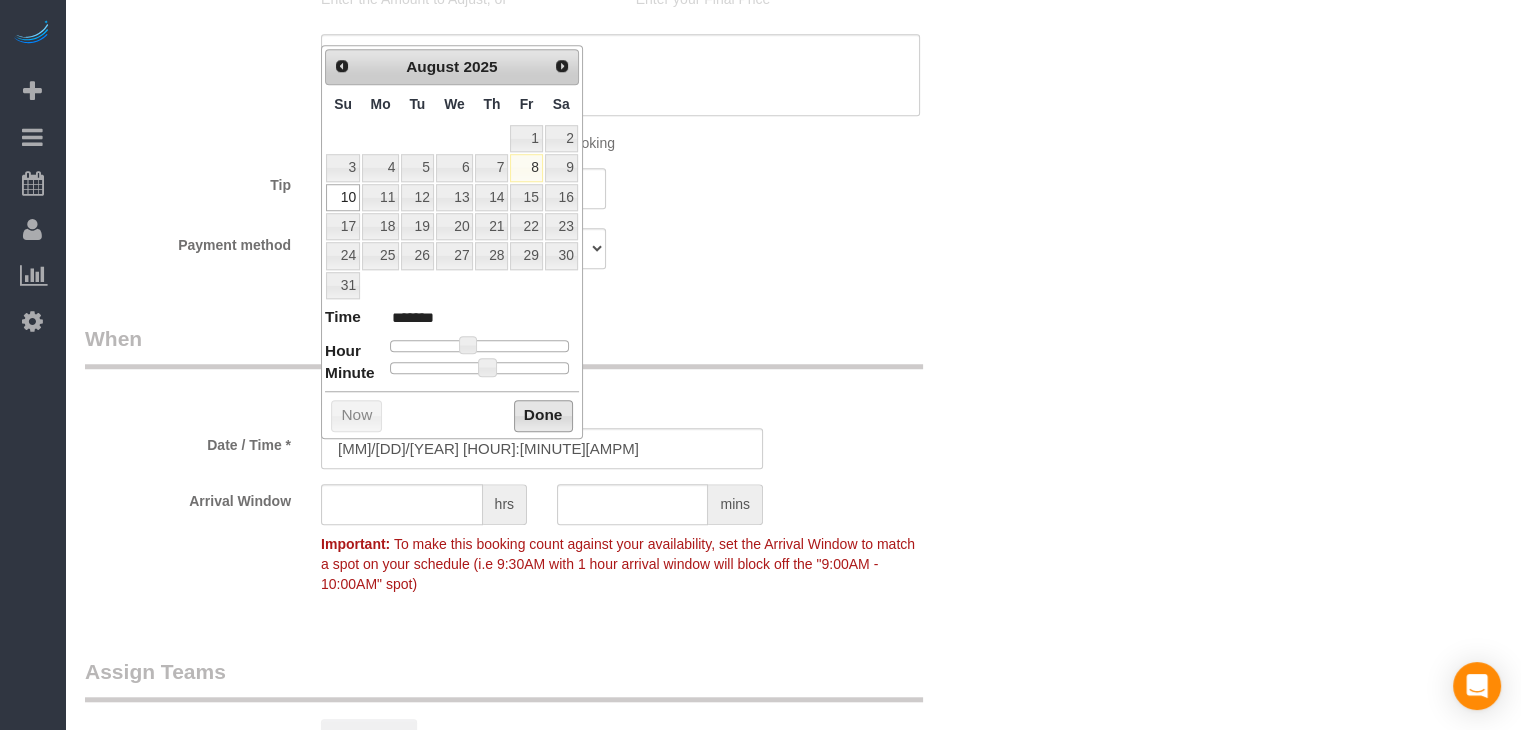 click on "Done" at bounding box center [543, 416] 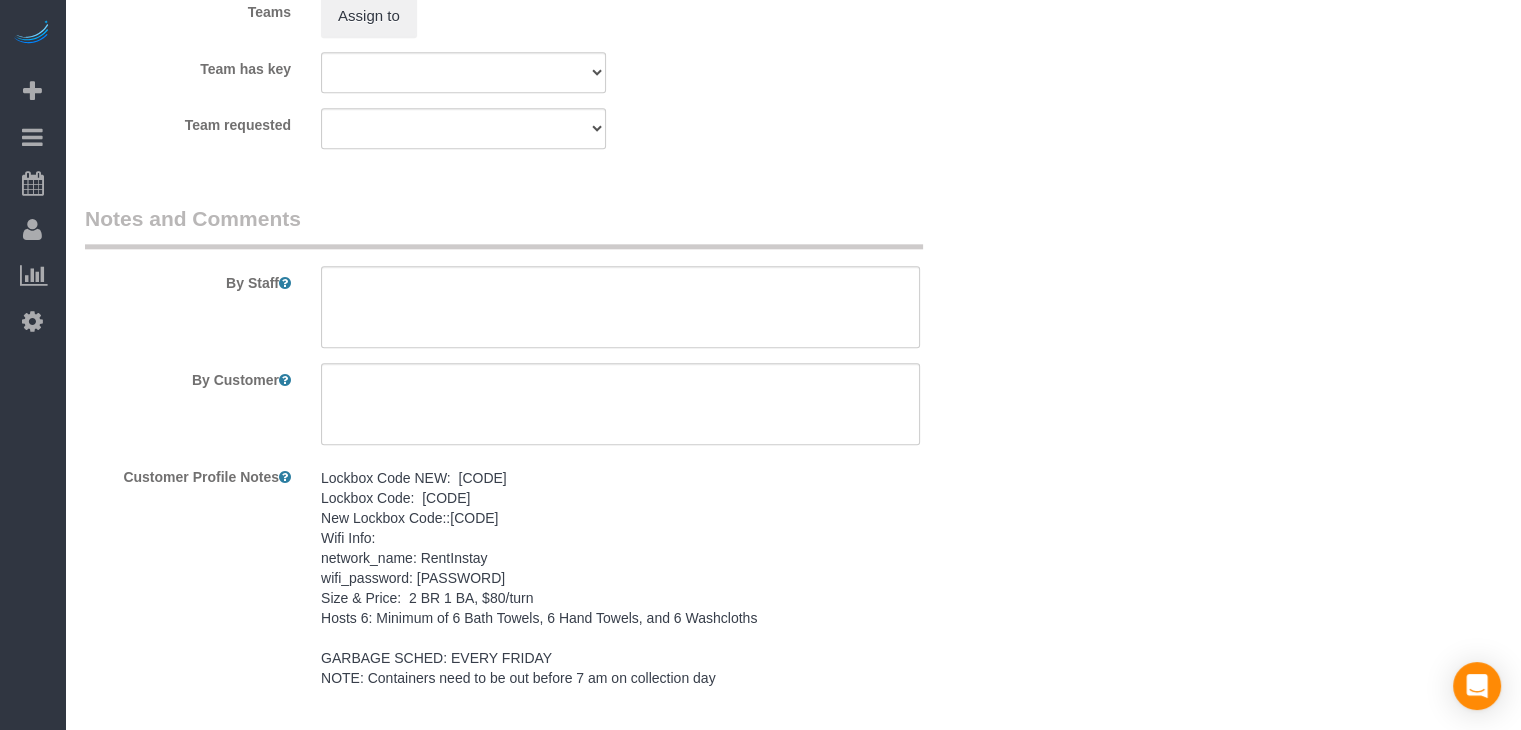 scroll, scrollTop: 2309, scrollLeft: 0, axis: vertical 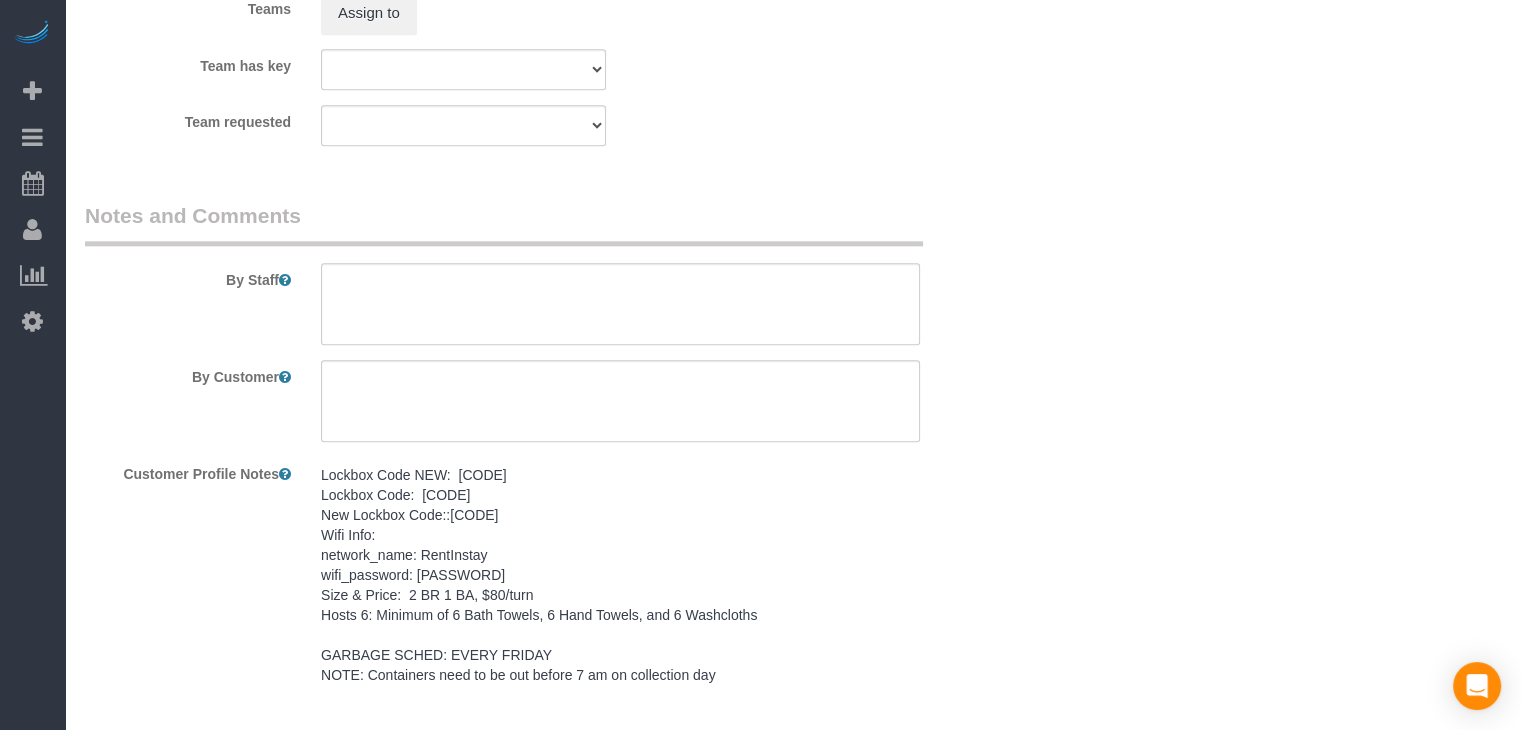 click on "Lockbox Code NEW:  [CODE]
Lockbox Code:  [CODE]
New Lockbox Code::[CODE]
Wifi Info:
network_name: RentInstay
wifi_password: [PASSWORD]
Size & Price:  2 BR 1 BA, $80/turn
Hosts 6: Minimum of 6 Bath Towels, 6 Hand Towels, and 6 Washcloths
GARBAGE SCHED: EVERY FRIDAY
NOTE: Containers need to be out before 7 am on collection day" at bounding box center (620, 575) 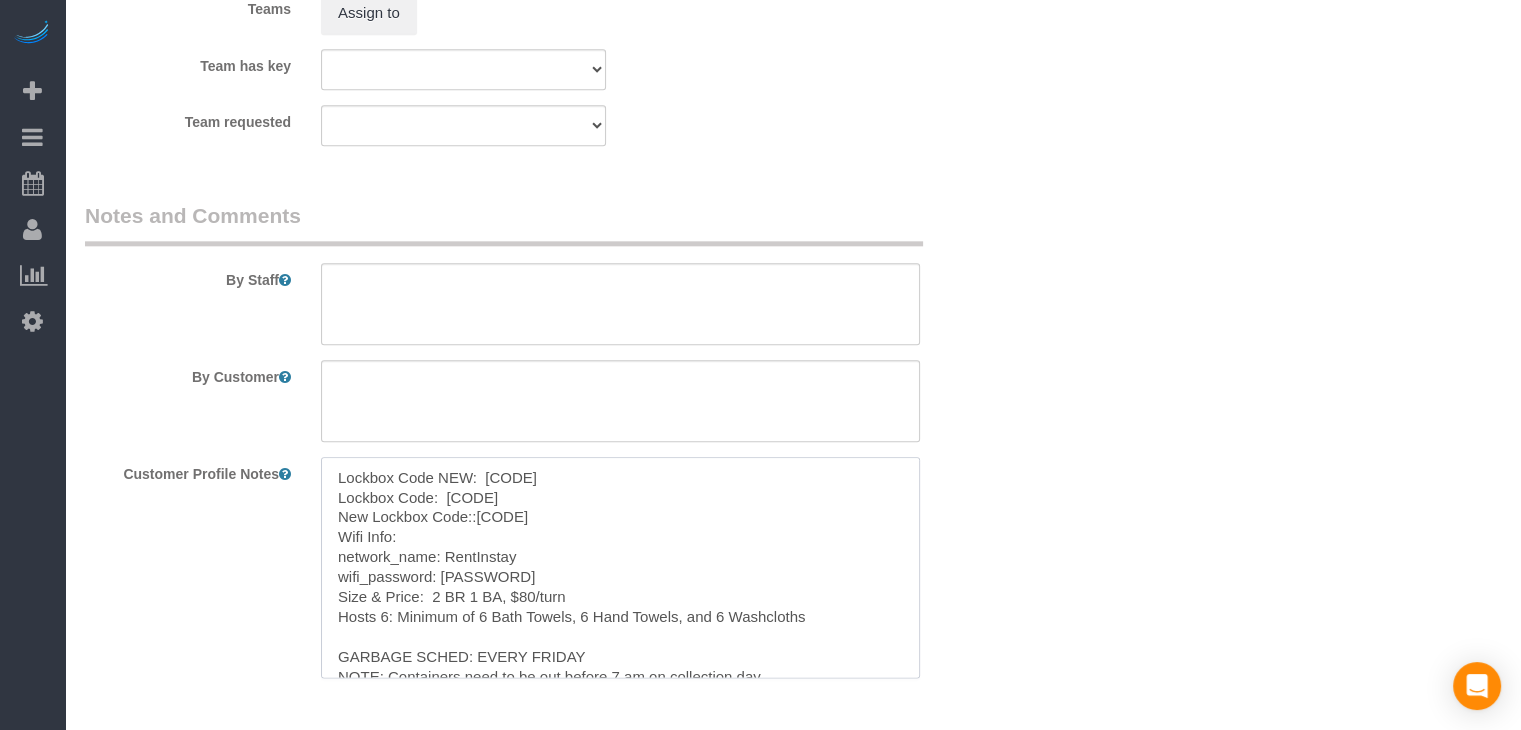 click on "Lockbox Code NEW:  [CODE]
Lockbox Code:  [CODE]
New Lockbox Code::[CODE]
Wifi Info:
network_name: RentInstay
wifi_password: [PASSWORD]
Size & Price:  2 BR 1 BA, $80/turn
Hosts 6: Minimum of 6 Bath Towels, 6 Hand Towels, and 6 Washcloths
GARBAGE SCHED: EVERY FRIDAY
NOTE: Containers need to be out before 7 am on collection day" at bounding box center [620, 567] 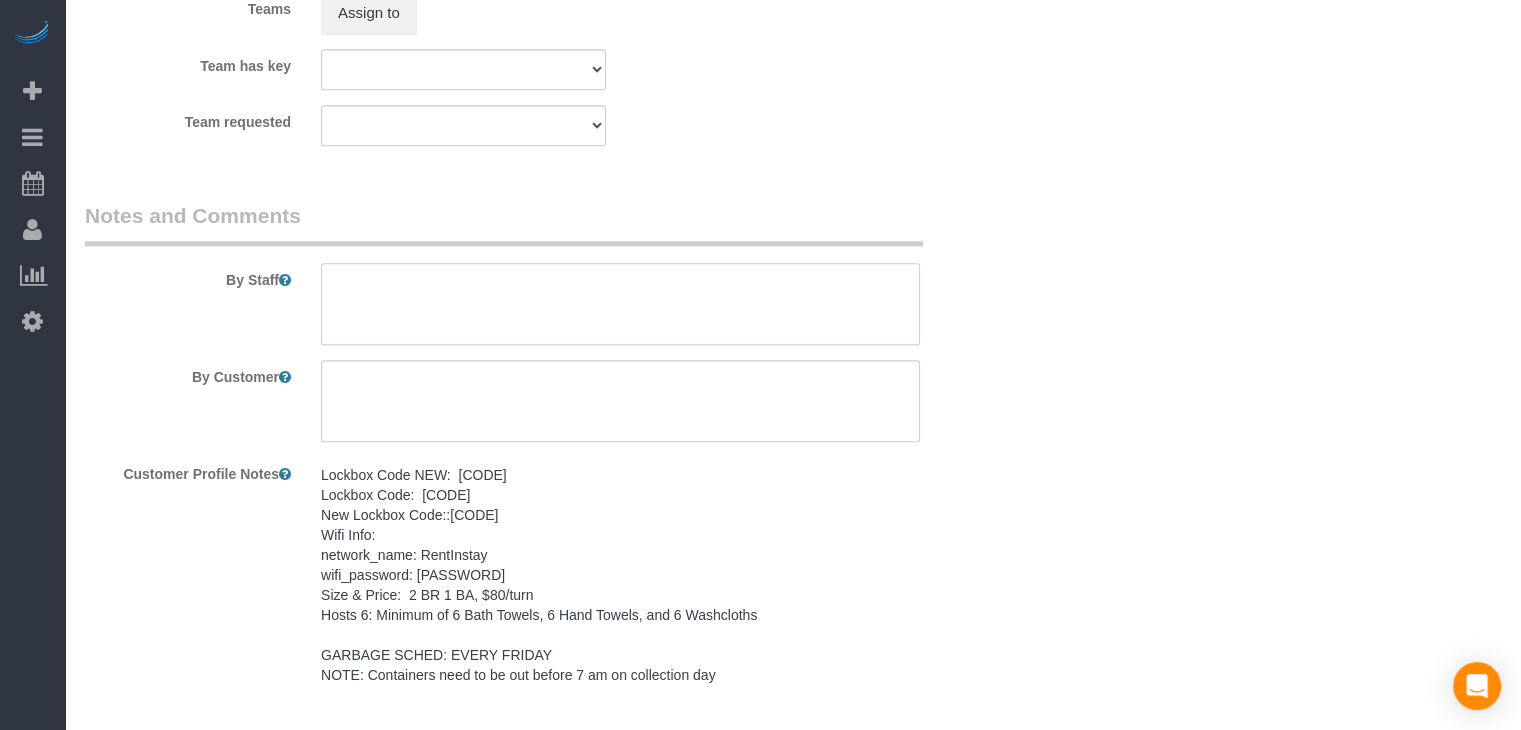 click at bounding box center [620, 304] 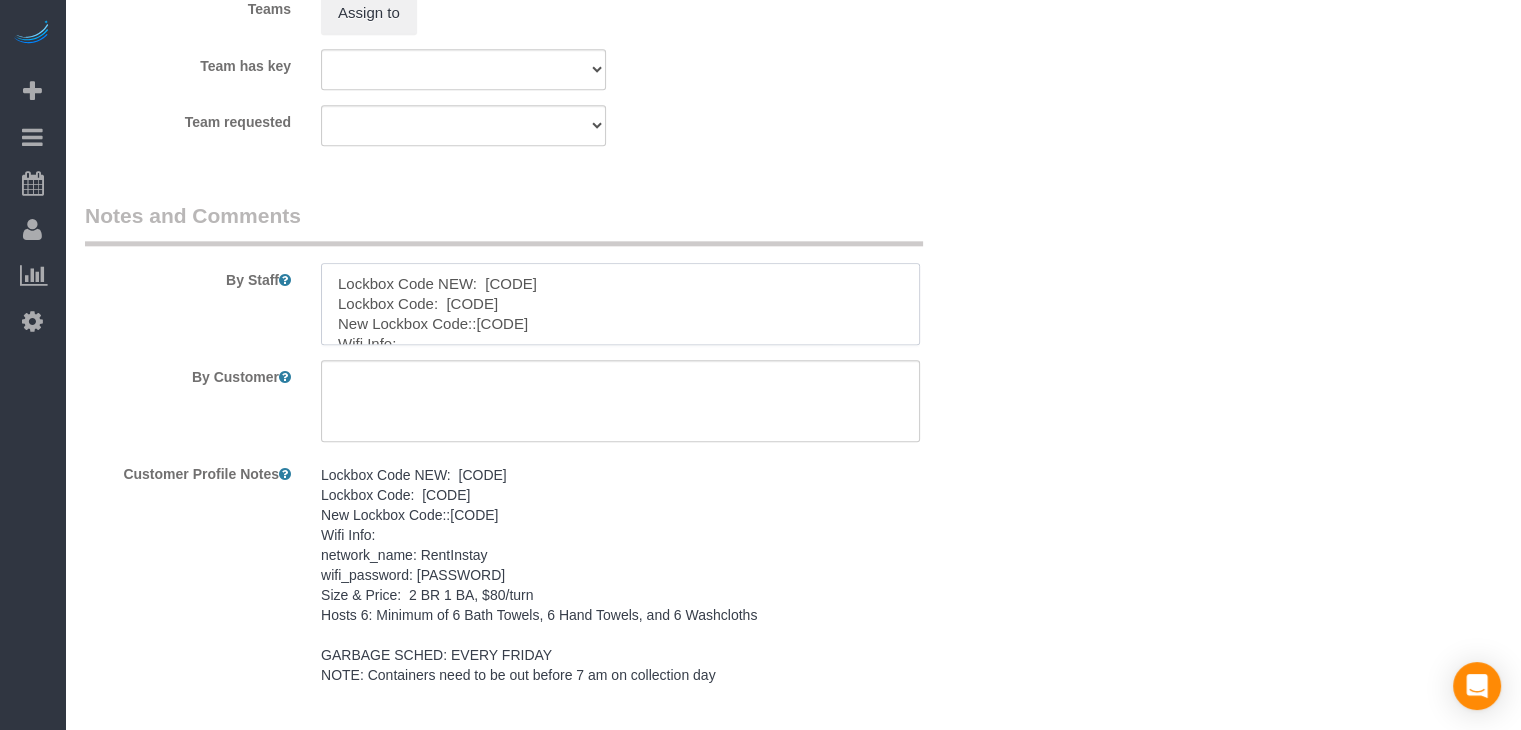 scroll, scrollTop: 148, scrollLeft: 0, axis: vertical 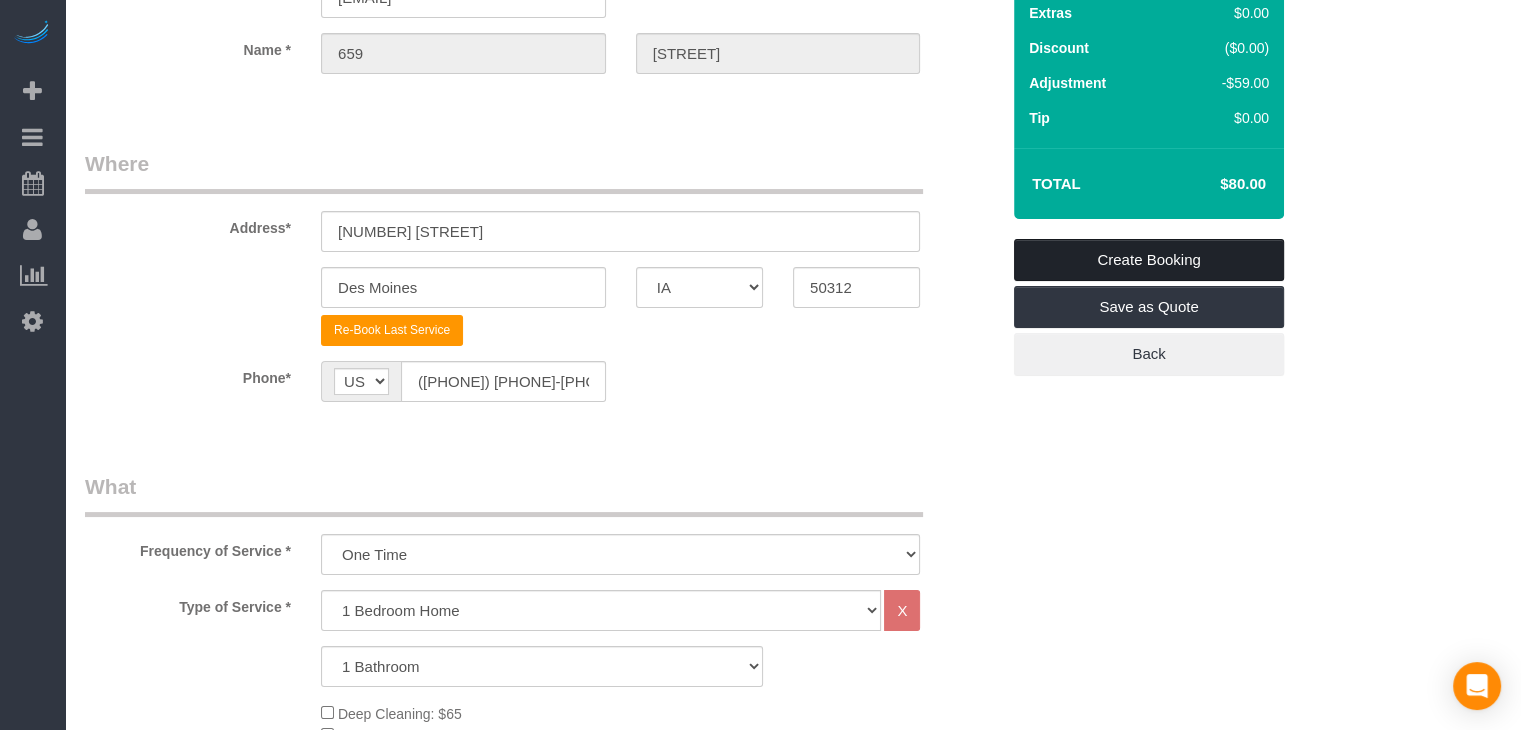 type on "Lockbox Code NEW:  [CODE]
Lockbox Code:  [CODE]
New Lockbox Code::[CODE]
Wifi Info:
network_name: RentInstay
wifi_password: [PASSWORD]
Size & Price:  2 BR 1 BA, $80/turn
Hosts 6: Minimum of 6 Bath Towels, 6 Hand Towels, and 6 Washcloths
GARBAGE SCHED: EVERY FRIDAY
NOTE: Containers need to be out before 7 am on collection day" 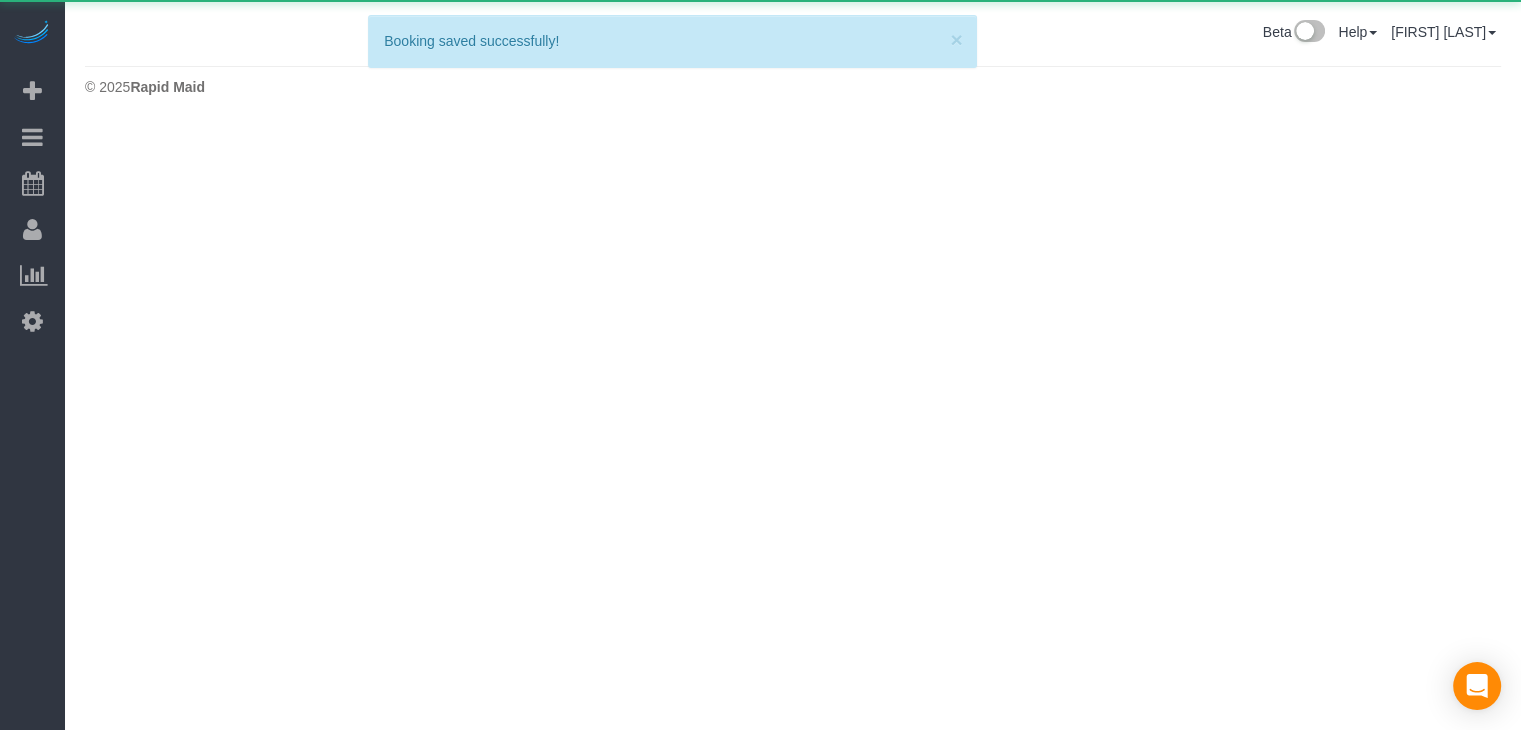 scroll, scrollTop: 0, scrollLeft: 0, axis: both 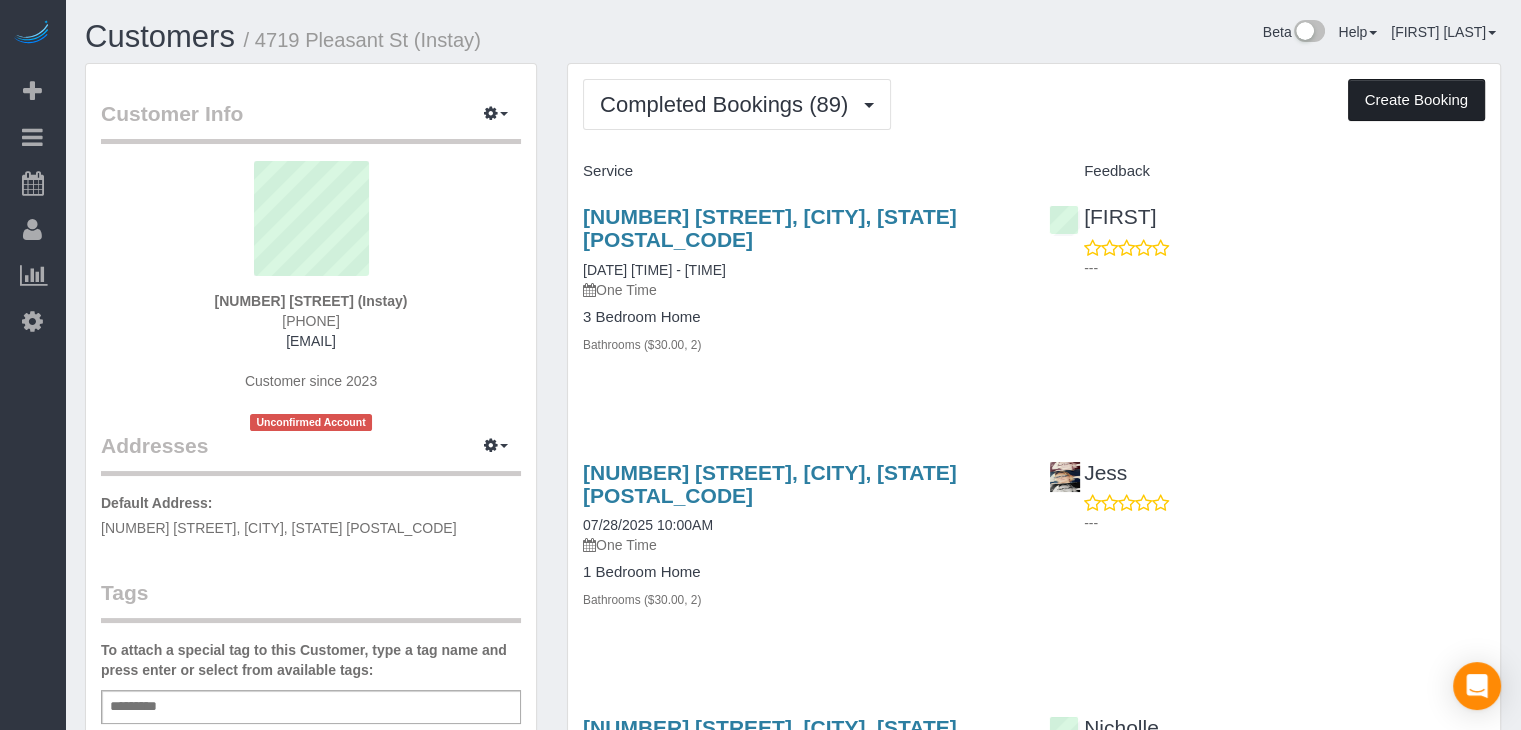 click on "Create Booking" at bounding box center [1416, 100] 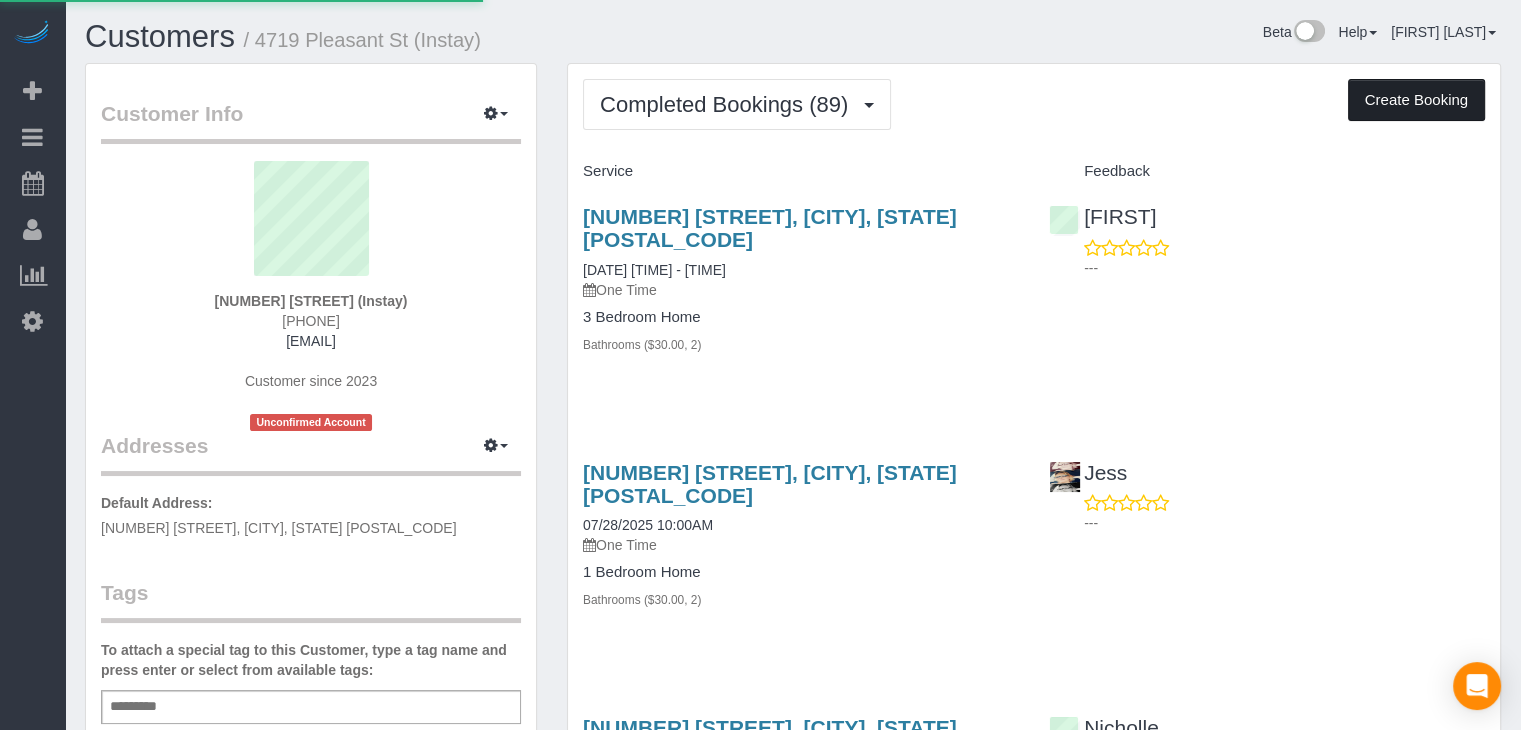 select on "IA" 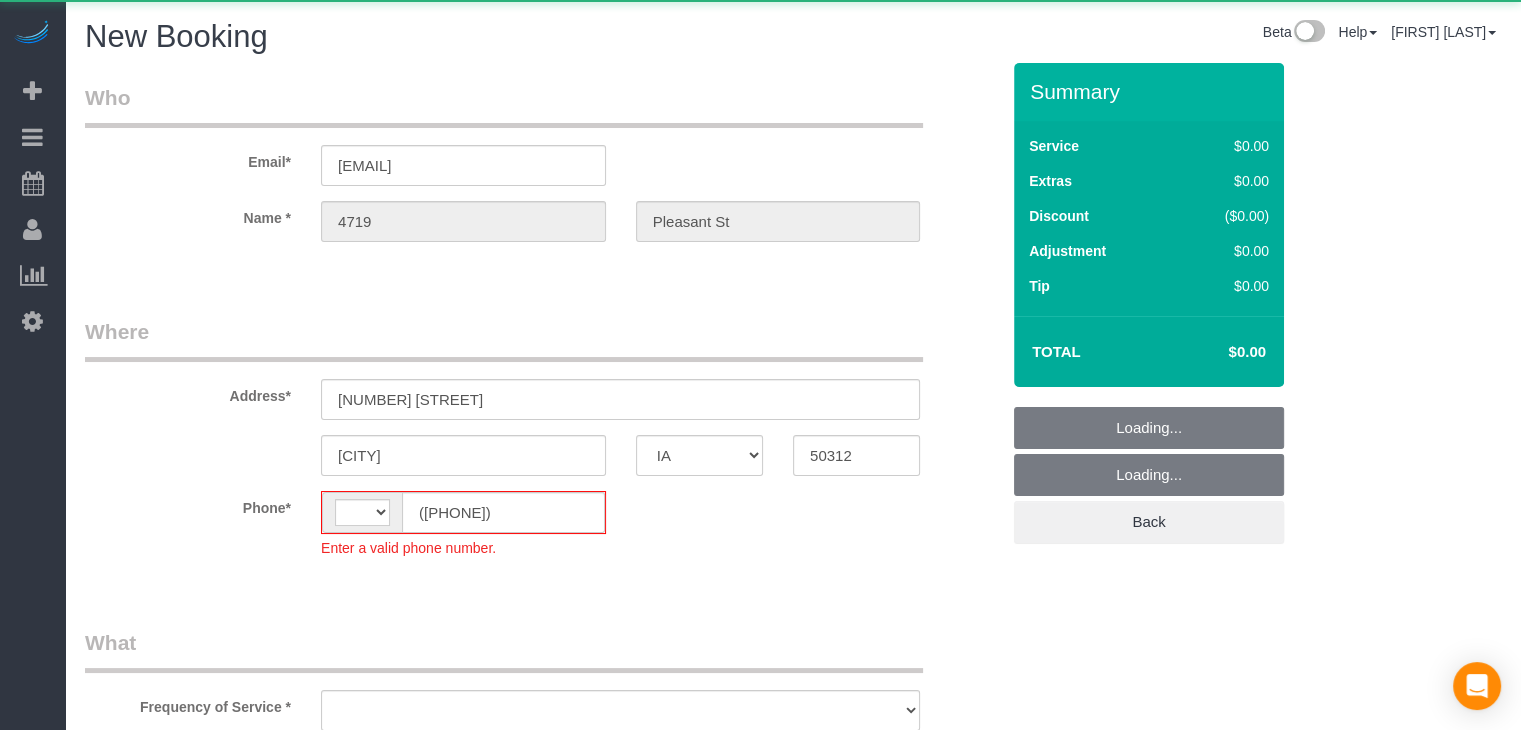 select on "string:US" 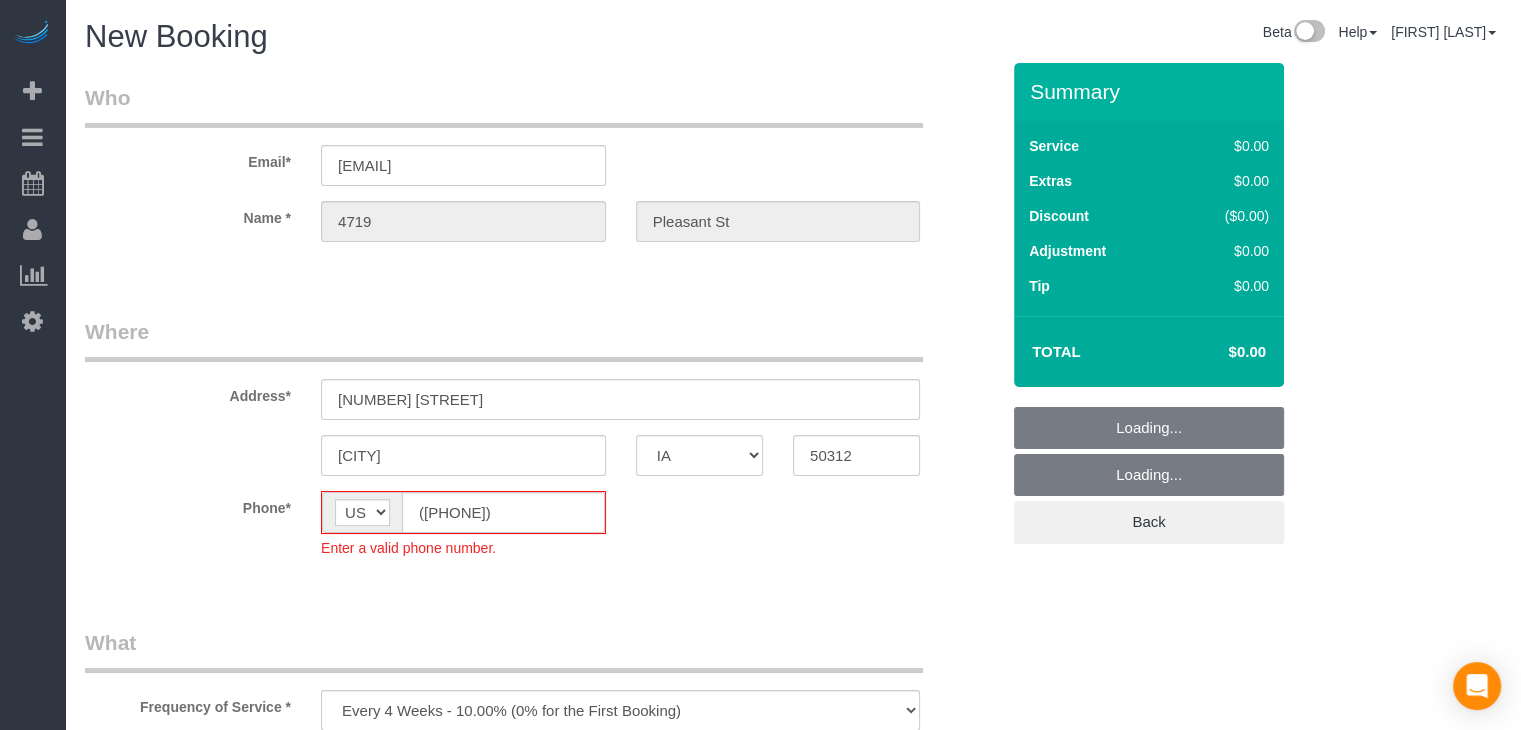 select on "object:1719" 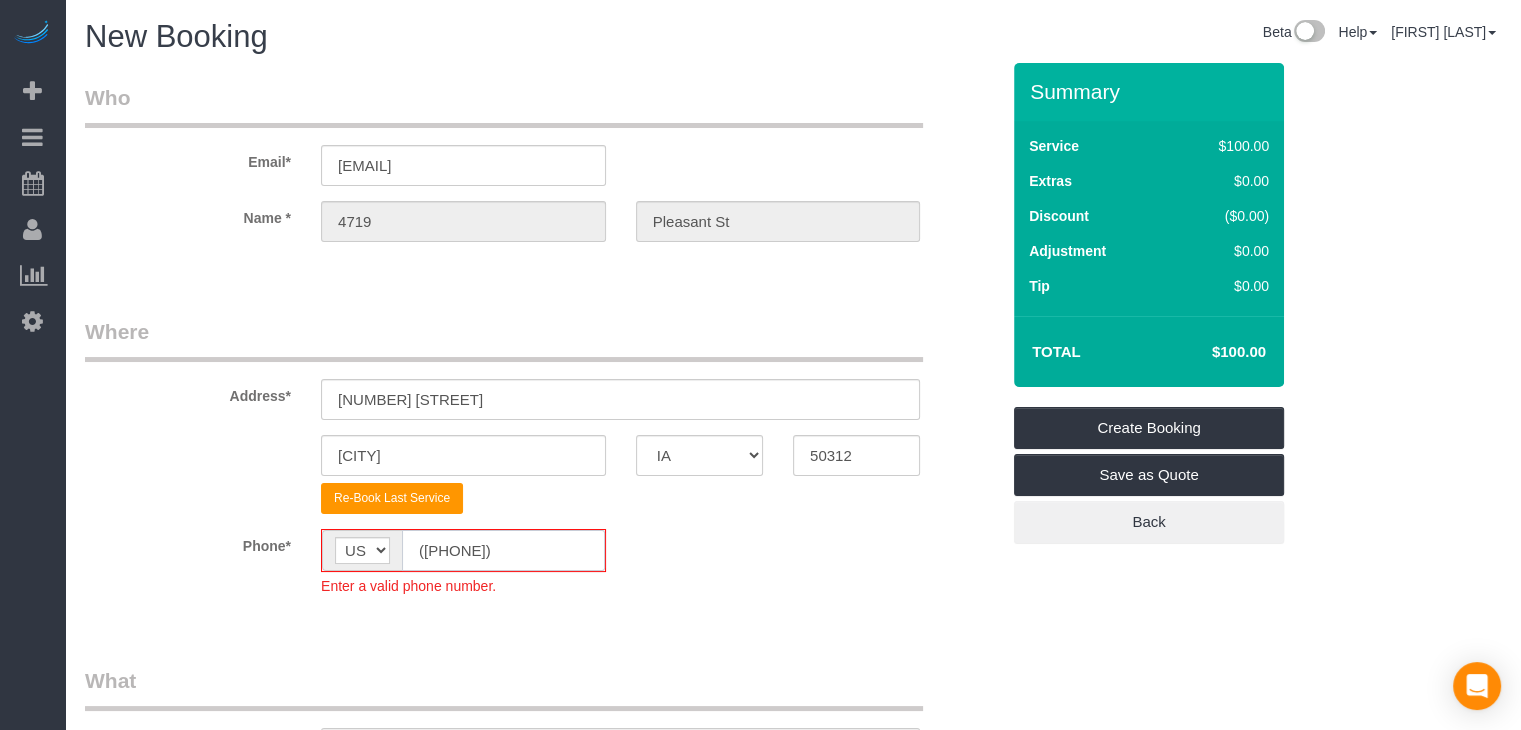 click on "([PHONE]) [PHONE]-[PHONE]" 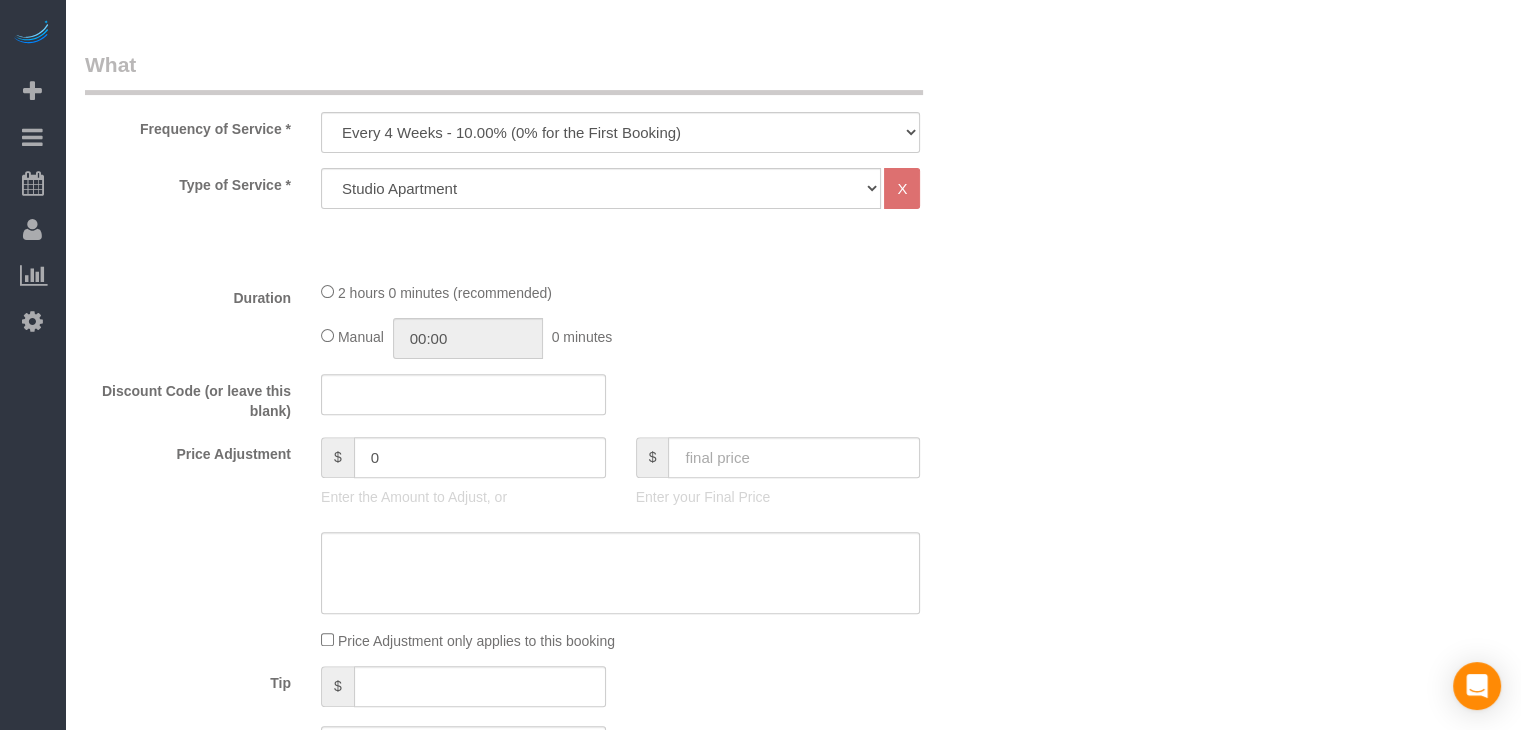 scroll, scrollTop: 605, scrollLeft: 0, axis: vertical 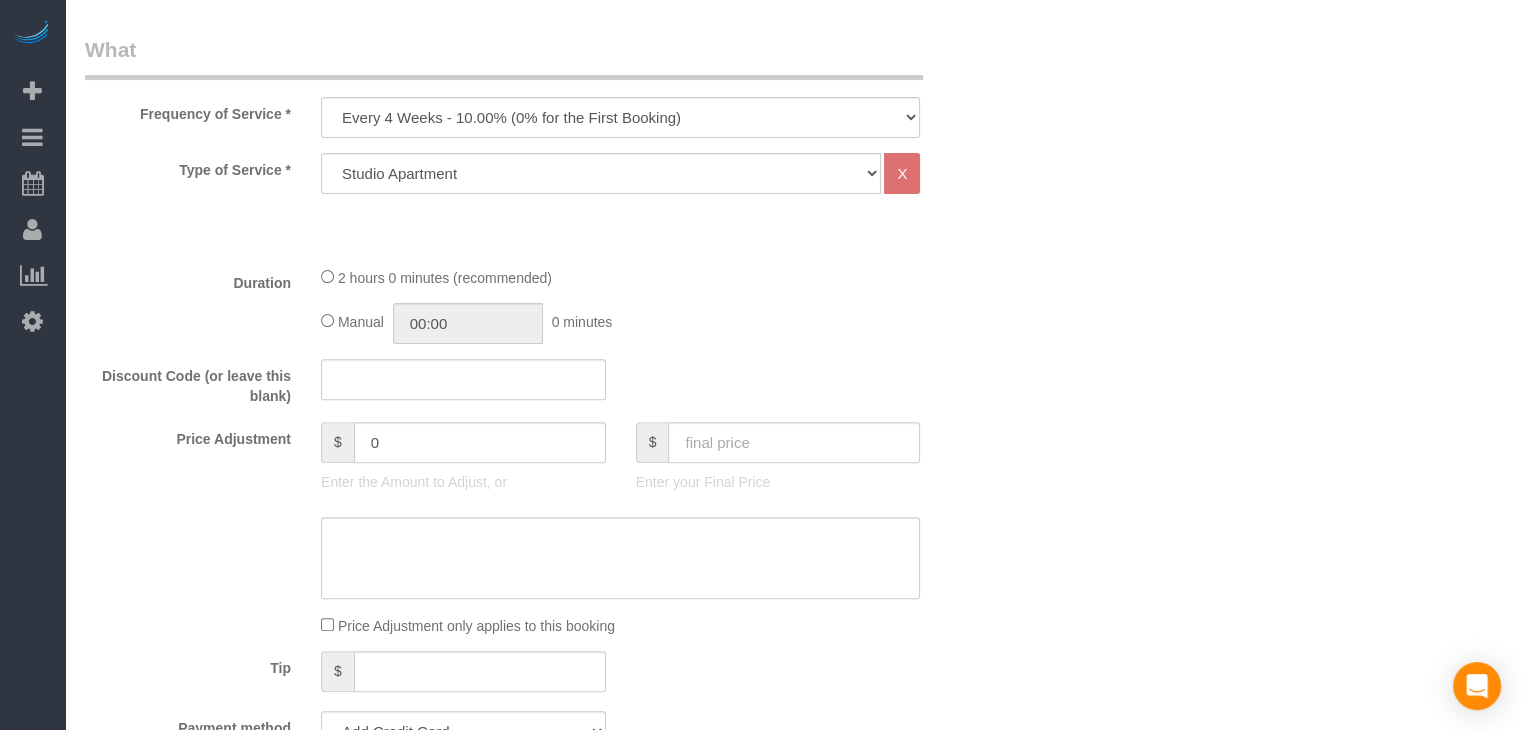 type on "([PHONE]) [PHONE]-[PHONE]" 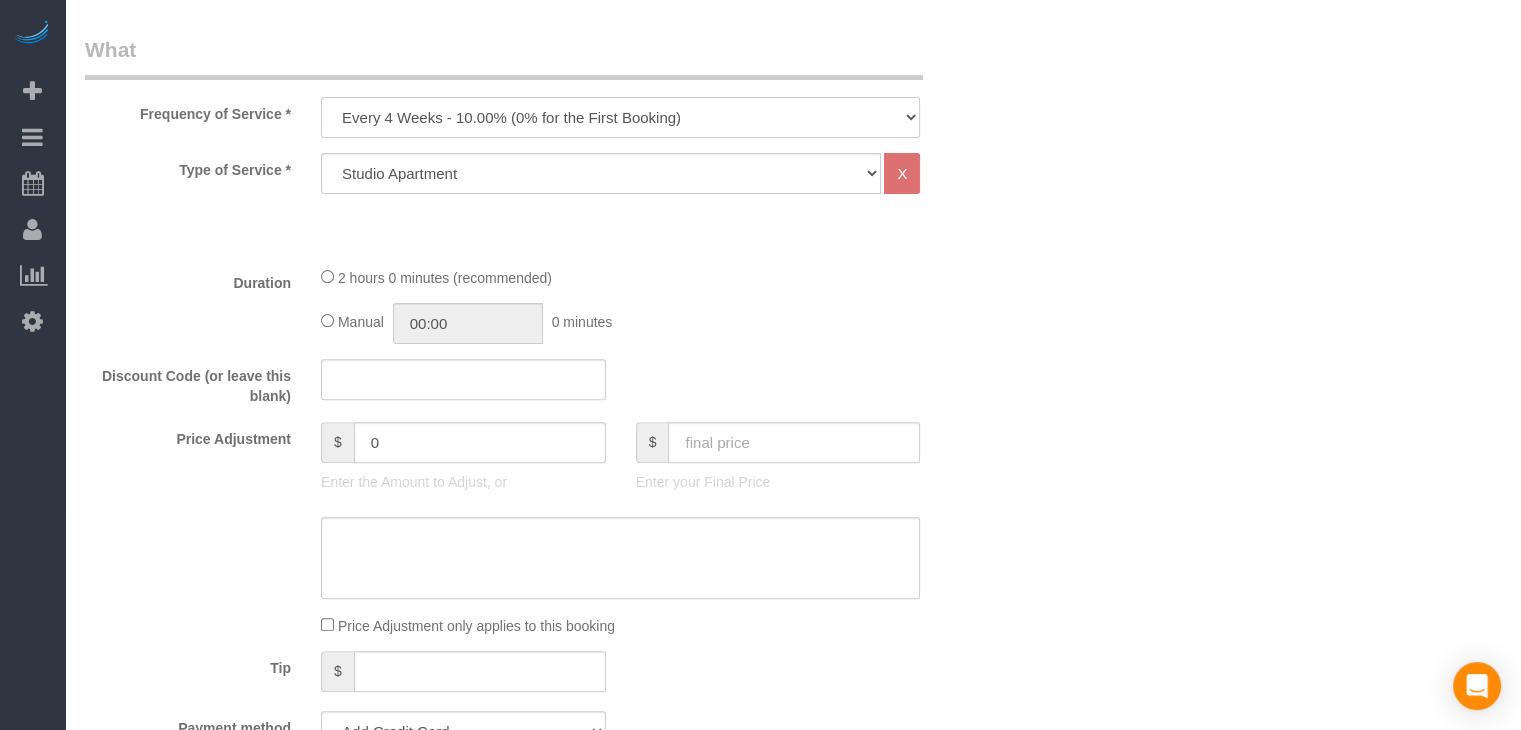 click on "Every 6 Weeks (0% for the First Booking) One Time Every 8 Weeks (0% for the First Booking) Every 4 Weeks - 10.00% (0% for the First Booking) Every 3 Weeks - 12.00% (0% for the First Booking) Every 2 Weeks - 15.00% (0% for the First Booking) Weekly - 20.00% (0% for the First Booking)" at bounding box center (620, 117) 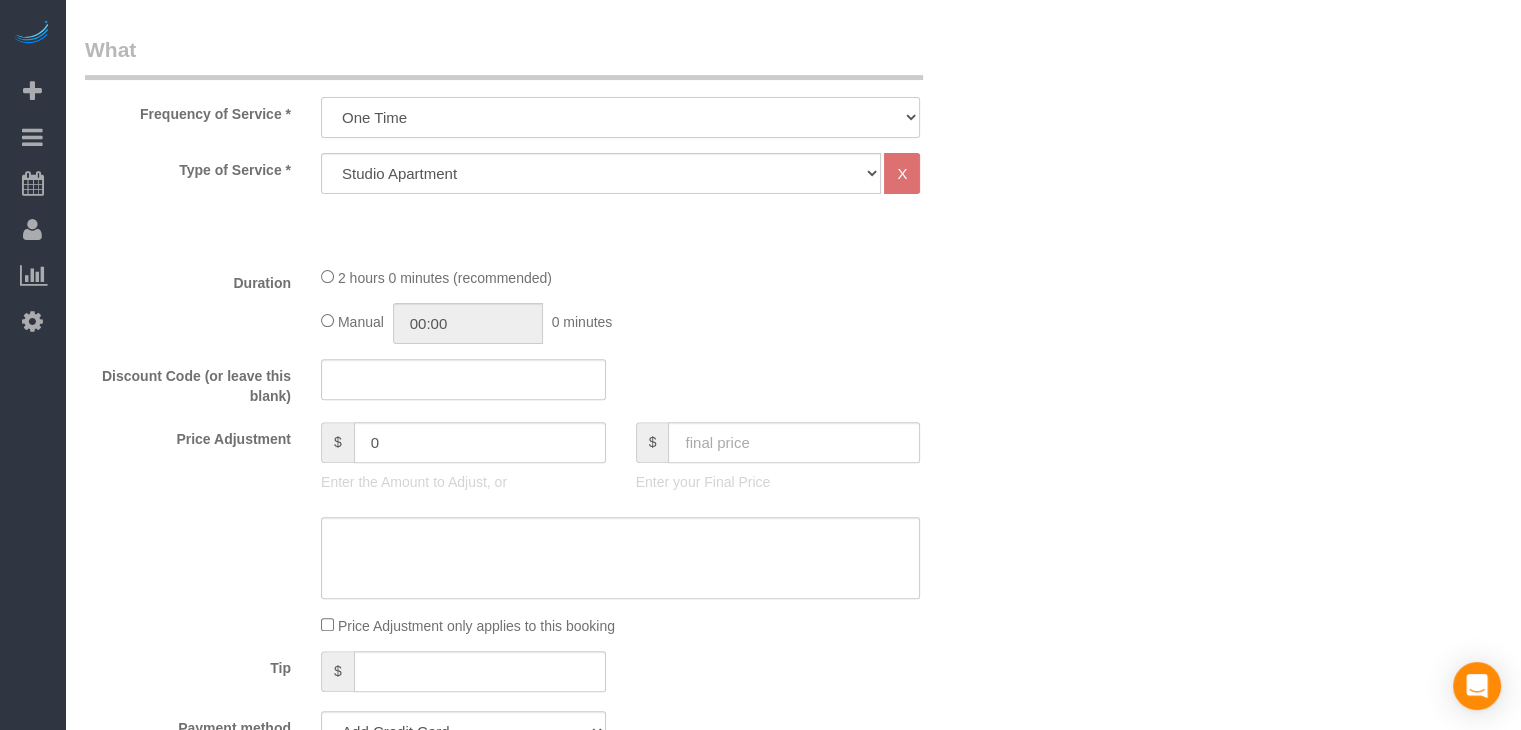 click on "Every 6 Weeks (0% for the First Booking) One Time Every 8 Weeks (0% for the First Booking) Every 4 Weeks - 10.00% (0% for the First Booking) Every 3 Weeks - 12.00% (0% for the First Booking) Every 2 Weeks - 15.00% (0% for the First Booking) Weekly - 20.00% (0% for the First Booking)" at bounding box center (620, 117) 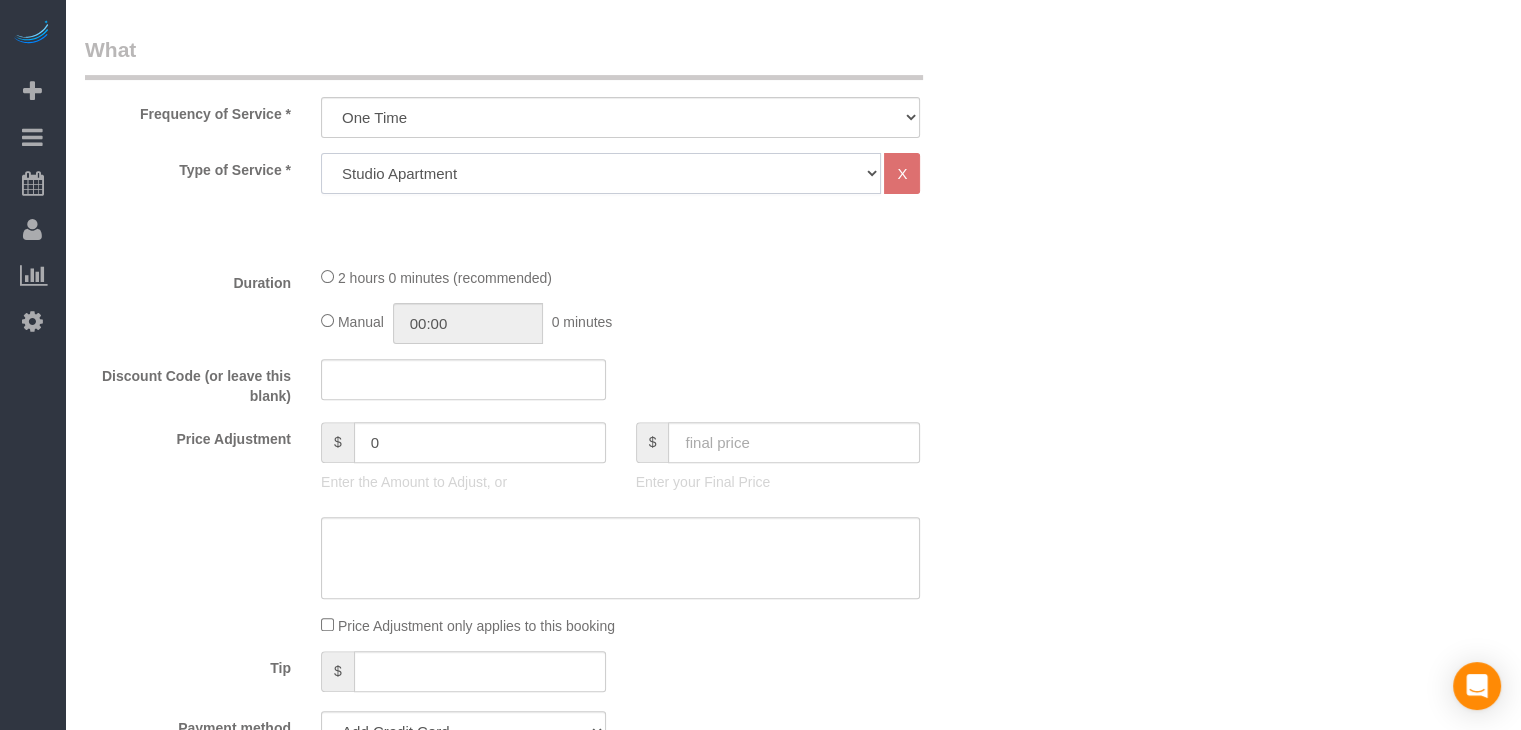 click on "Studio Apartment 1 Bedroom Home 2 Bedroom Home 3 Bedroom Home 4 Bedroom Home 5 Bedroom Home 6 Bedroom Home 7 Bedroom Home Hourly Cleaning Hazard/Emergency Cleaning General Maintenance" 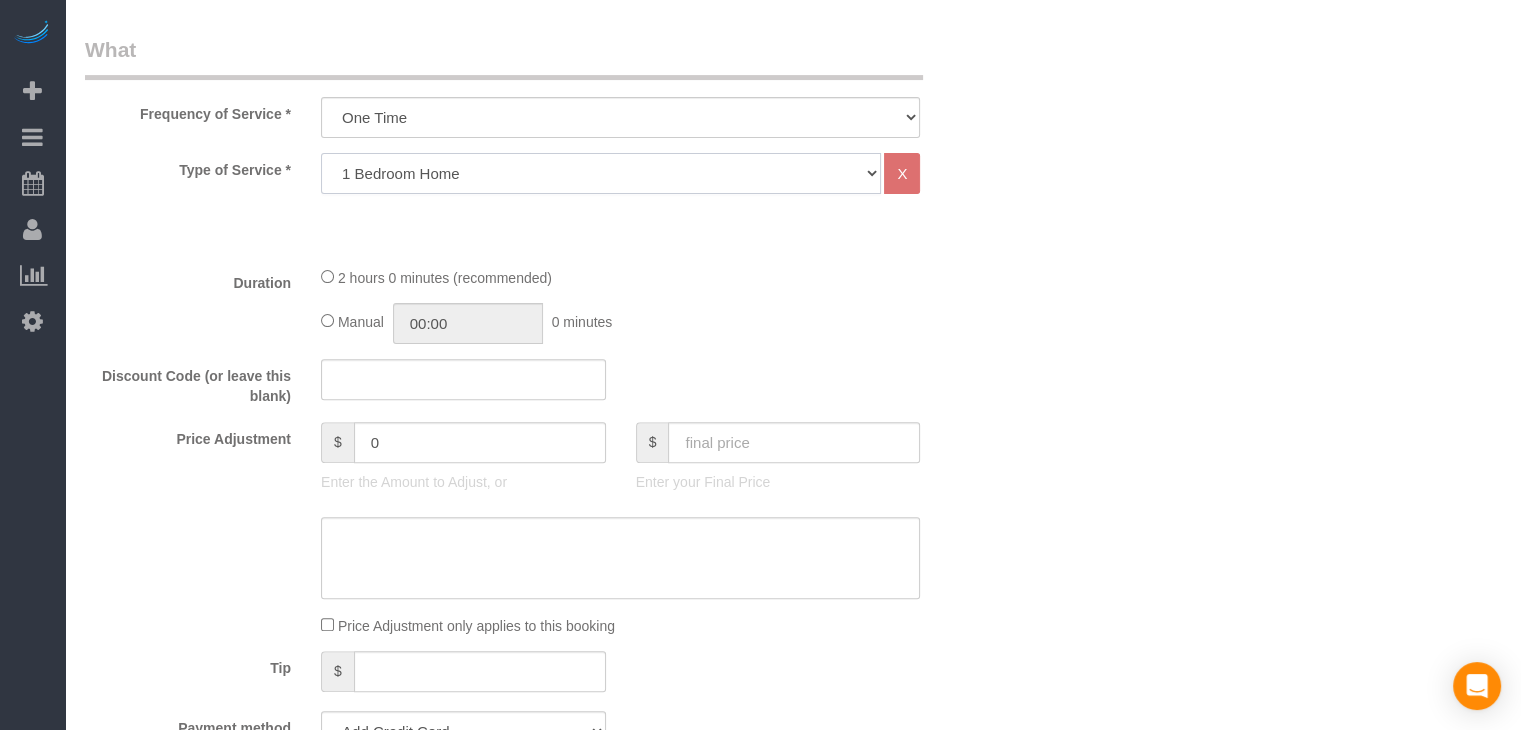click on "Studio Apartment 1 Bedroom Home 2 Bedroom Home 3 Bedroom Home 4 Bedroom Home 5 Bedroom Home 6 Bedroom Home 7 Bedroom Home Hourly Cleaning Hazard/Emergency Cleaning General Maintenance" 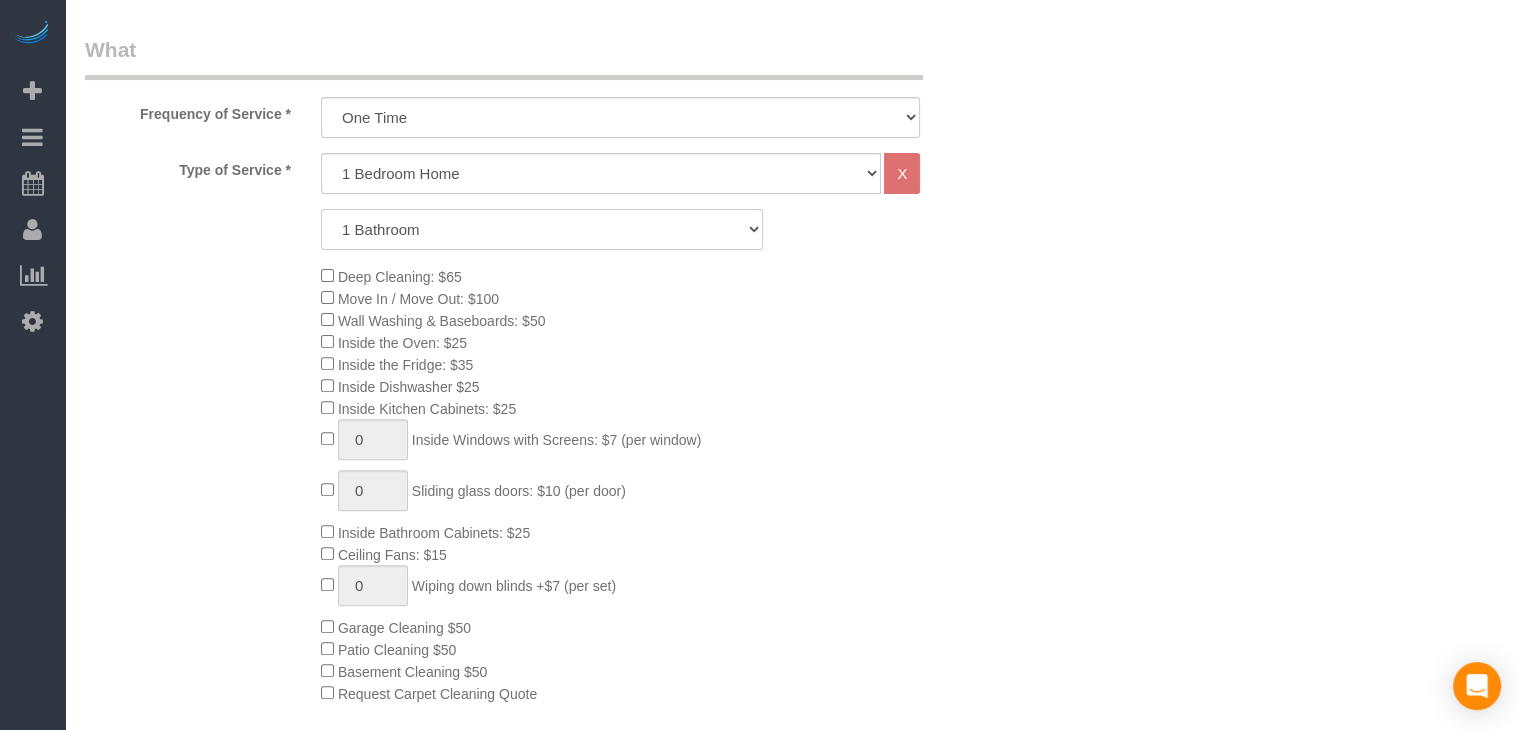 click on "1 Bathroom
2 Bathrooms
3 Bathrooms
4 Bathrooms
5 Bathrooms
6 Bathrooms" 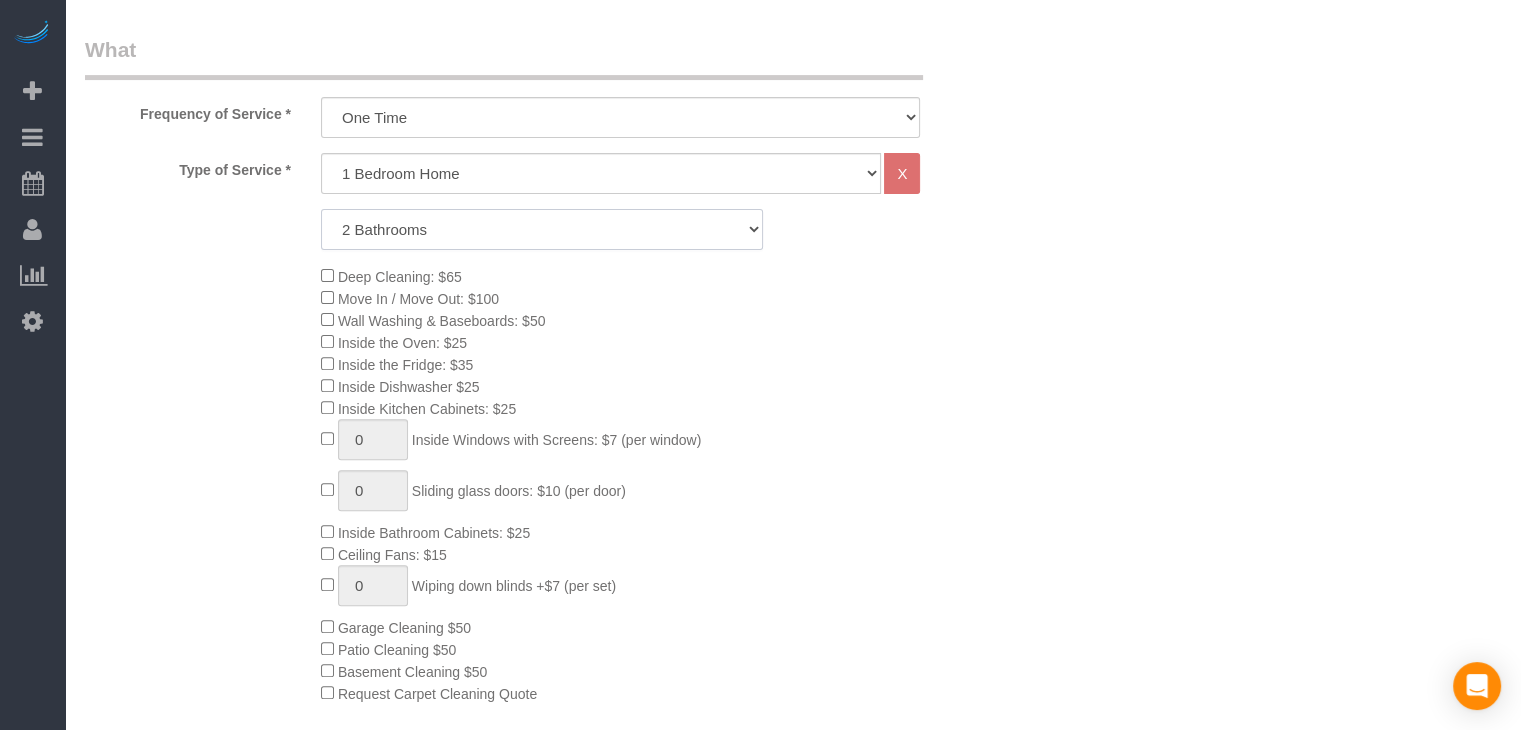 click on "1 Bathroom
2 Bathrooms
3 Bathrooms
4 Bathrooms
5 Bathrooms
6 Bathrooms" 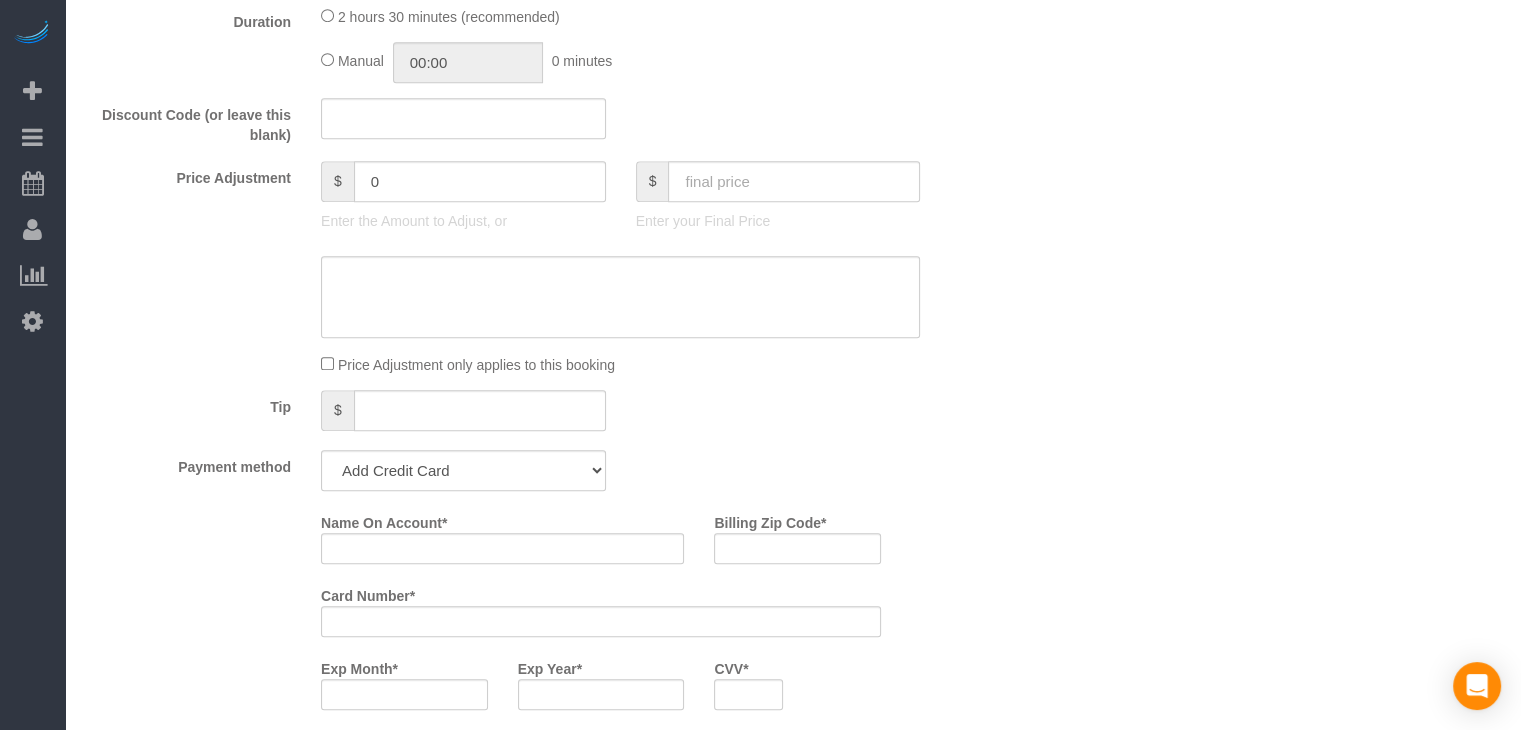 scroll, scrollTop: 1364, scrollLeft: 0, axis: vertical 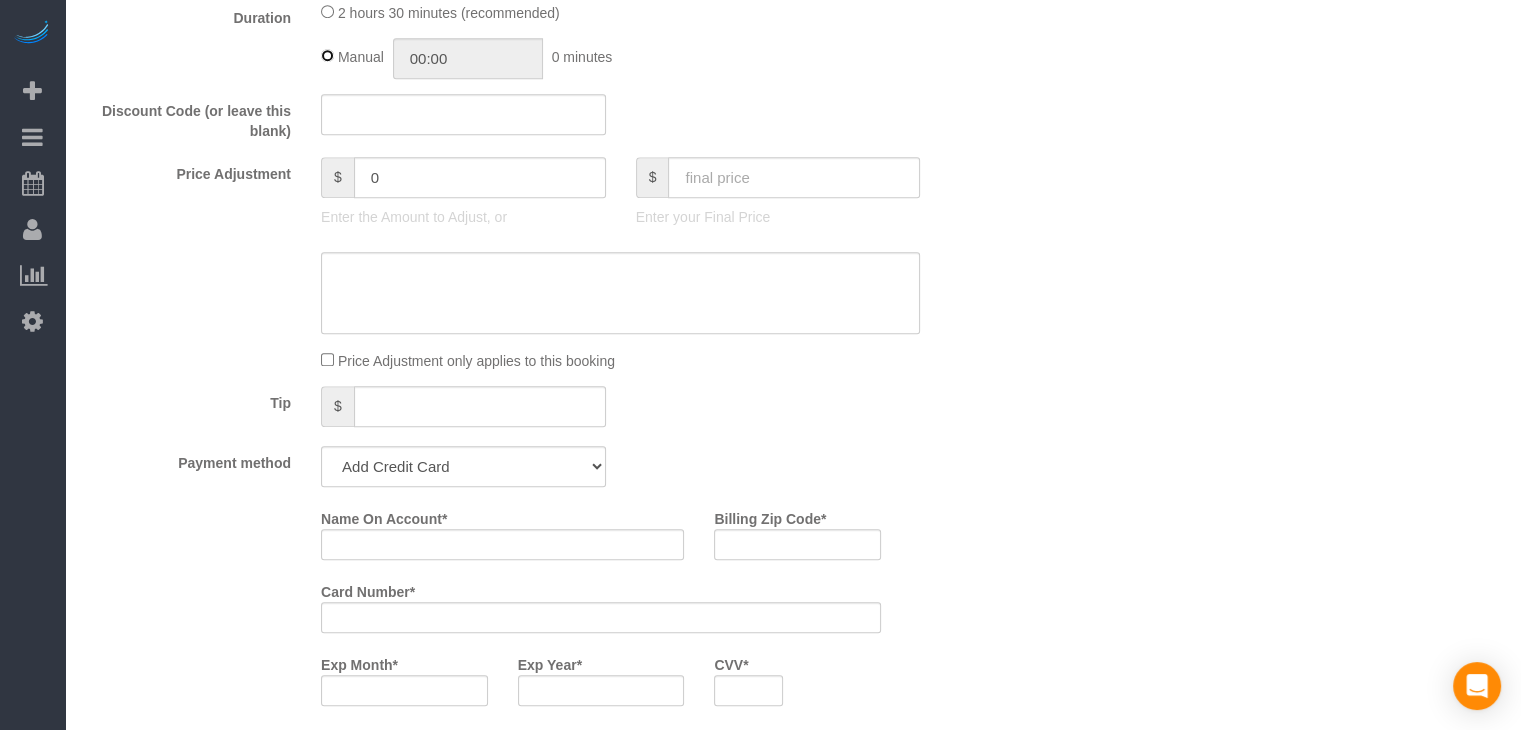 type on "02:30" 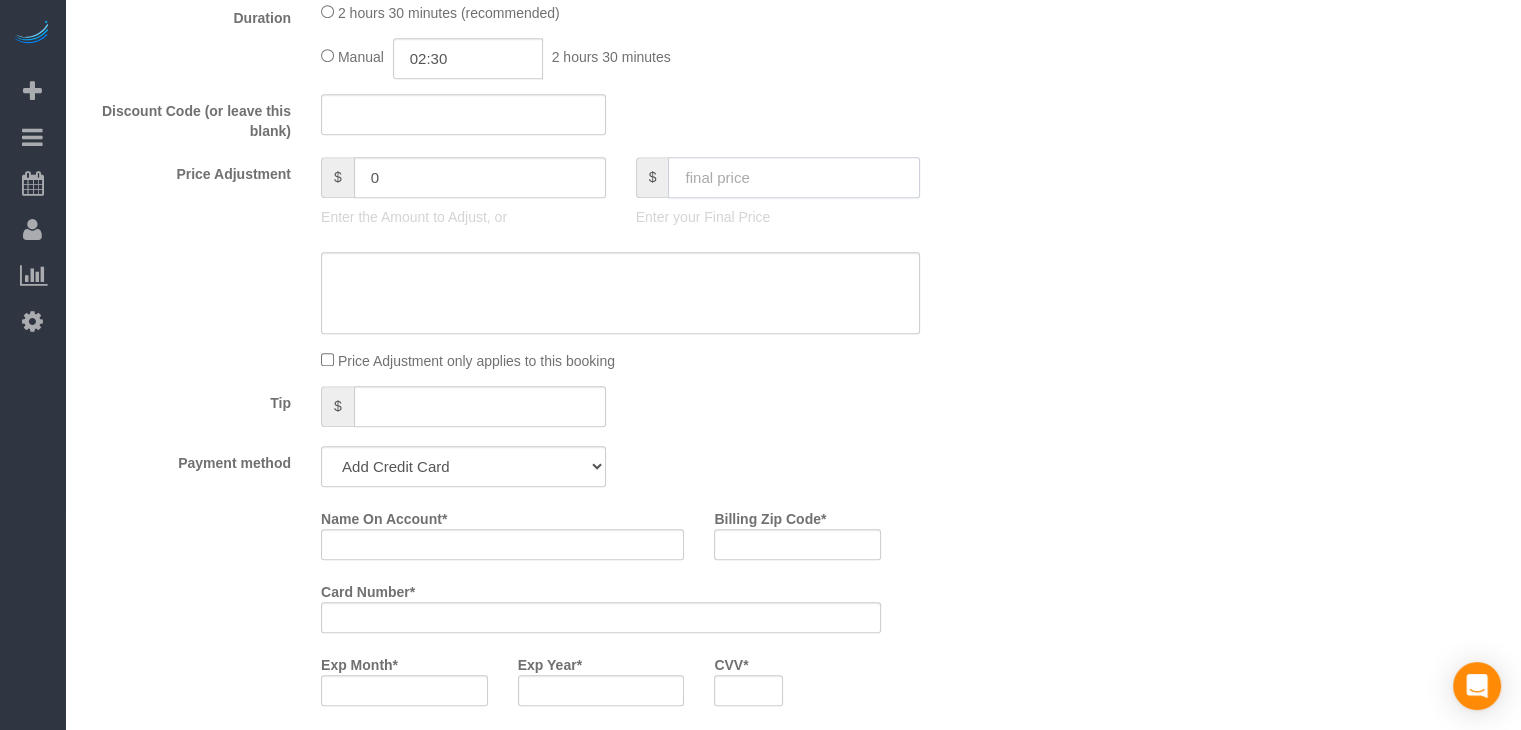 click 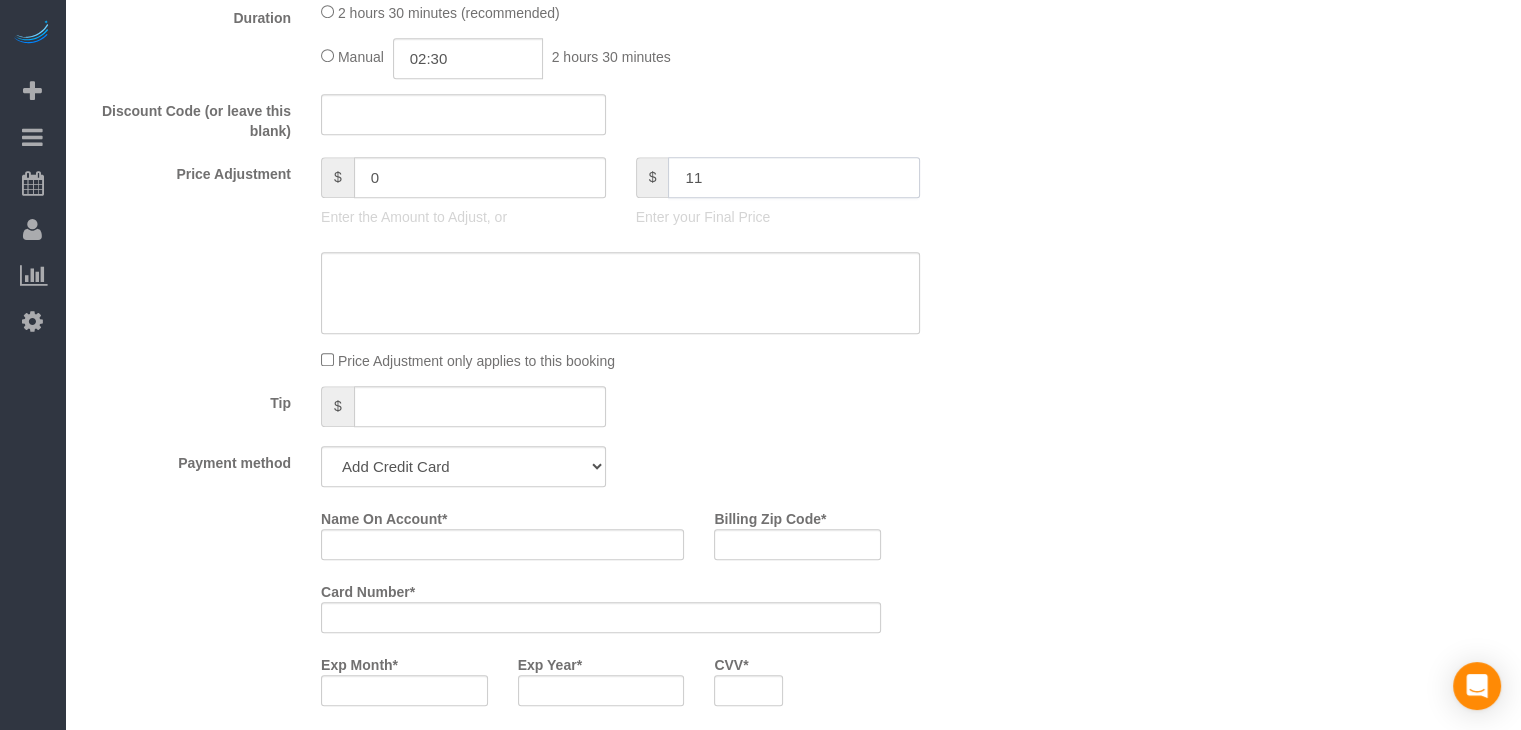 type on "110" 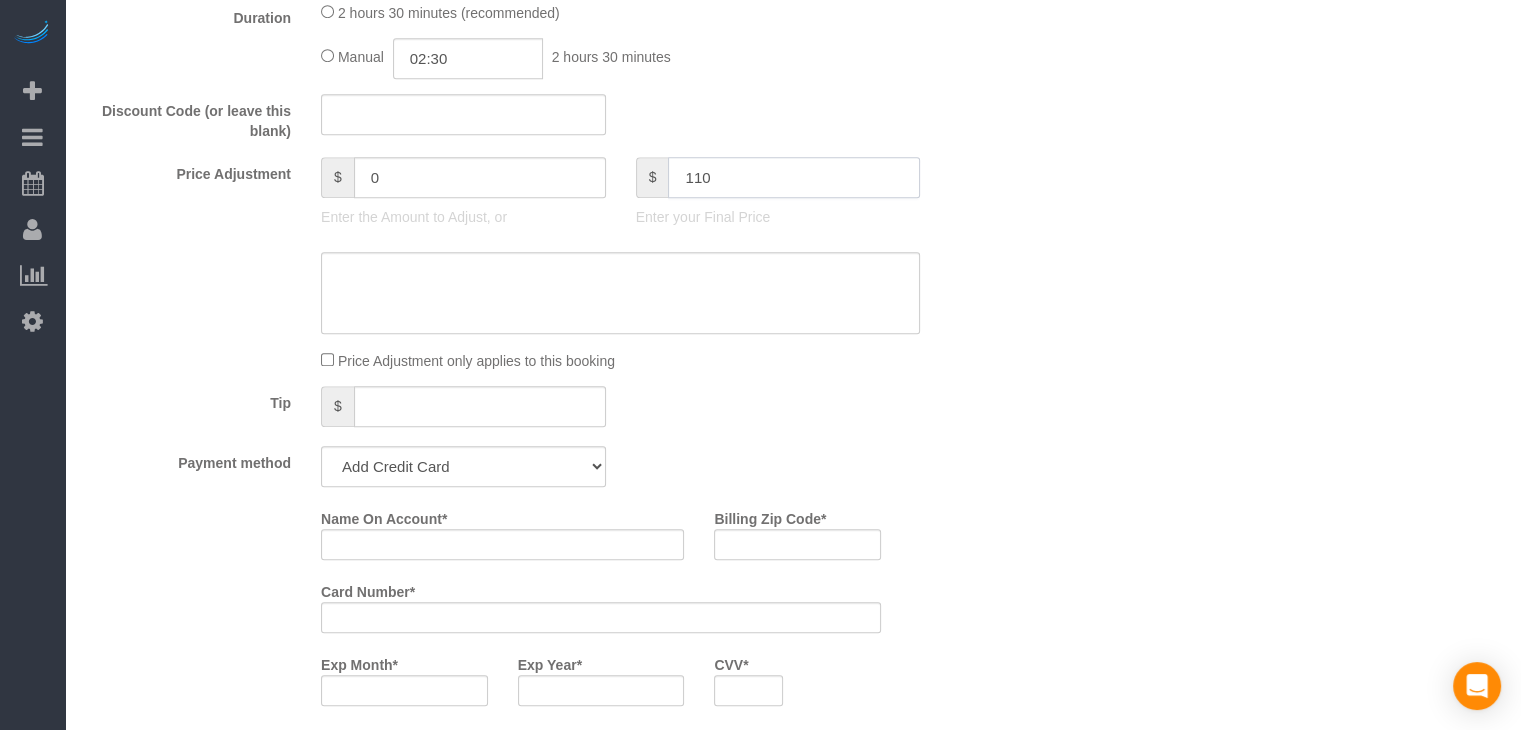 type on "-59" 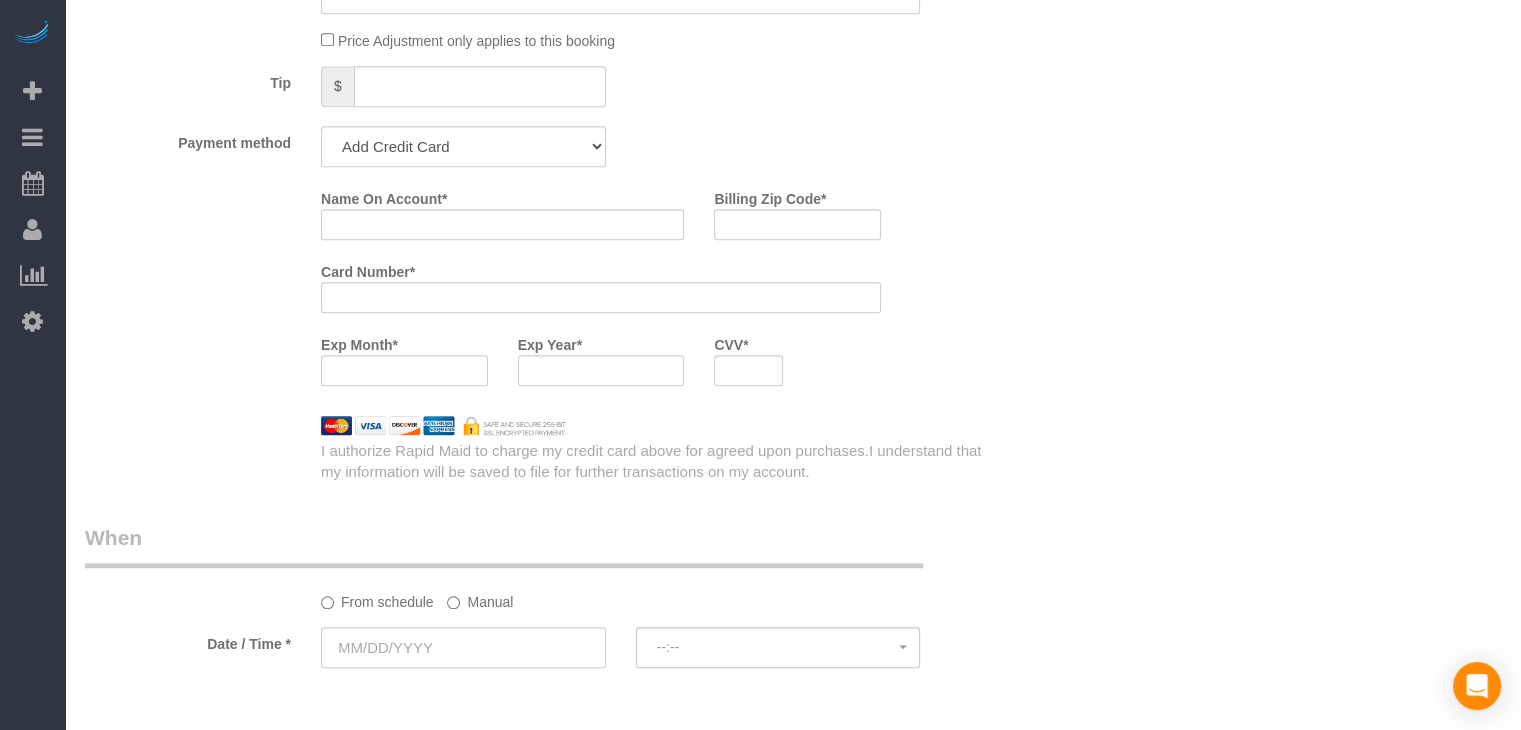 scroll, scrollTop: 1697, scrollLeft: 0, axis: vertical 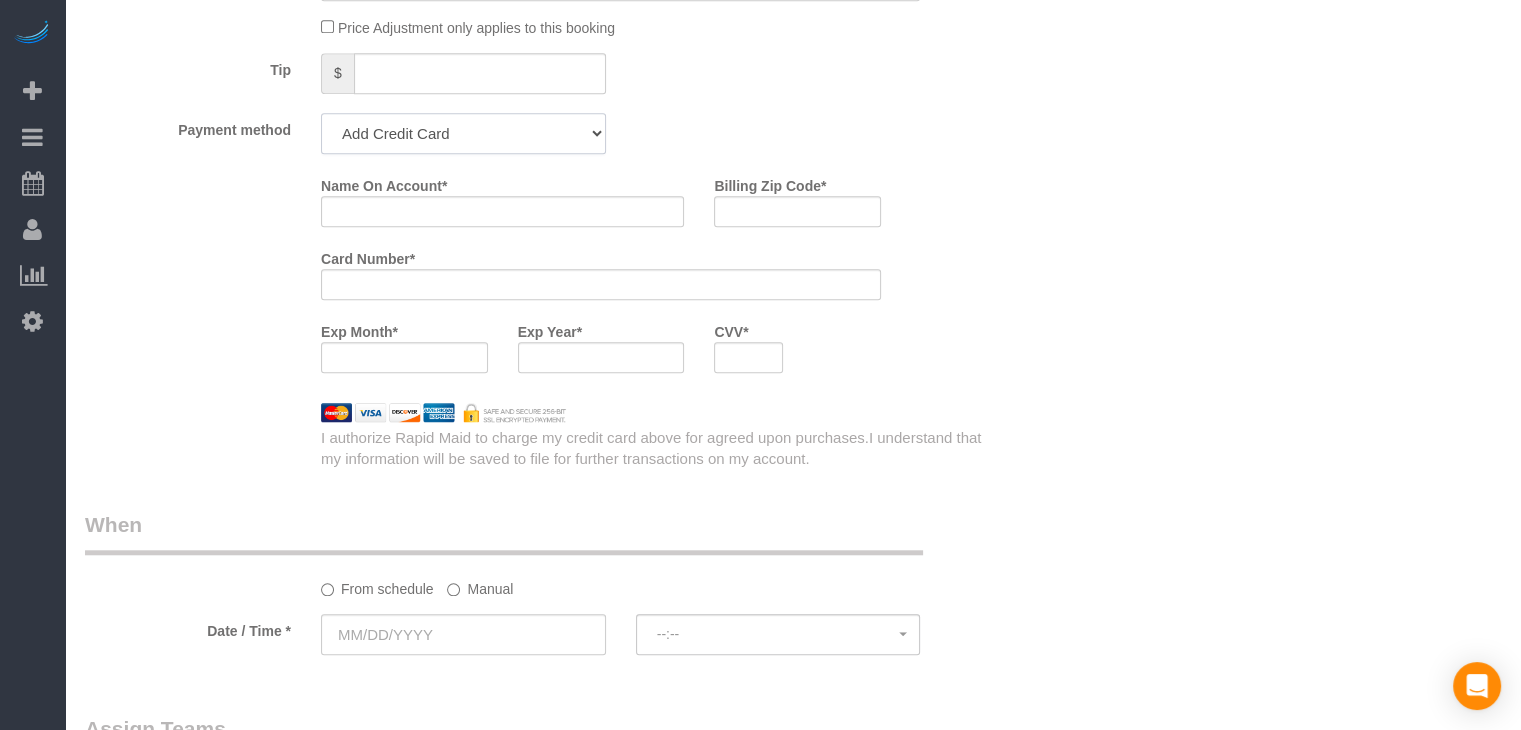click on "Add Credit Card Cash Check Paypal" 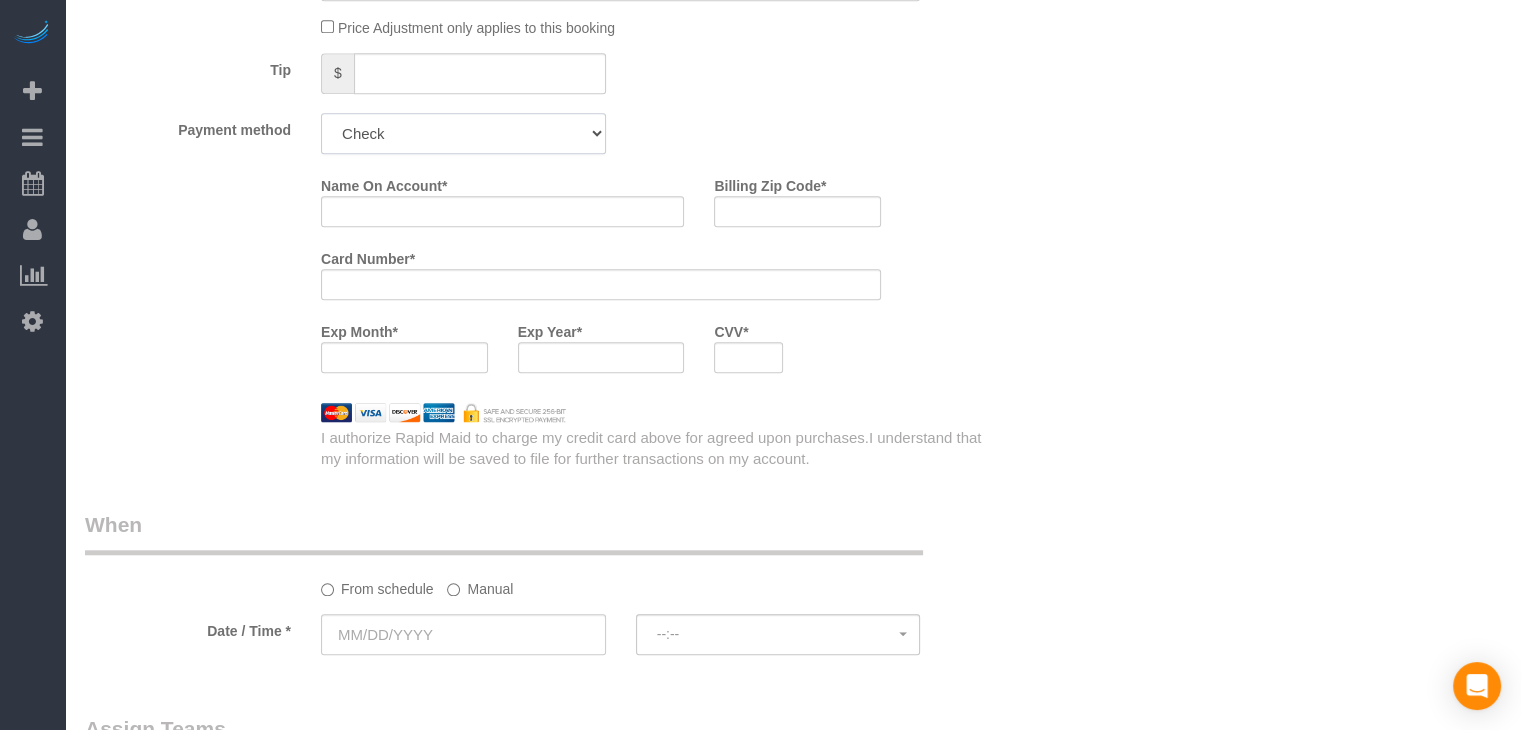 click on "Add Credit Card Cash Check Paypal" 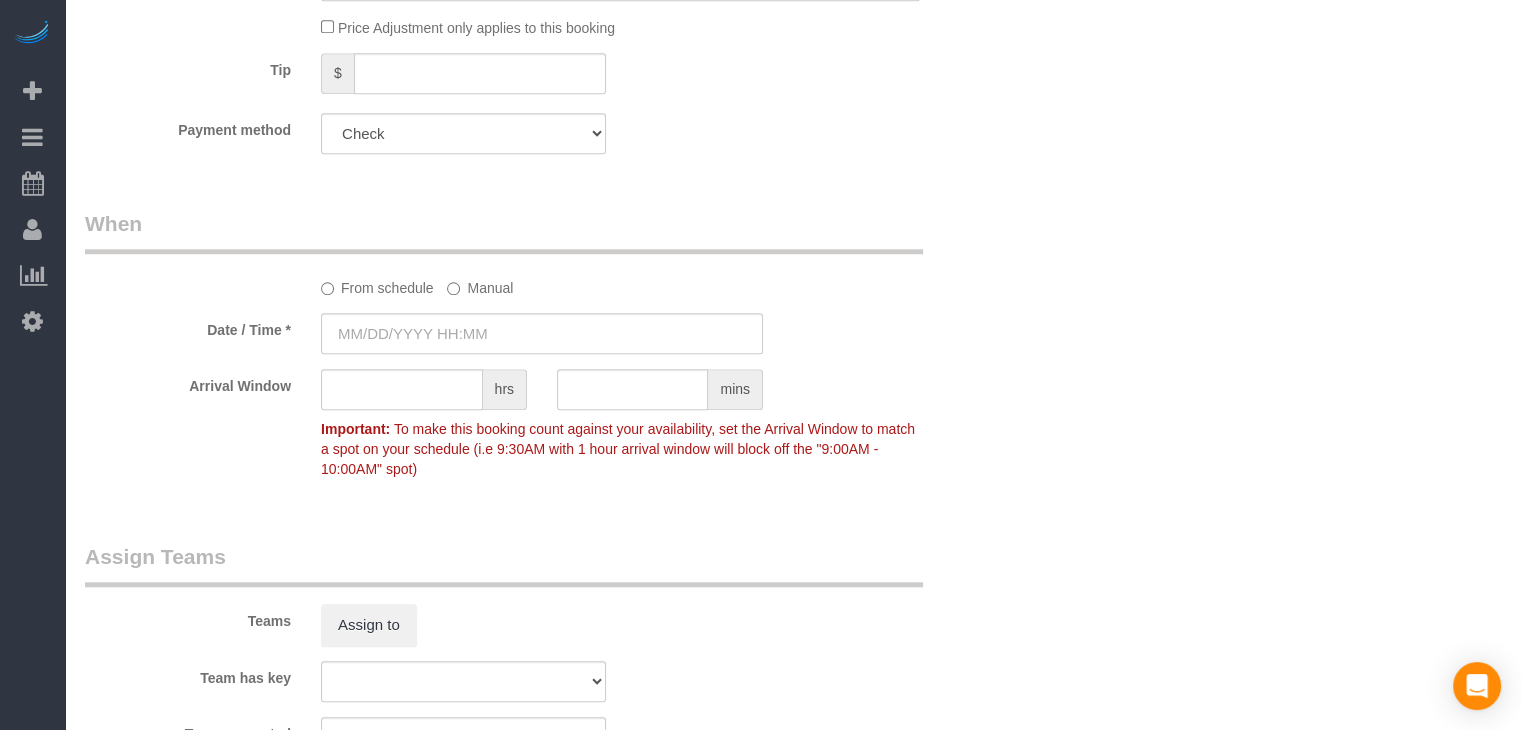 type on "08/08/2025 8:00AM" 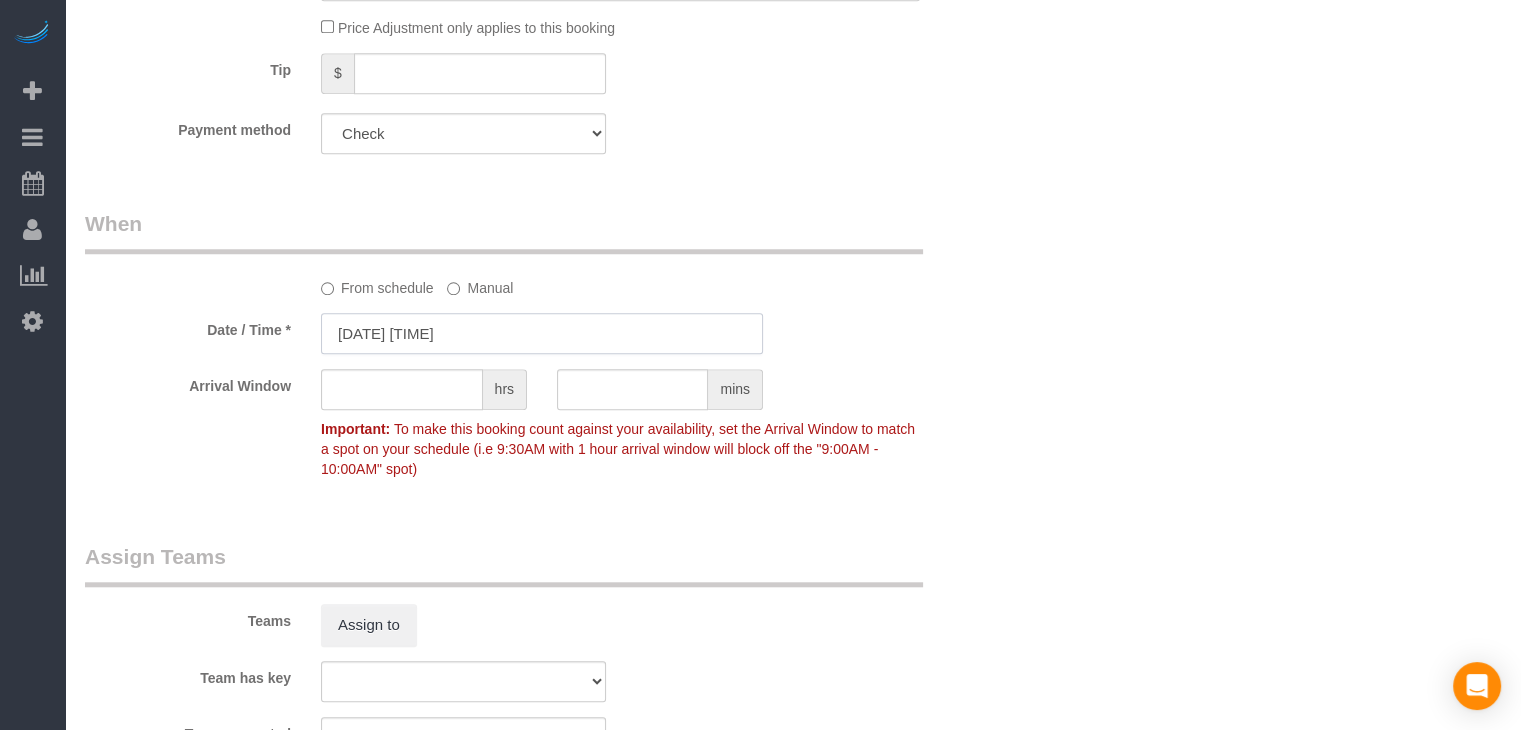 click on "08/08/2025 8:00AM" at bounding box center [542, 333] 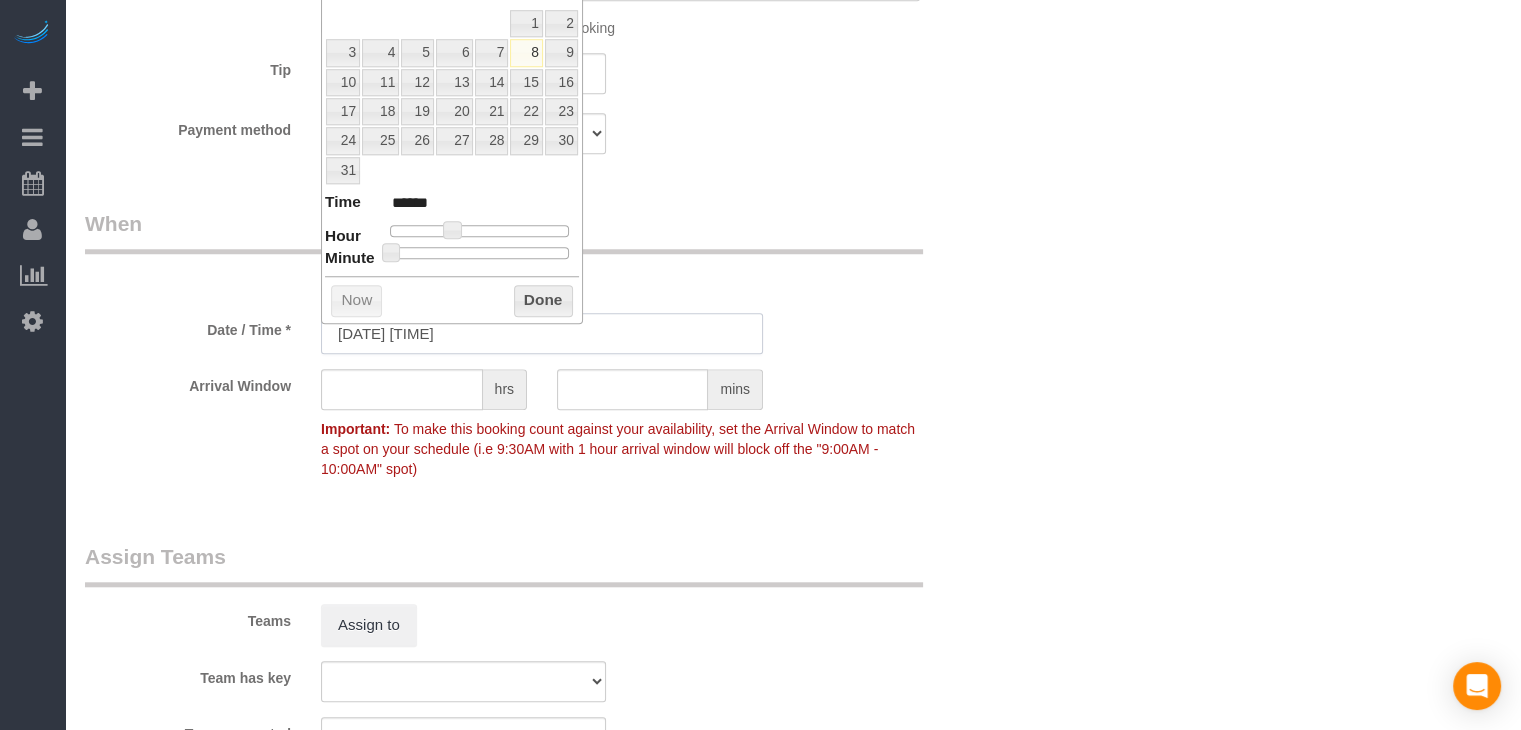scroll, scrollTop: 1504, scrollLeft: 0, axis: vertical 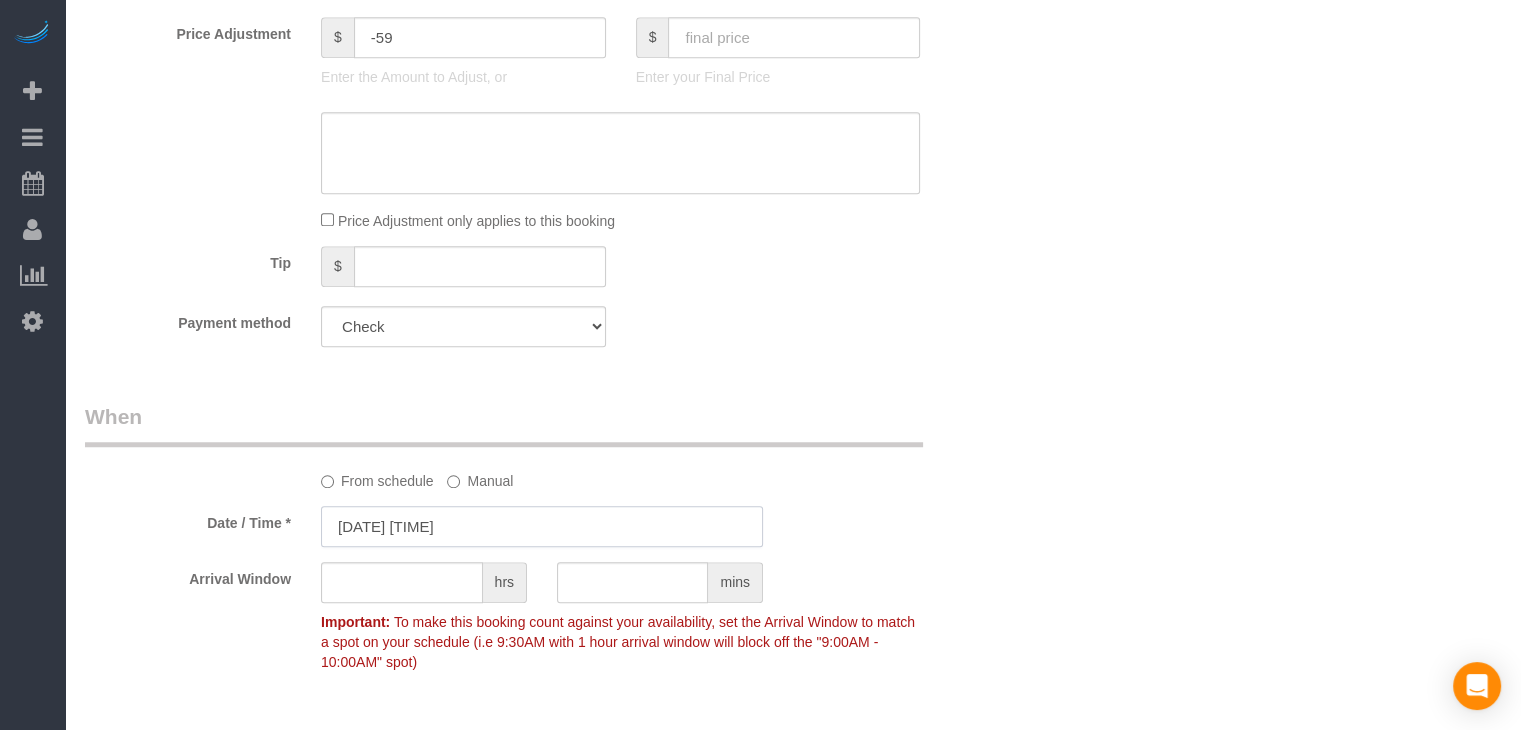 click on "08/08/2025 8:00AM" at bounding box center [542, 526] 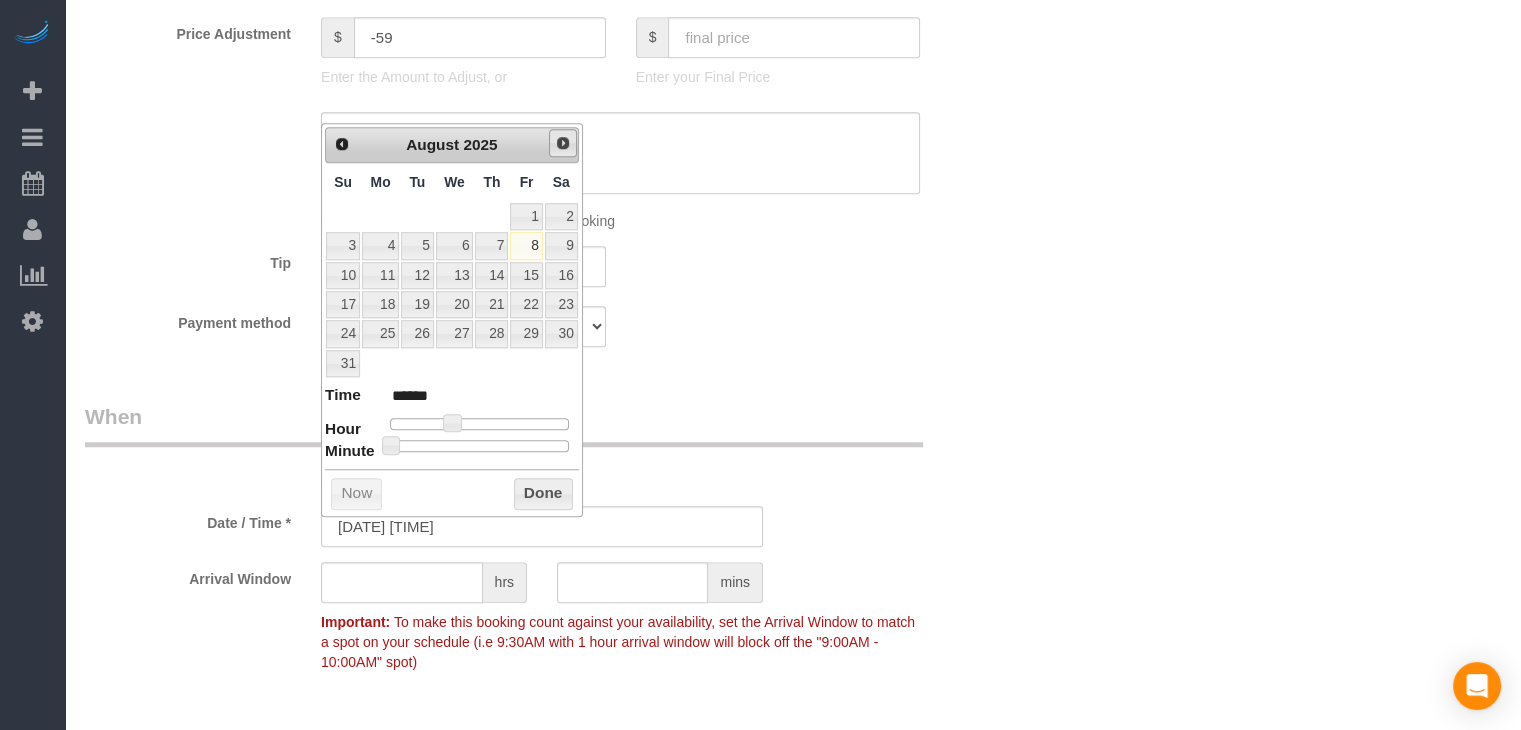 click on "Next" at bounding box center [563, 143] 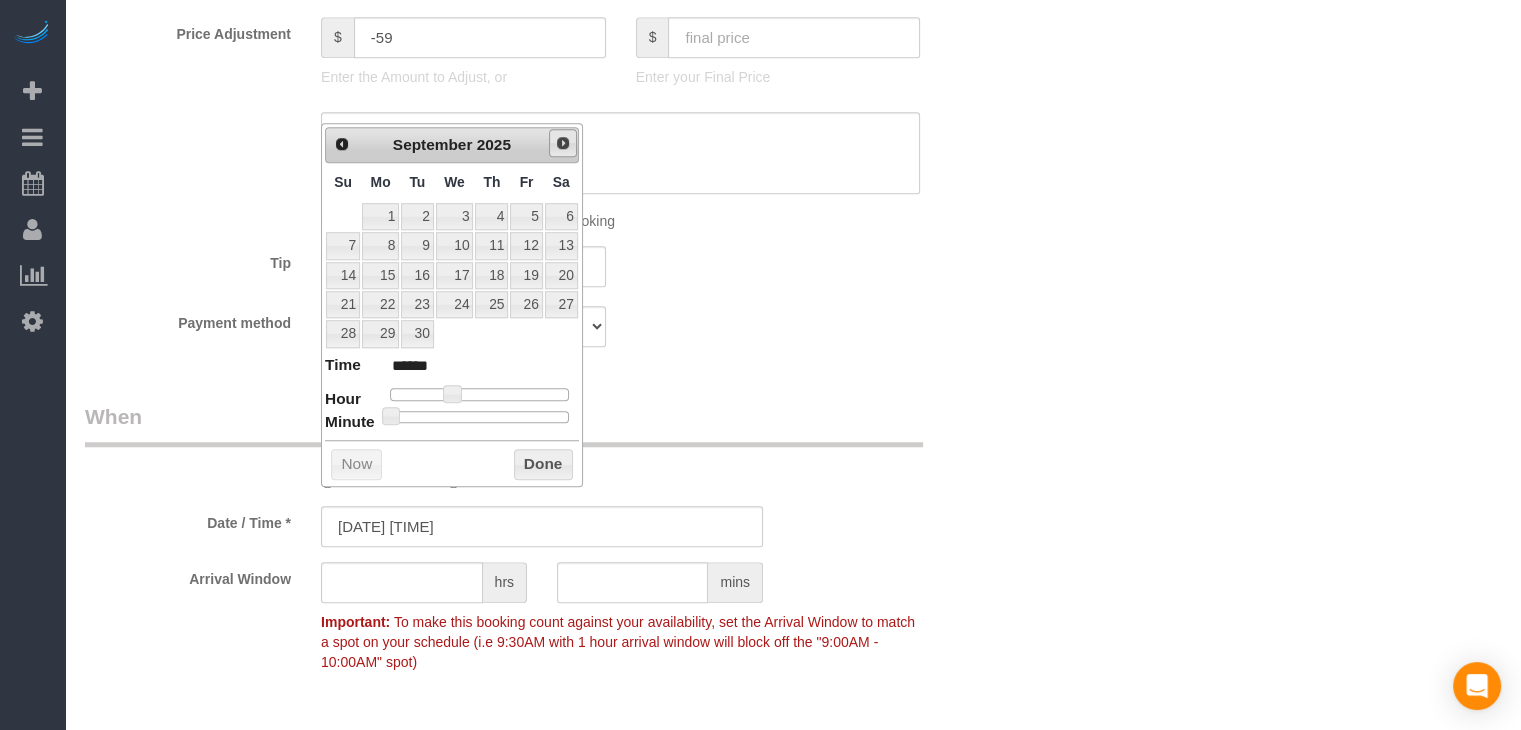 click on "Next" at bounding box center [563, 143] 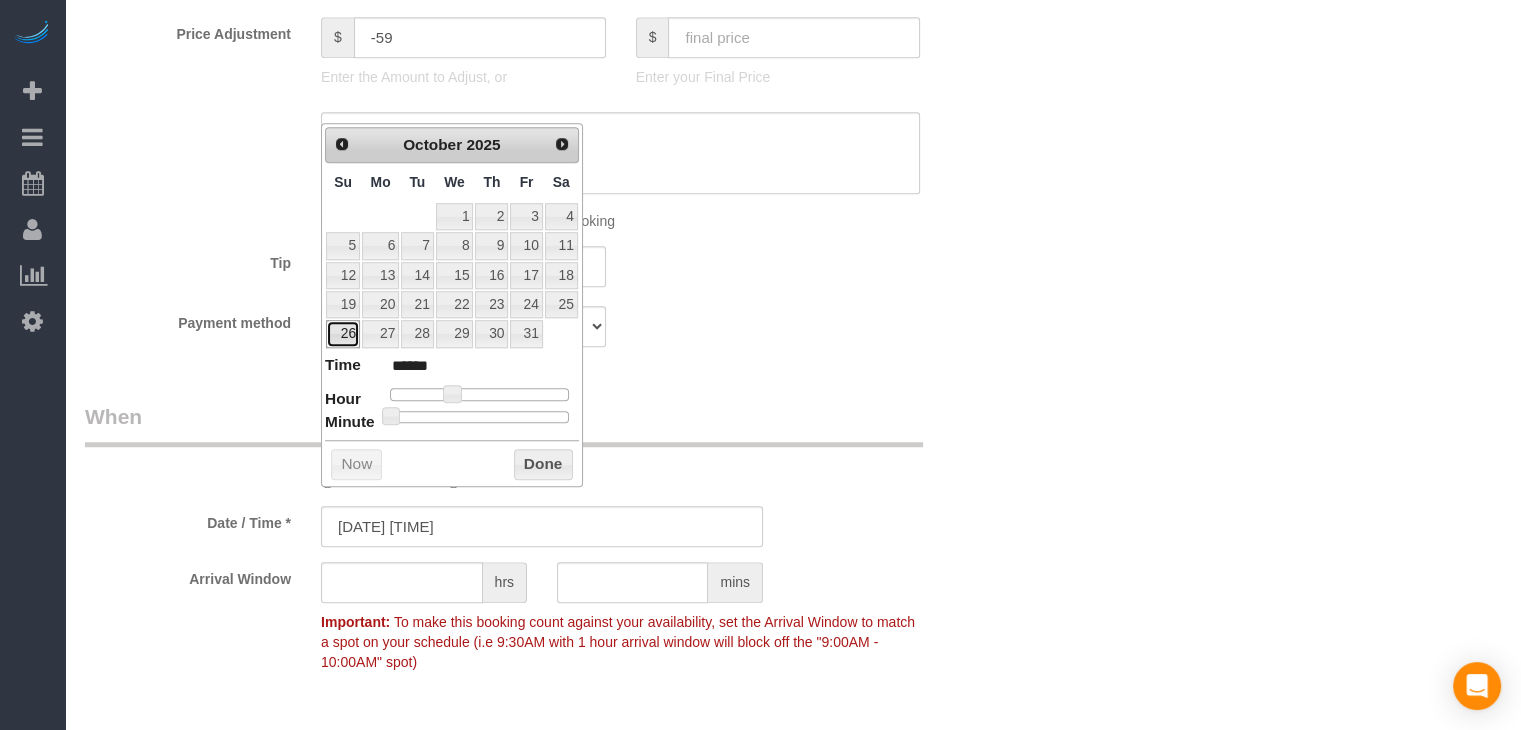 click on "26" at bounding box center (343, 333) 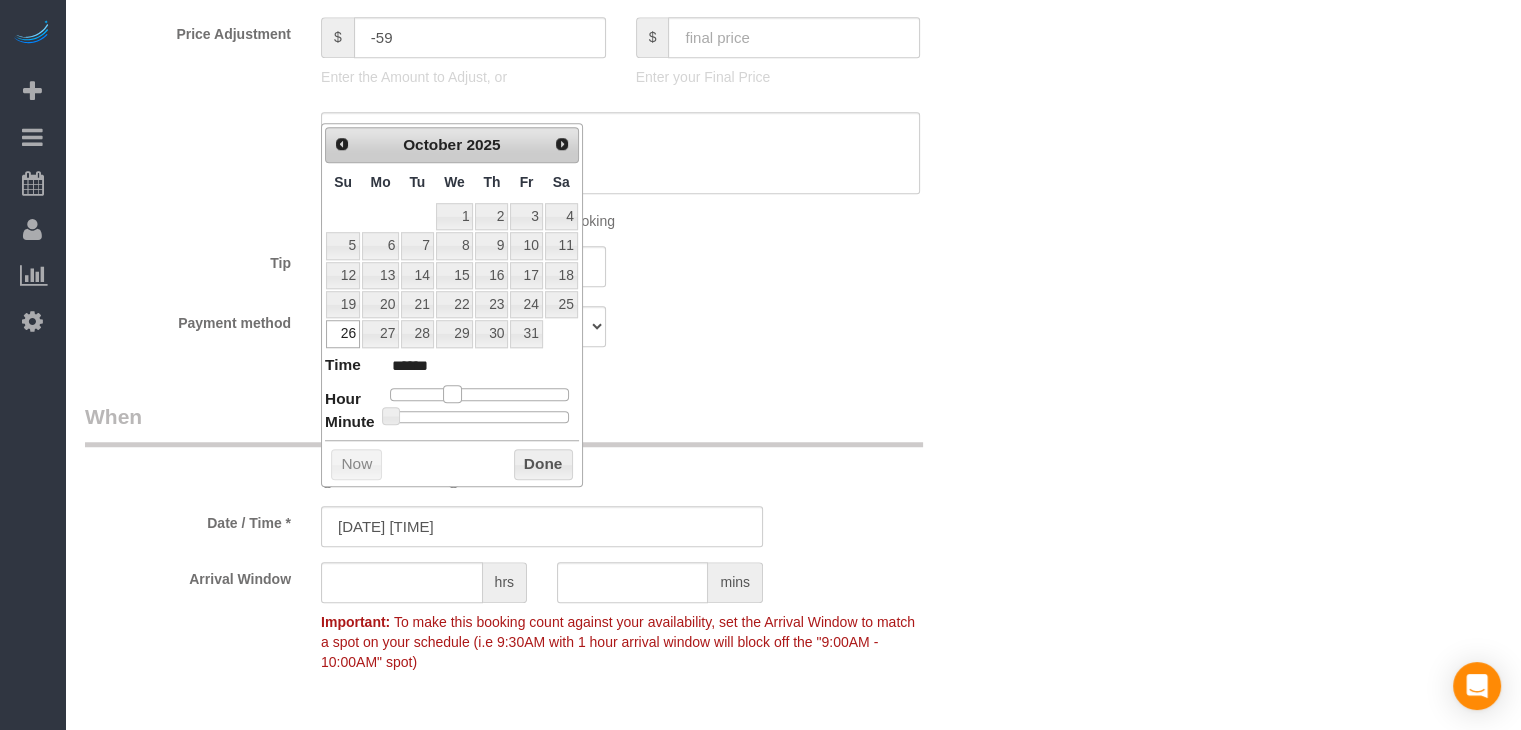 type on "10/26/2025 9:00AM" 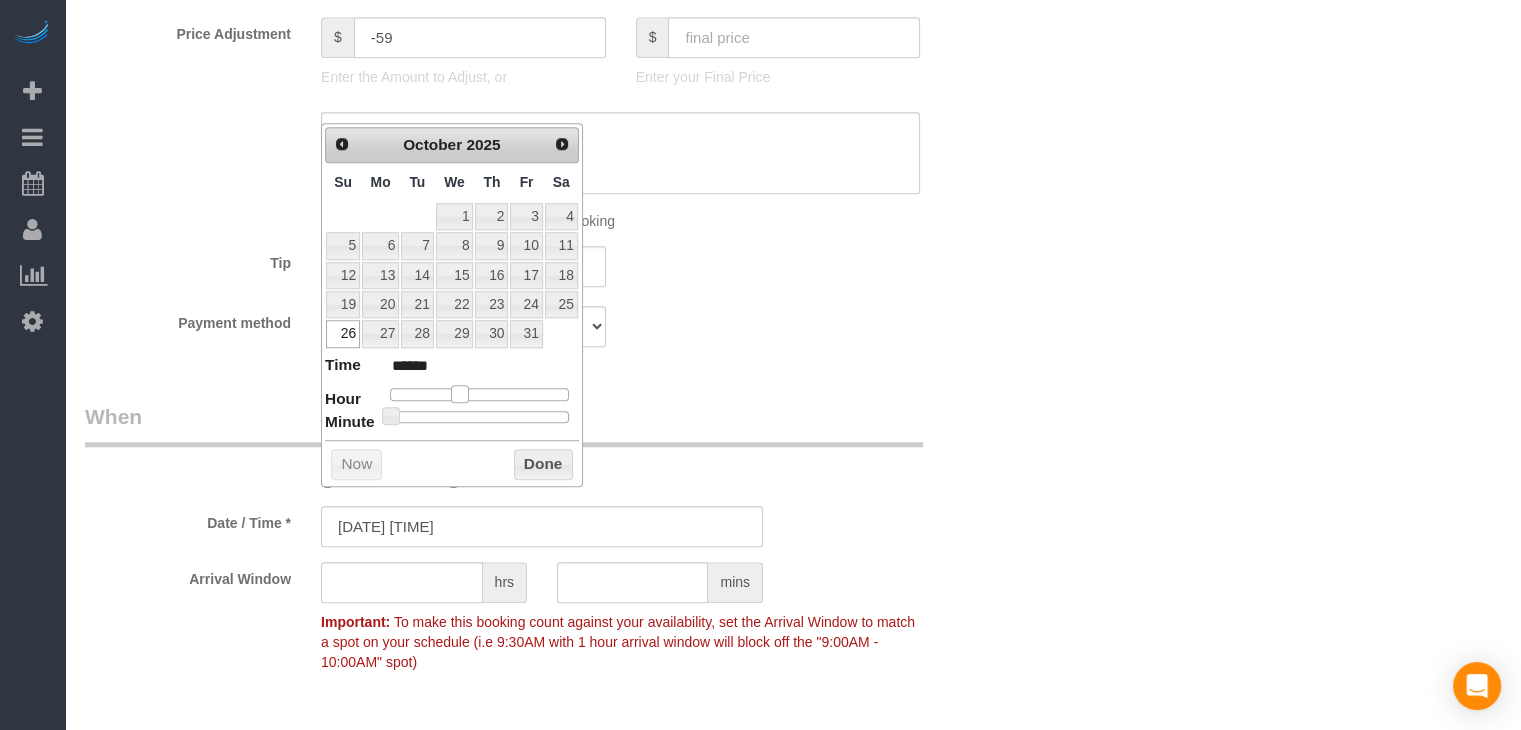 type on "10/26/2025 10:00AM" 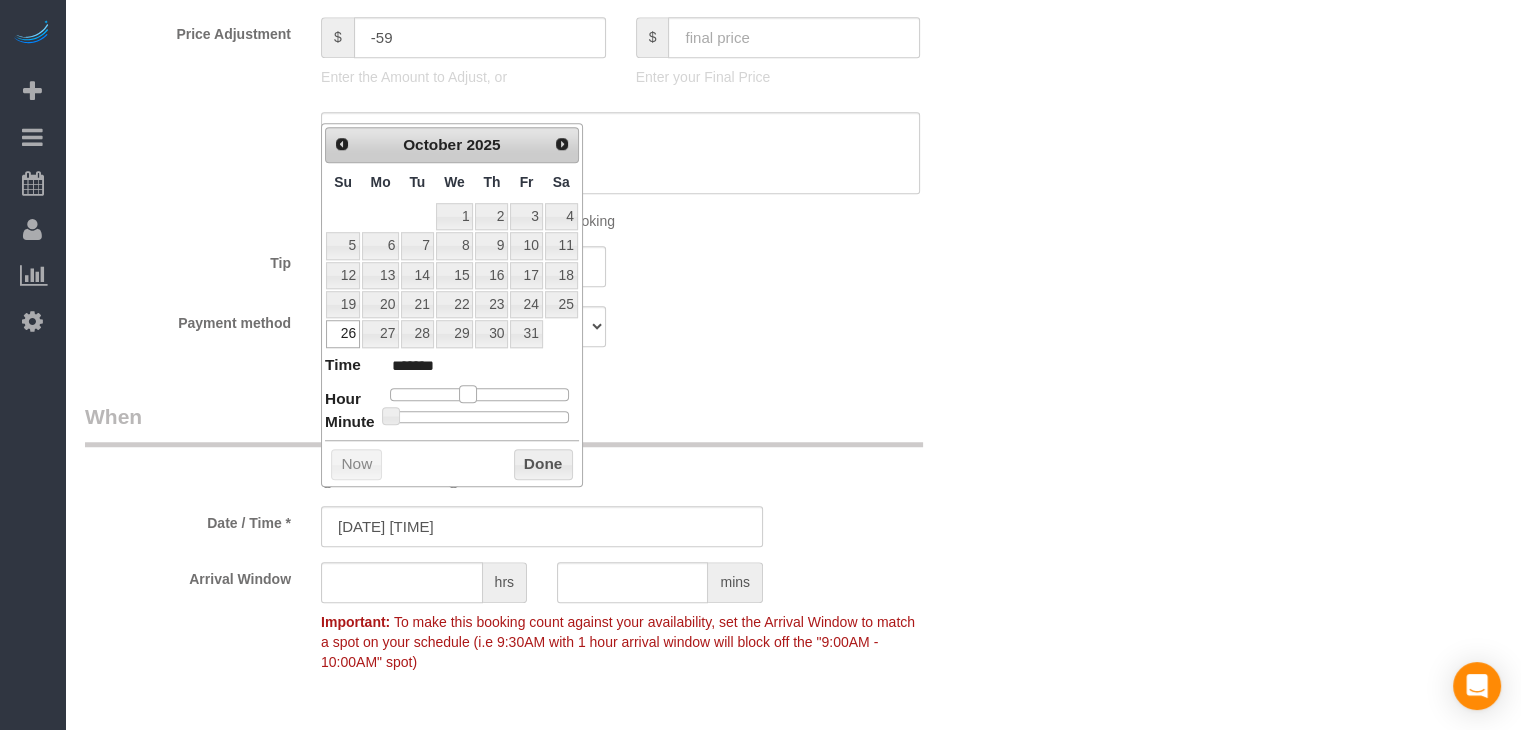 drag, startPoint x: 446, startPoint y: 385, endPoint x: 455, endPoint y: 397, distance: 15 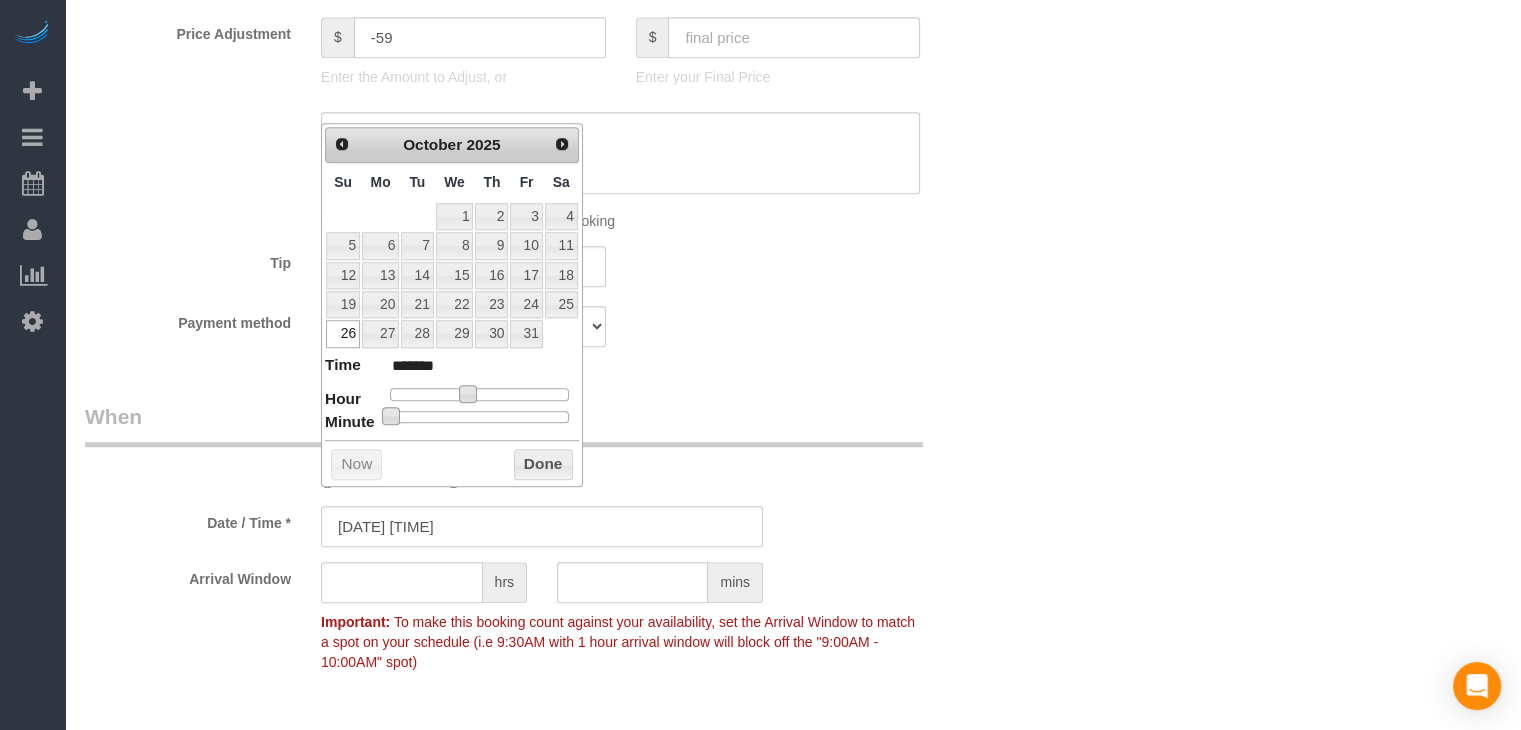 type on "10/26/2025 10:05AM" 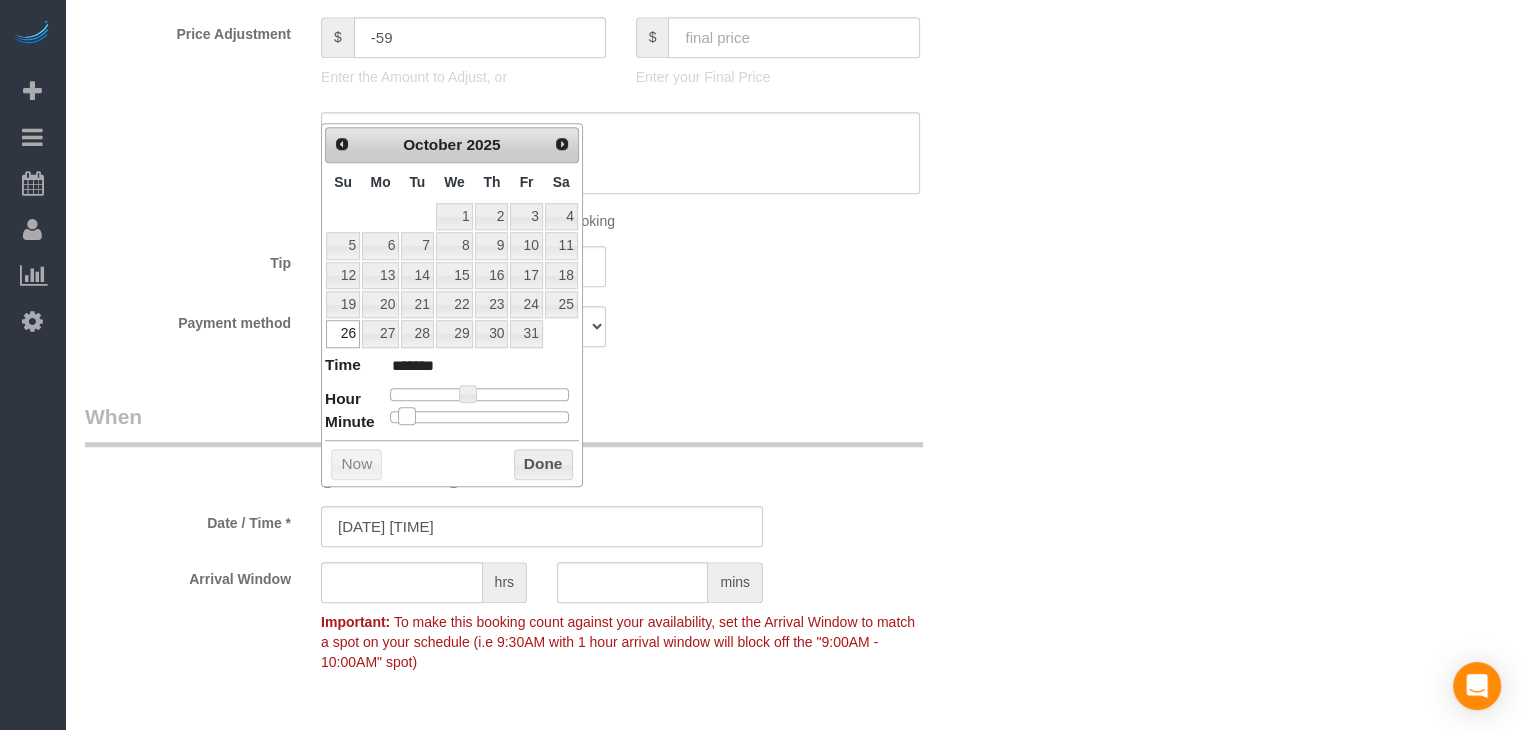 type on "10/26/2025 10:10AM" 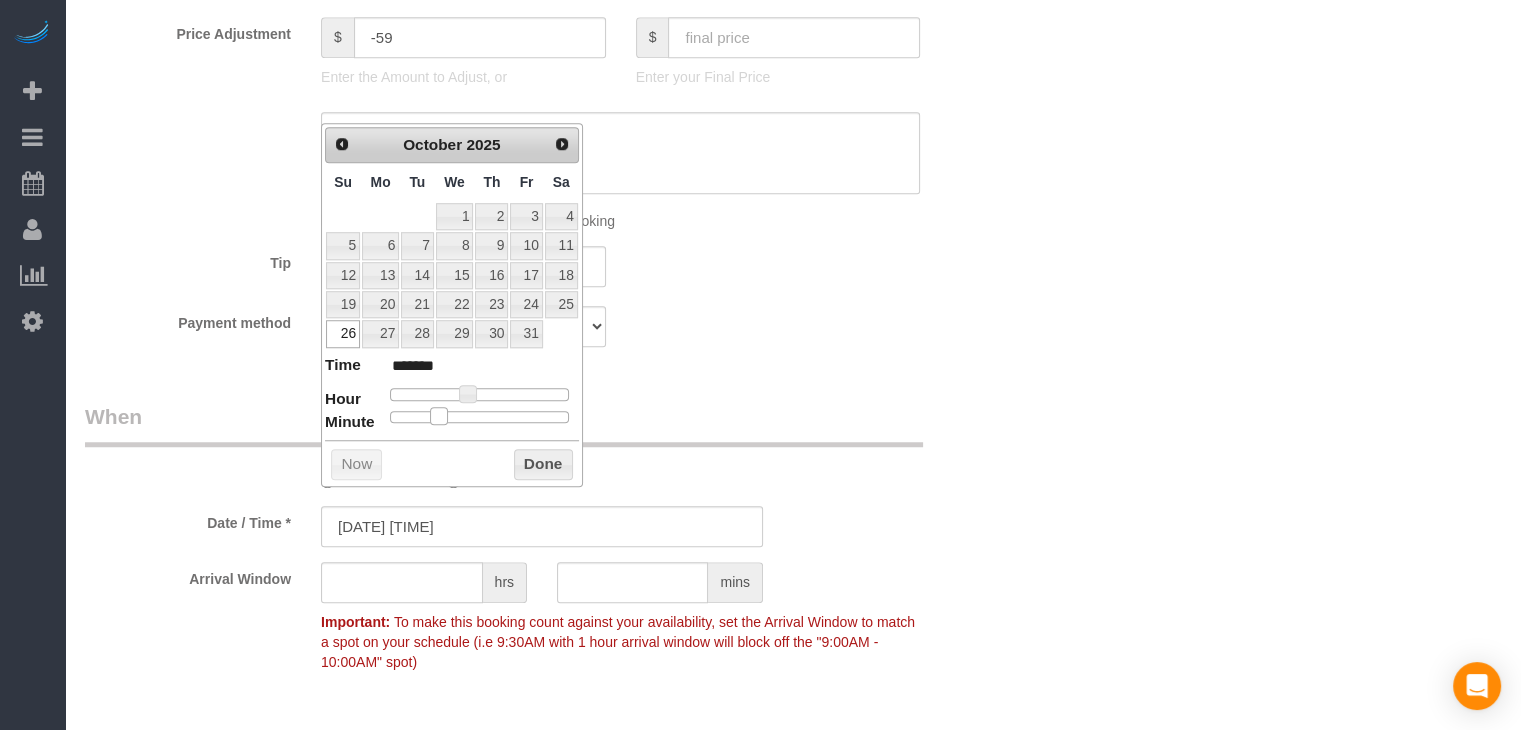 type on "10/26/2025 10:20AM" 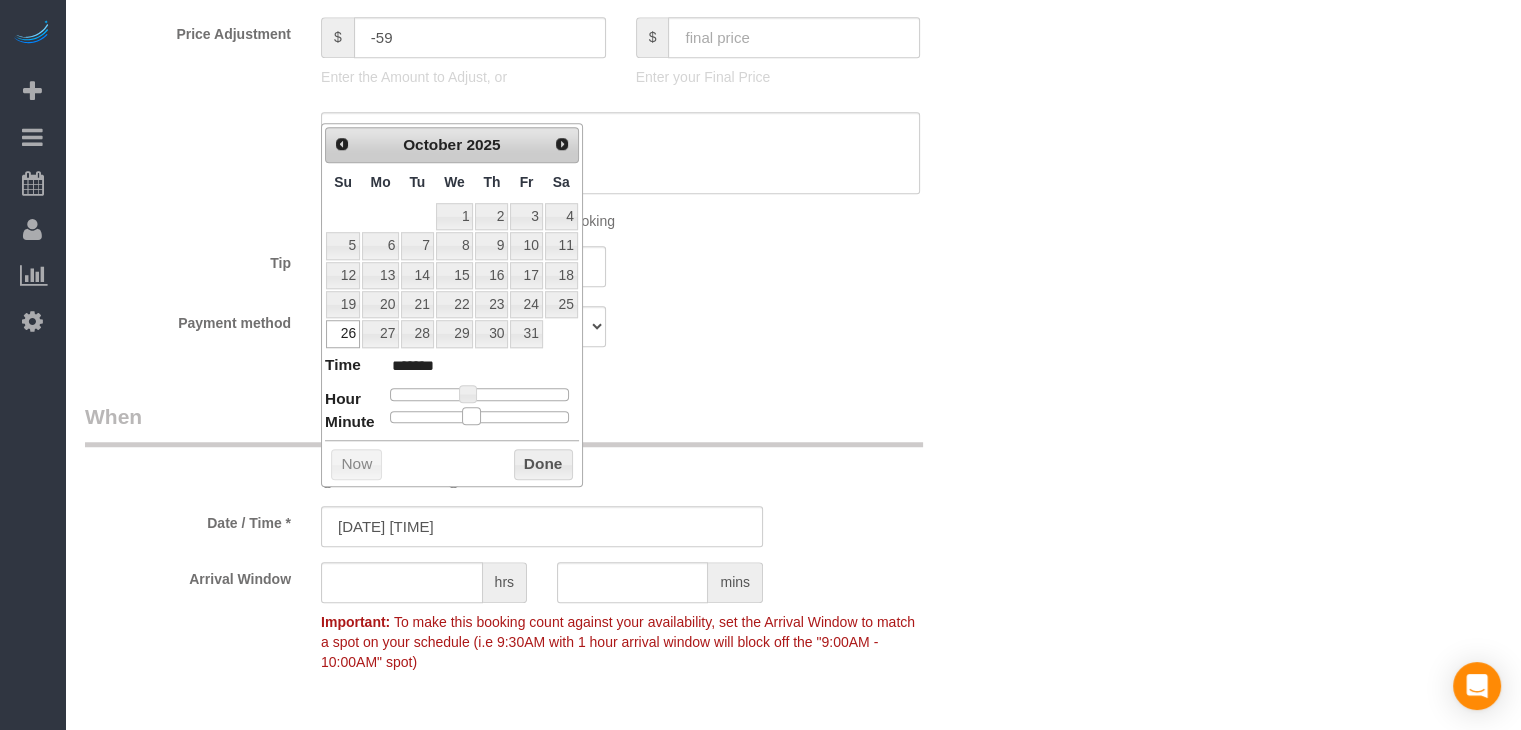type on "10/26/2025 10:30AM" 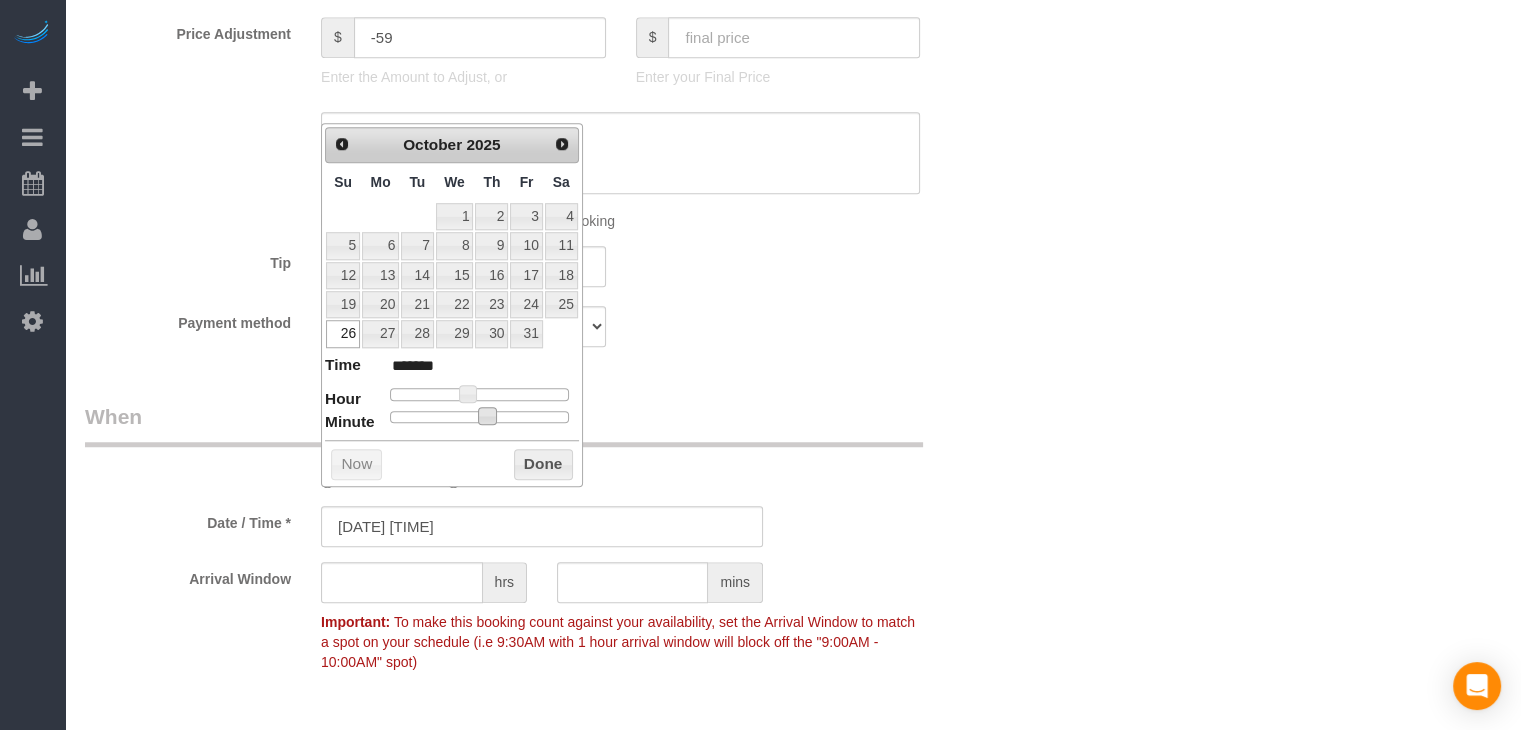 drag, startPoint x: 487, startPoint y: 411, endPoint x: 502, endPoint y: 446, distance: 38.078865 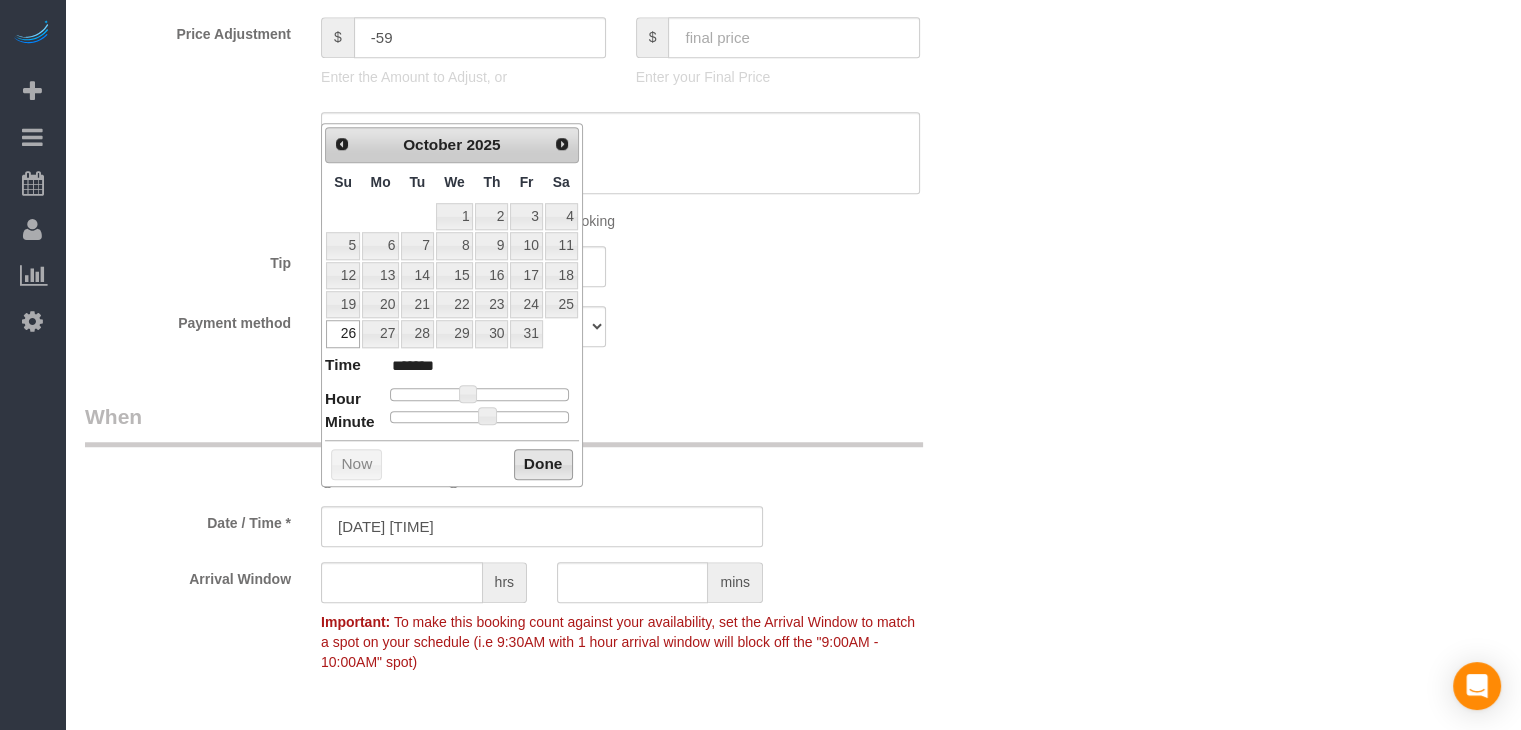 drag, startPoint x: 552, startPoint y: 477, endPoint x: 547, endPoint y: 468, distance: 10.29563 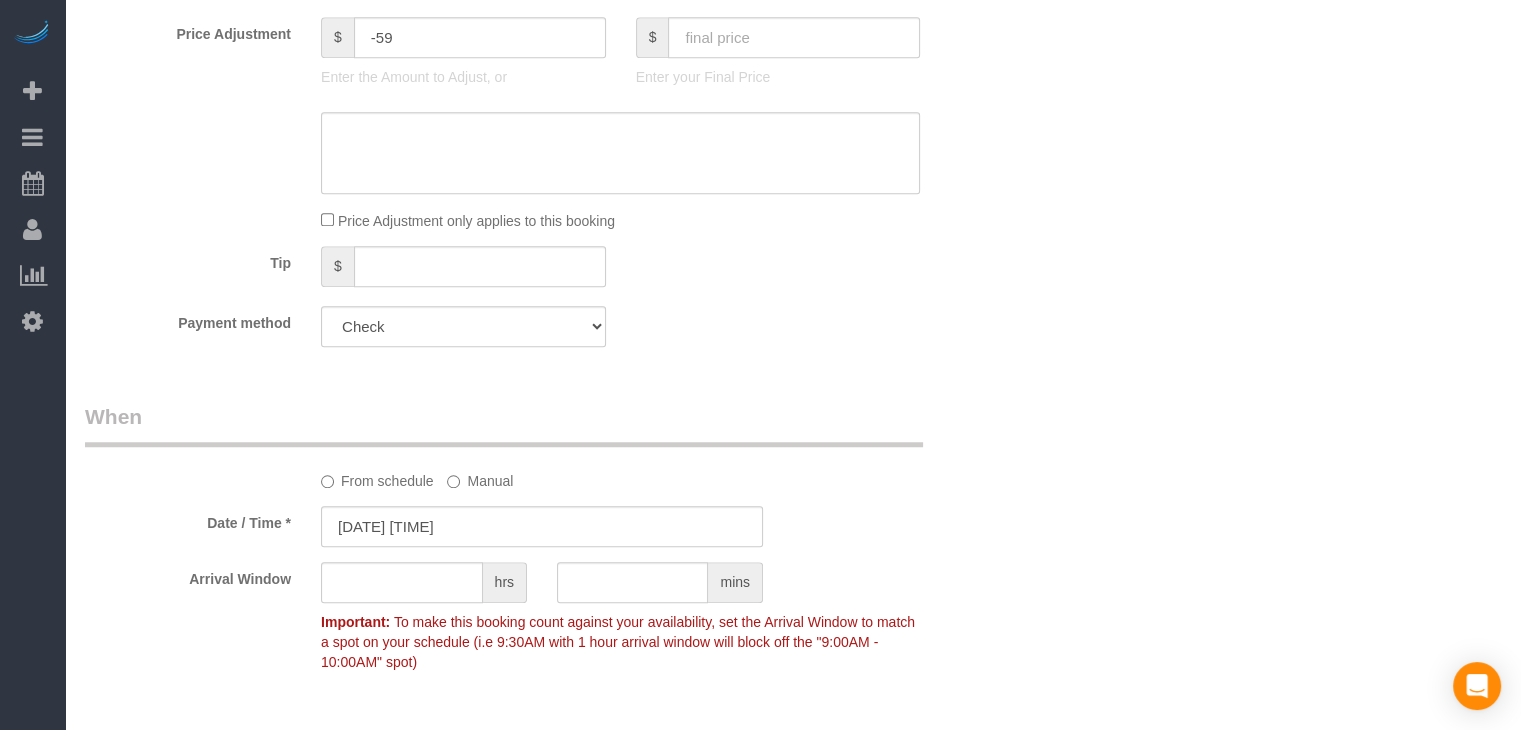 drag, startPoint x: 803, startPoint y: 412, endPoint x: 1481, endPoint y: 358, distance: 680.14703 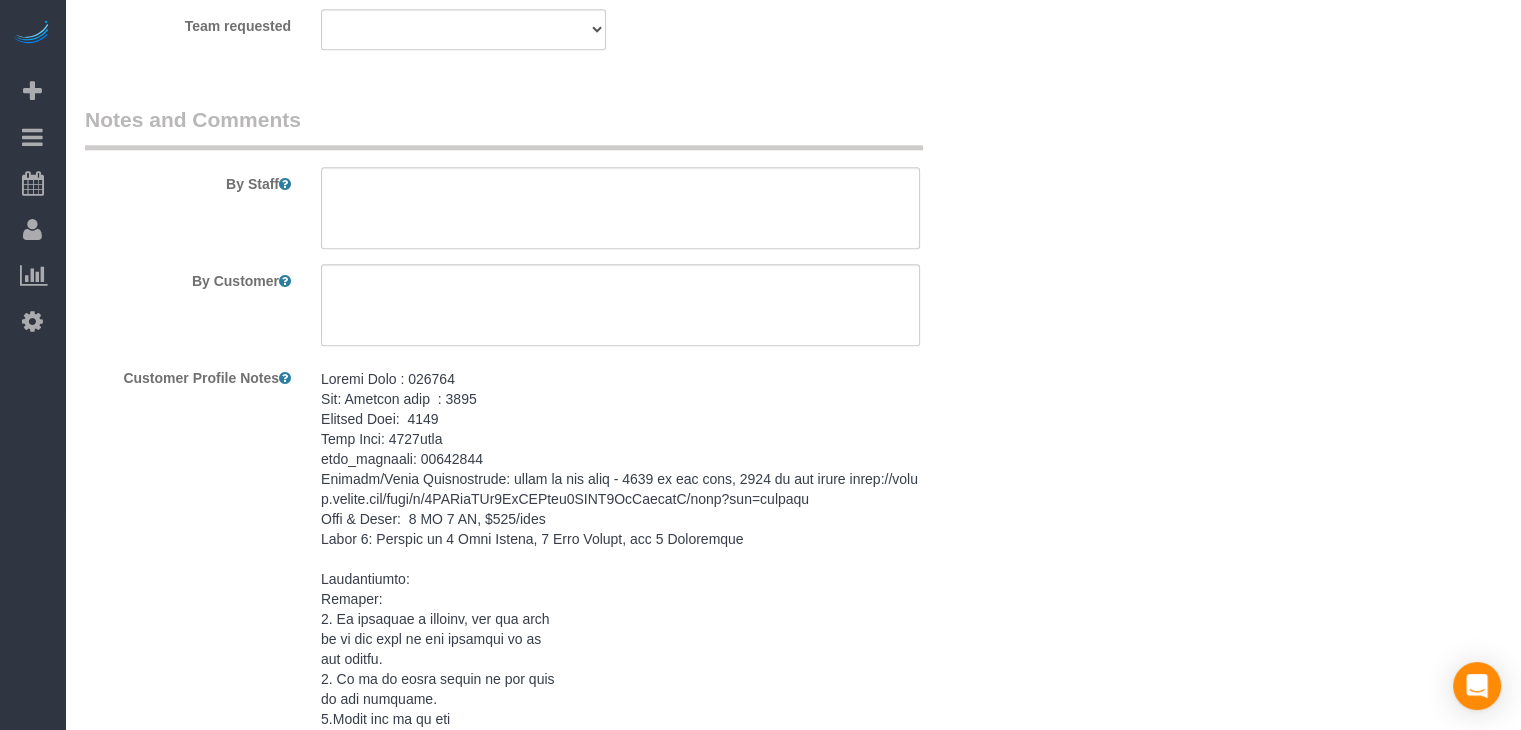 click at bounding box center [620, 729] 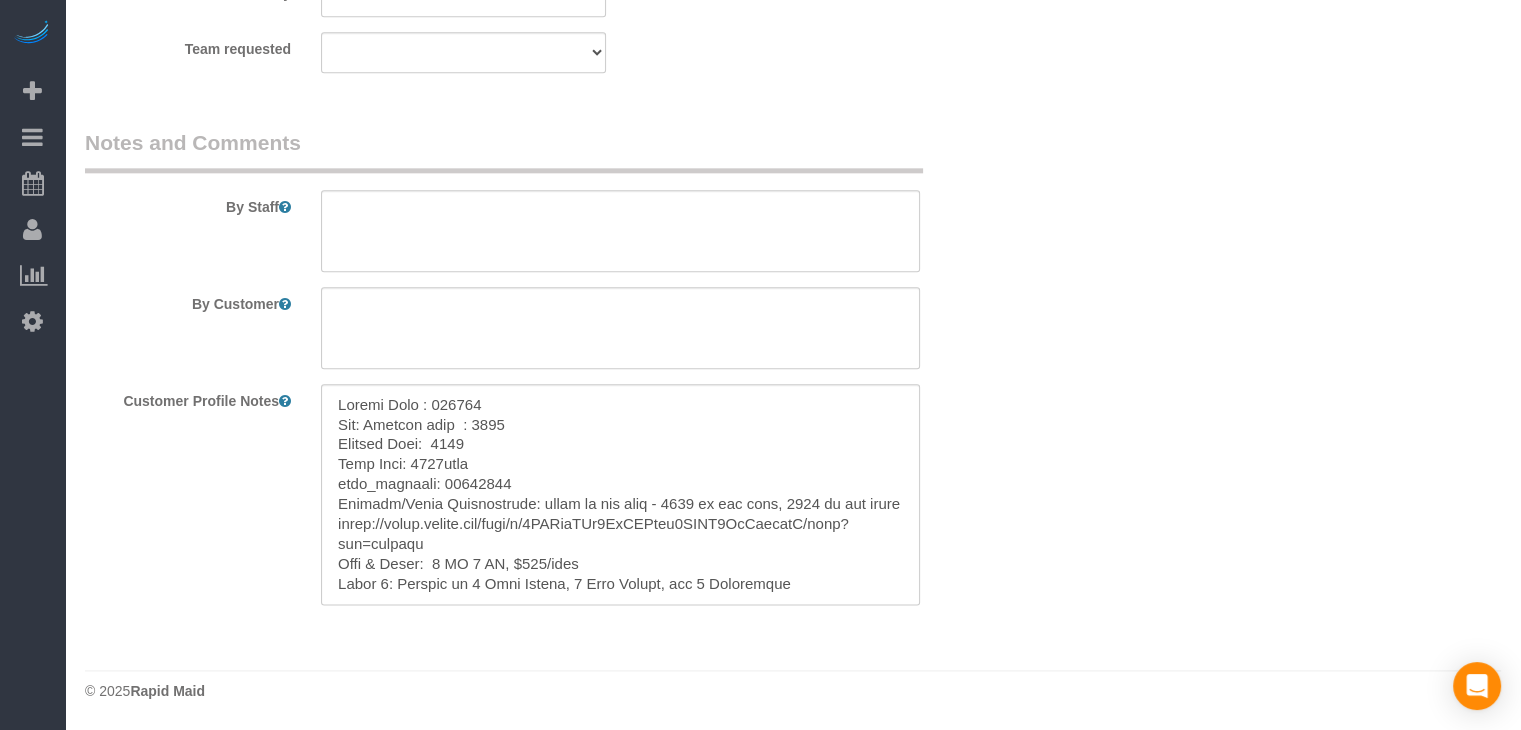 scroll, scrollTop: 2388, scrollLeft: 0, axis: vertical 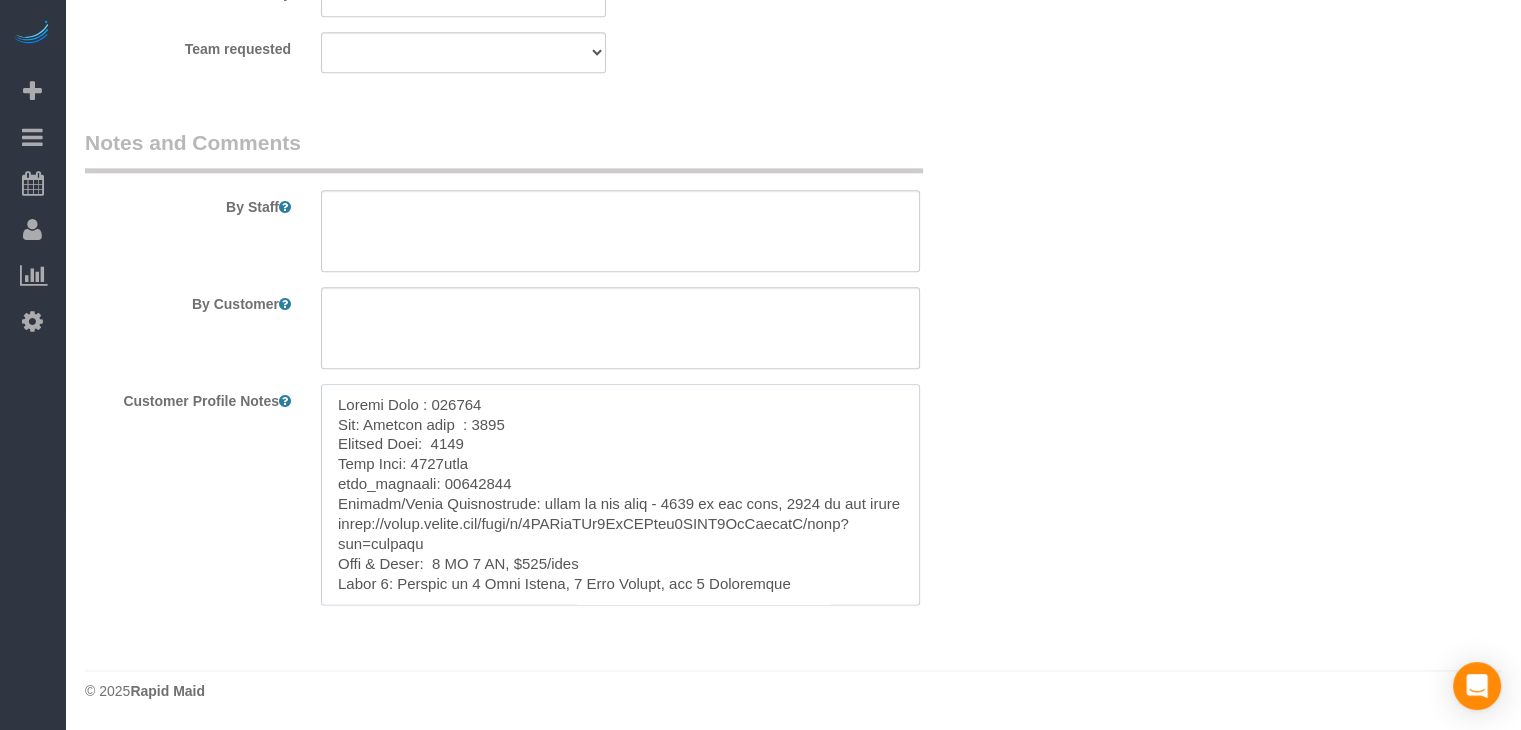 click at bounding box center [620, 494] 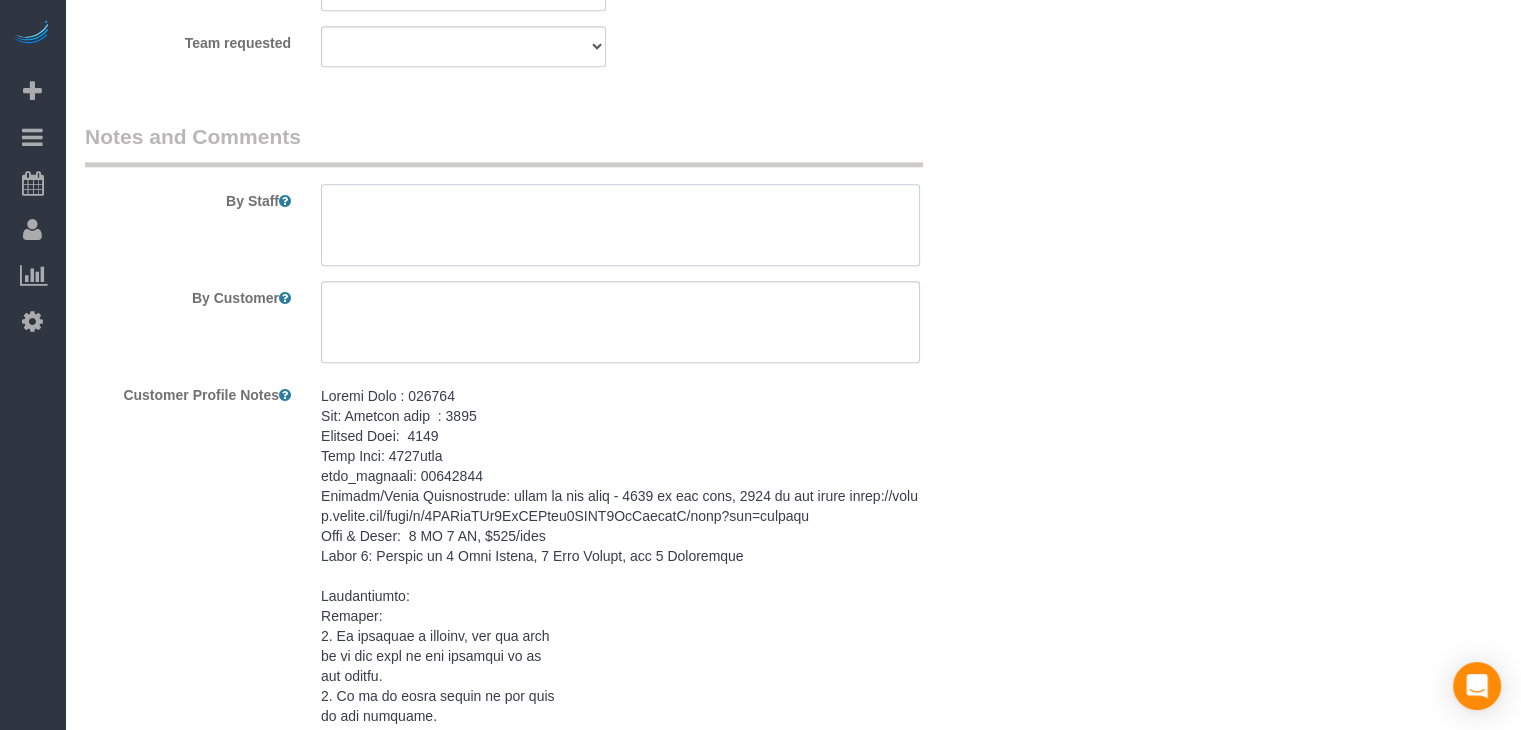 click at bounding box center [620, 225] 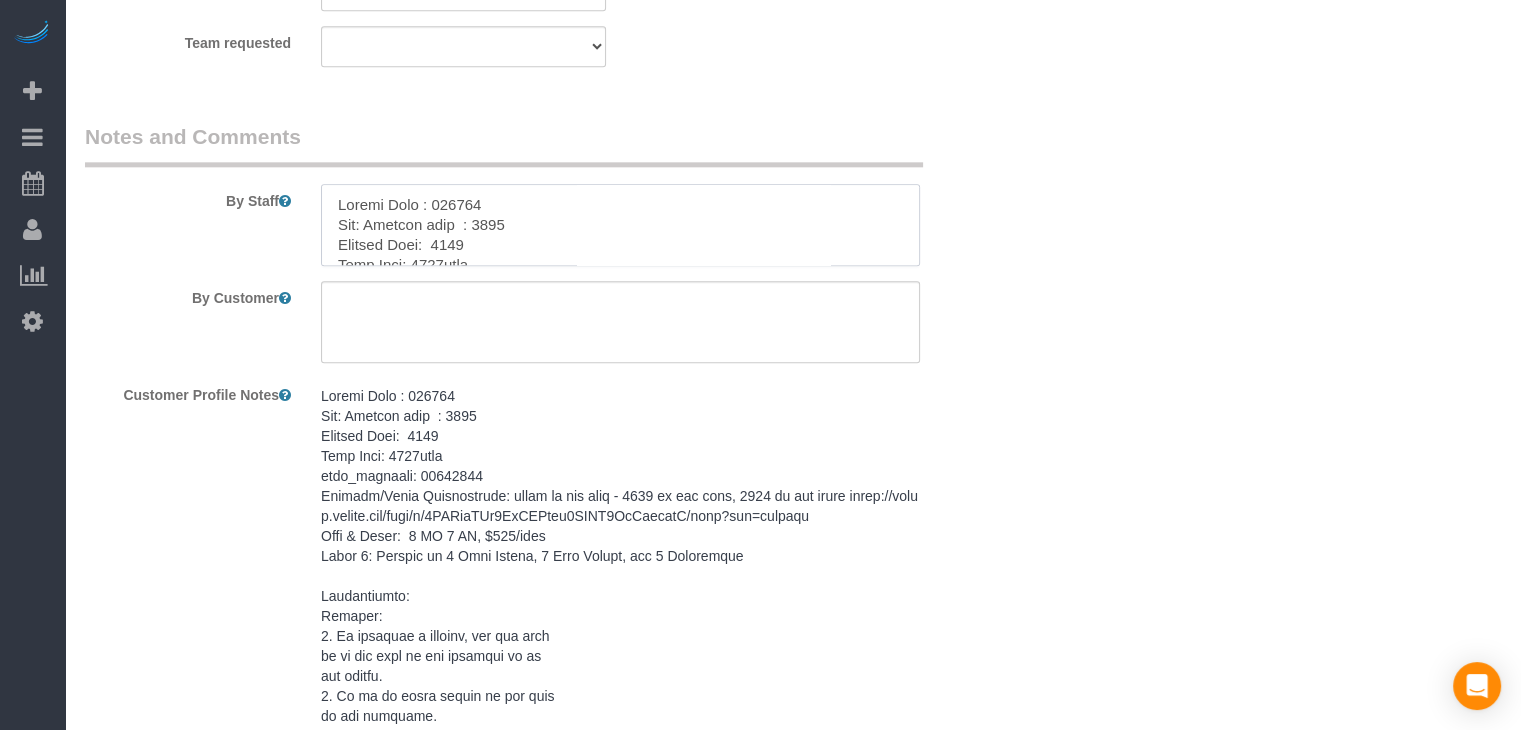 scroll, scrollTop: 666, scrollLeft: 0, axis: vertical 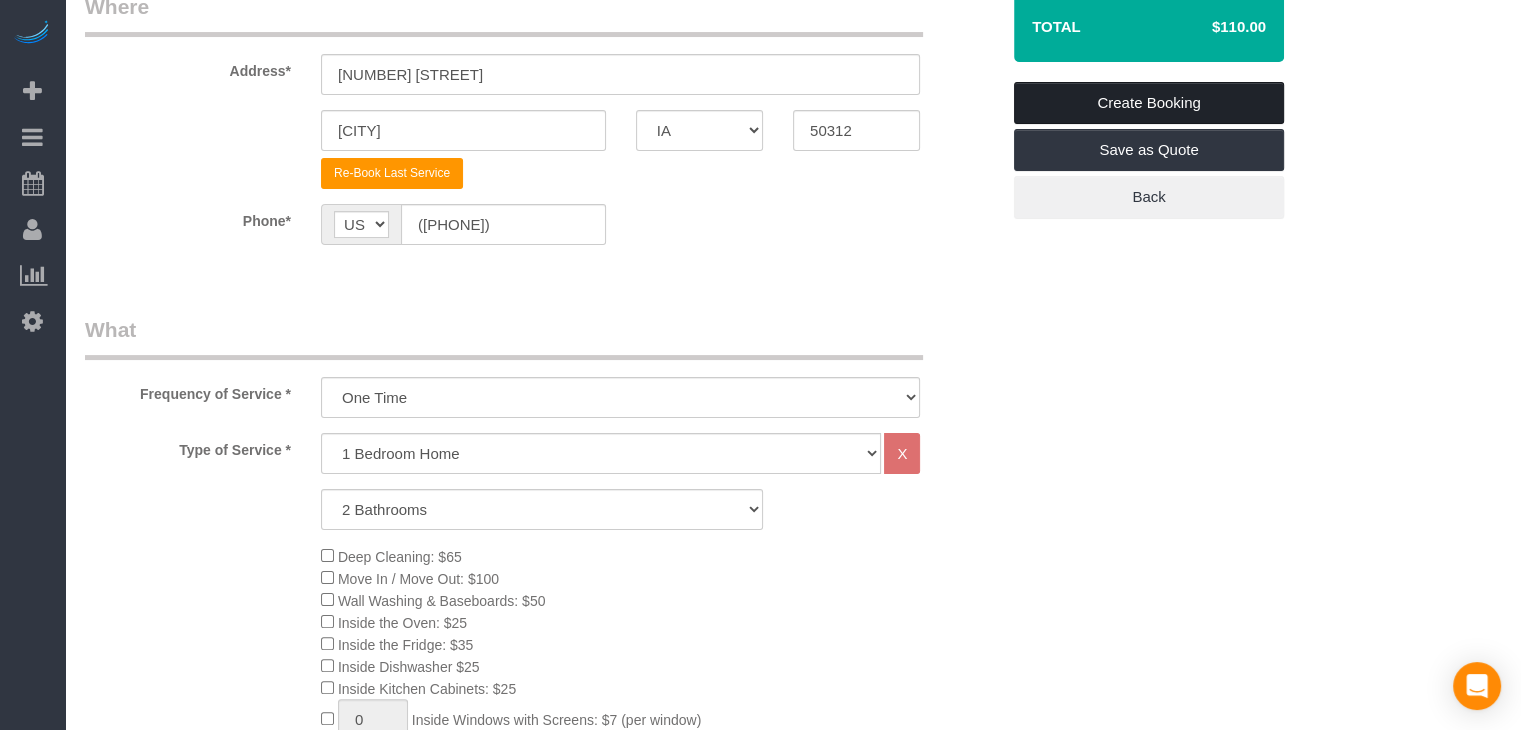 type on "Keypad Code : 741369
New: Lockbox code  : 7248
Lockbox Code:  7248
Wifi Name: 4719home
wifi_password: 12345678
Parking/Entry Instructions: entry in the back - 4717 on the left, 4719 on the right https://drive.google.com/file/d/1PTDyoWBx2TkVBEtkk4BZJS6AhWvdhnmJ/view?usp=sharing
Size & Price:  3 BR 2 BA, $110/turn
Hosts 9: Minimum of 9 Bath Towels, 9 Hand Towels, and 9 Washcloths
Instructions:
Parking:
1. If bringing a vehicle, you may park
it in the back of the driveway or on
the street.
2. Go up to these stairs at the back
of the property.
3.After you go up the
stairs, walk straight forward.
The entry to your unit will be to
your left, on the right side of the
building.
Codes and Keys:
1. Locate the keypad near the door.
A personalized code will be sent to
you. Enter your
code followed by the red button
with the "August" symbol to
unlock the door. Wait until the
deadbolt has retracted from the
doorframe before opening the
door. This can take up to 30
seco..." 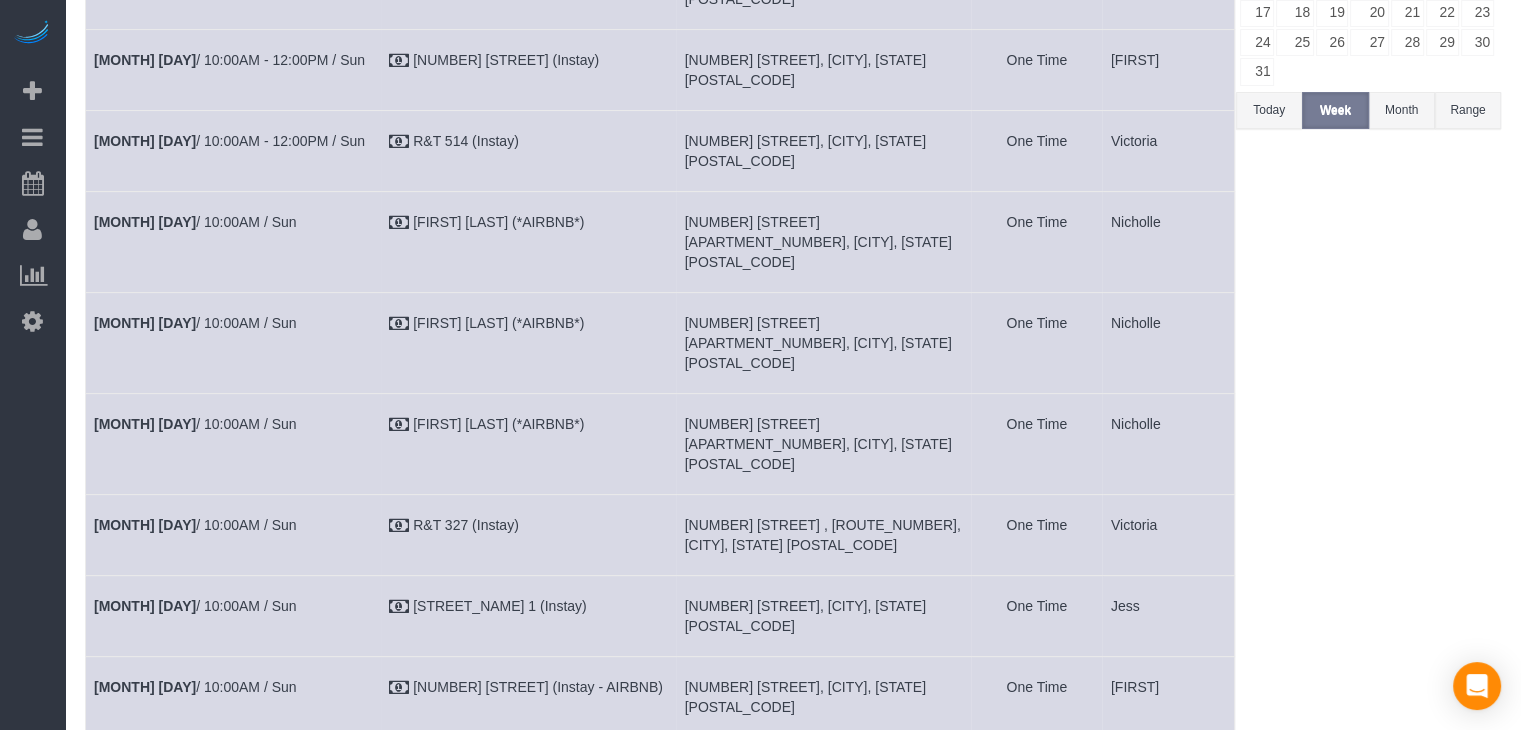 scroll, scrollTop: 0, scrollLeft: 0, axis: both 